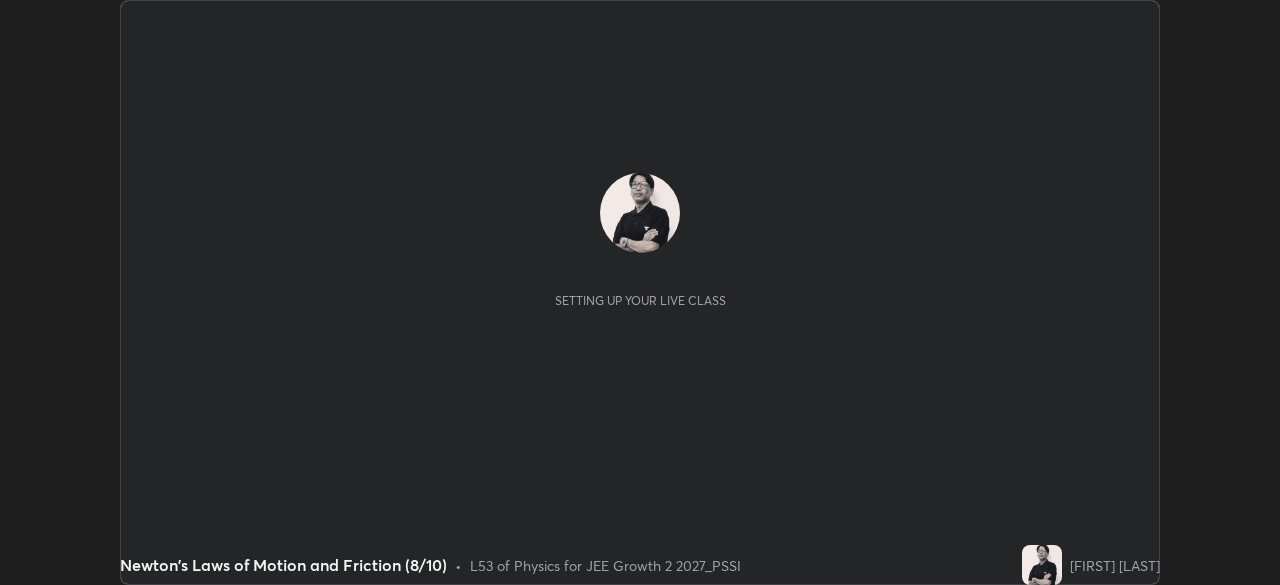 scroll, scrollTop: 0, scrollLeft: 0, axis: both 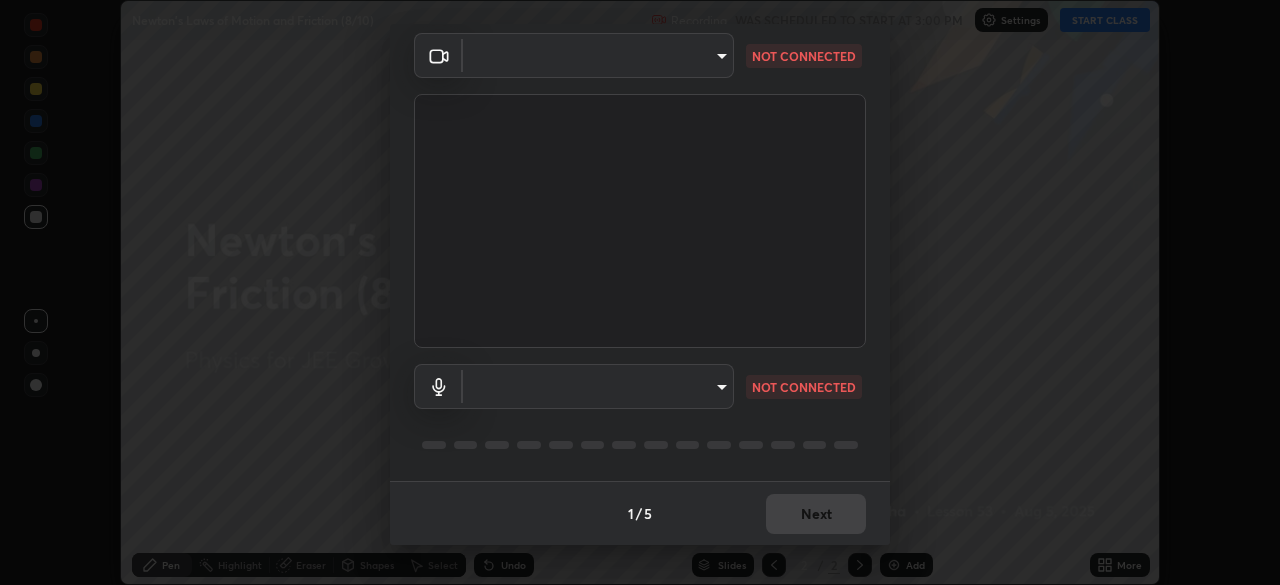 type on "fb57174be8733929c779687b6c747b251f50b7e0b4cf35f724d7f1923dedf309" 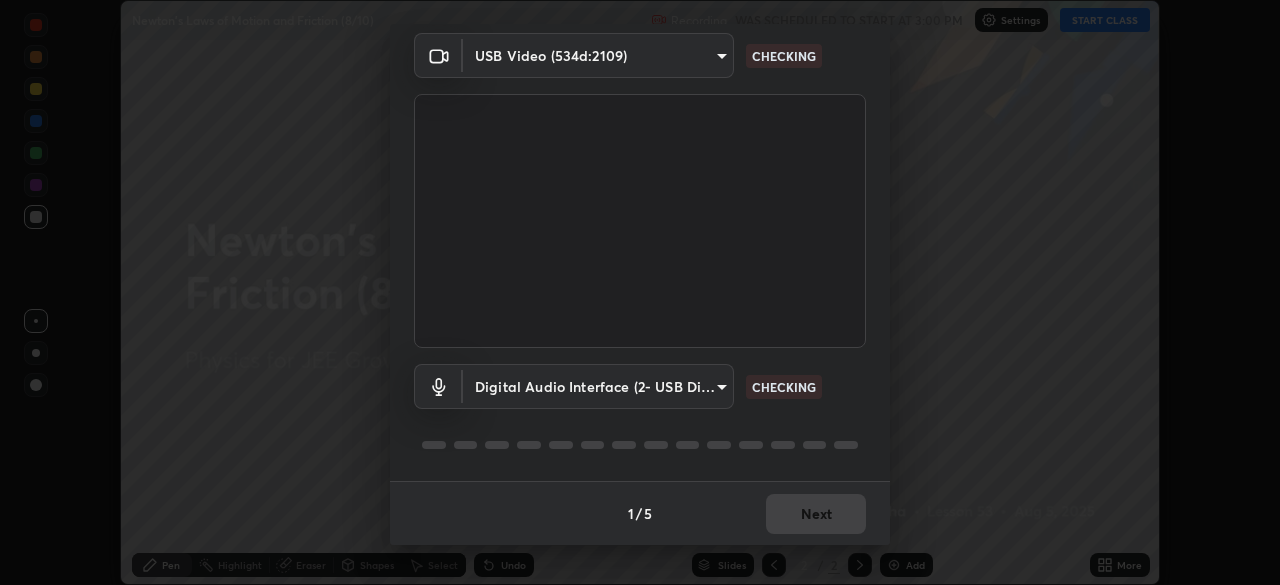 click on "Erase all Newton's Laws of Motion and Friction (8/10) Recording WAS SCHEDULED TO START AT  3:00 PM Settings START CLASS Setting up your live class Newton's Laws of Motion and Friction (8/10) • L53 of Physics for JEE Growth 2 2027_PSSI [FIRST] [LAST] Pen Highlight Eraser Shapes Select Undo Slides 2 / 2 Add More No doubts shared Encourage your learners to ask a doubt for better clarity Report an issue Reason for reporting Buffering Chat not working Audio - Video sync issue Educator video quality low ​ Attach an image Report Media settings USB Video (534d:2109) fb57174be8733929c779687b6c747b251f50b7e0b4cf35f724d7f1923dedf309 CHECKING Digital Audio Interface (2- USB Digital Audio) 054dcff9a364f7d7b915c2693b29439440450d60e64e8afb4aa16a23ef9e7aff CHECKING 1 / 5 Next" at bounding box center [640, 292] 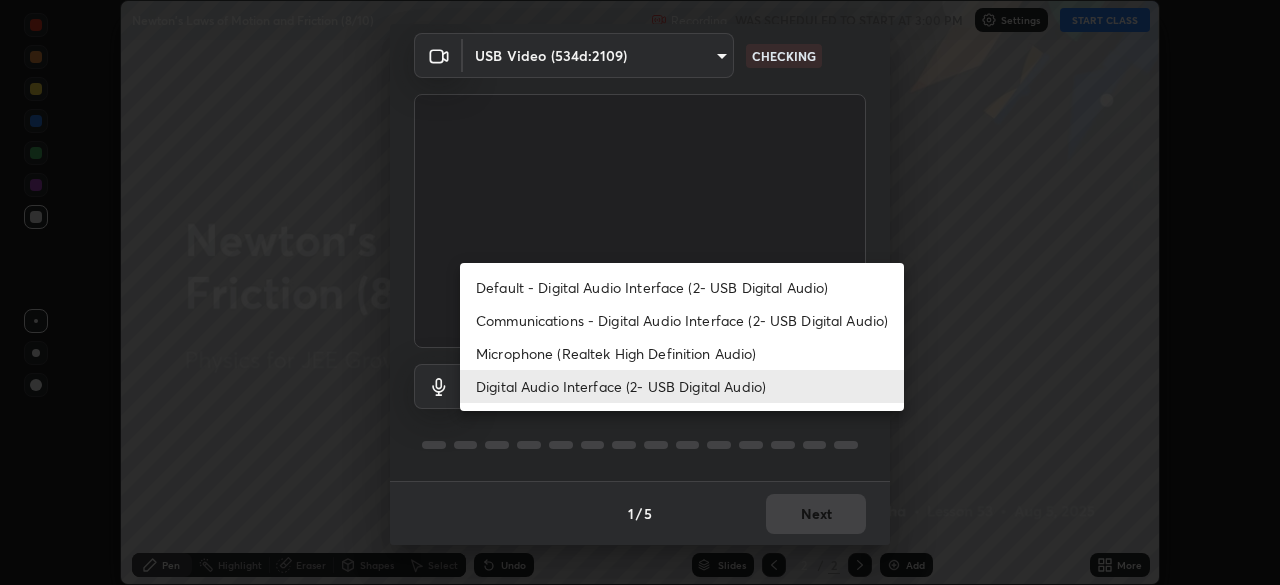 click on "Default - Digital Audio Interface (2- USB Digital Audio)" at bounding box center [682, 287] 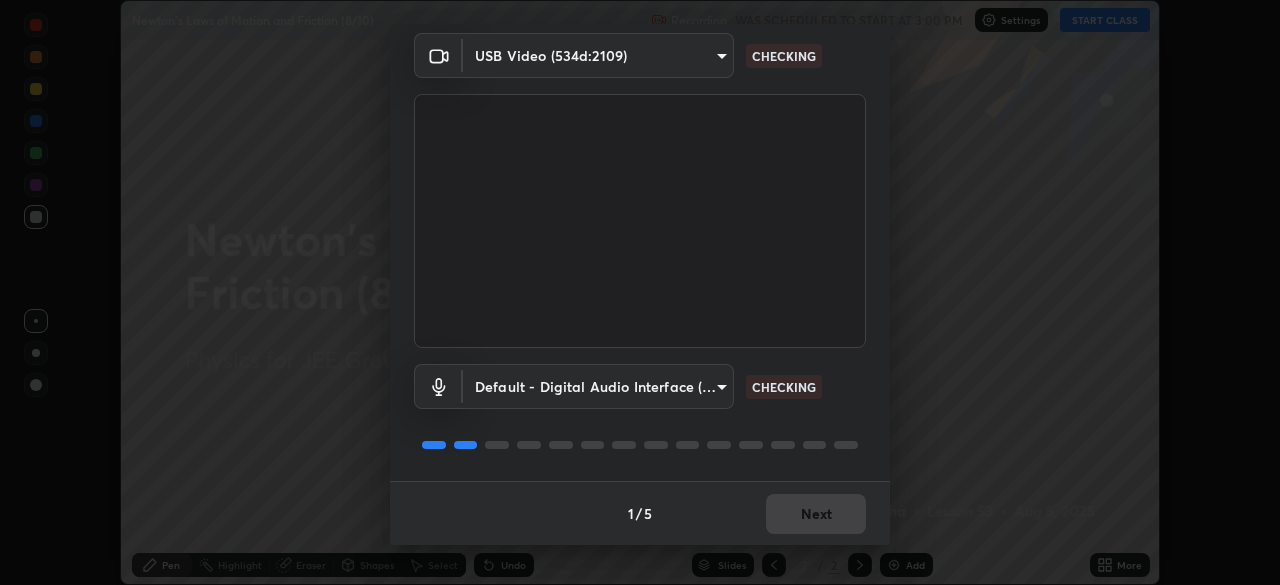 click on "Erase all Newton's Laws of Motion and Friction (8/10) Recording WAS SCHEDULED TO START AT  3:00 PM Settings START CLASS Setting up your live class Newton's Laws of Motion and Friction (8/10) • L53 of Physics for JEE Growth 2 2027_PSSI [FIRST] [LAST] Pen Highlight Eraser Shapes Select Undo Slides 2 / 2 Add More No doubts shared Encourage your learners to ask a doubt for better clarity Report an issue Reason for reporting Buffering Chat not working Audio - Video sync issue Educator video quality low ​ Attach an image Report Media settings USB Video (534d:2109) fb57174be8733929c779687b6c747b251f50b7e0b4cf35f724d7f1923dedf309 CHECKING Default - Digital Audio Interface (2- USB Digital Audio) default CHECKING 1 / 5 Next" at bounding box center (640, 292) 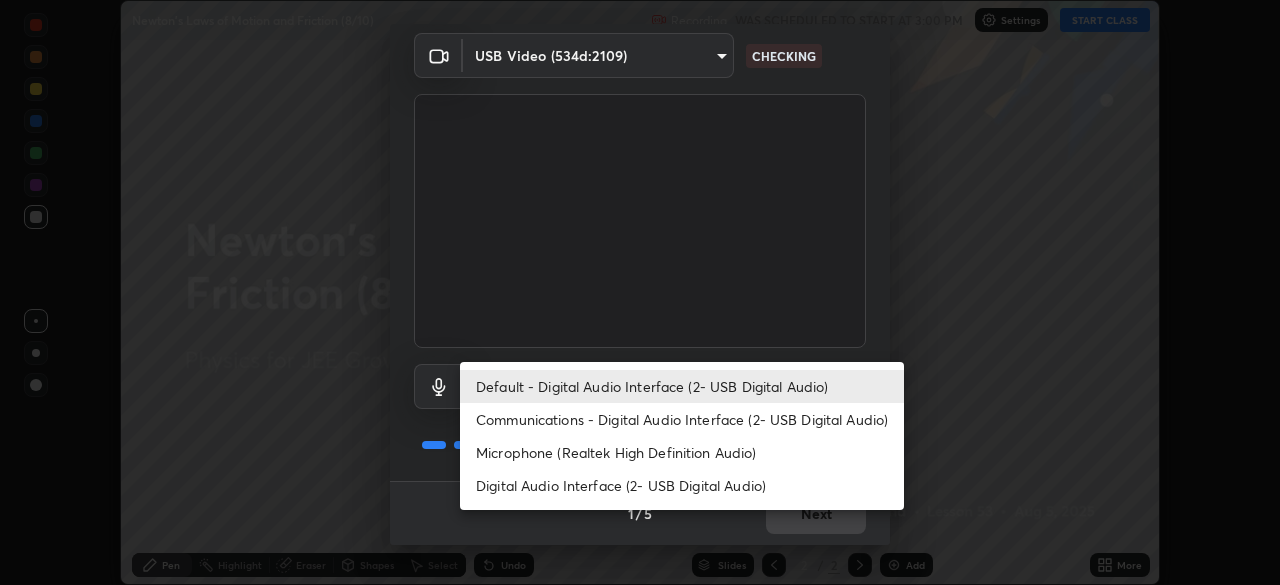 click on "Digital Audio Interface (2- USB Digital Audio)" at bounding box center (682, 485) 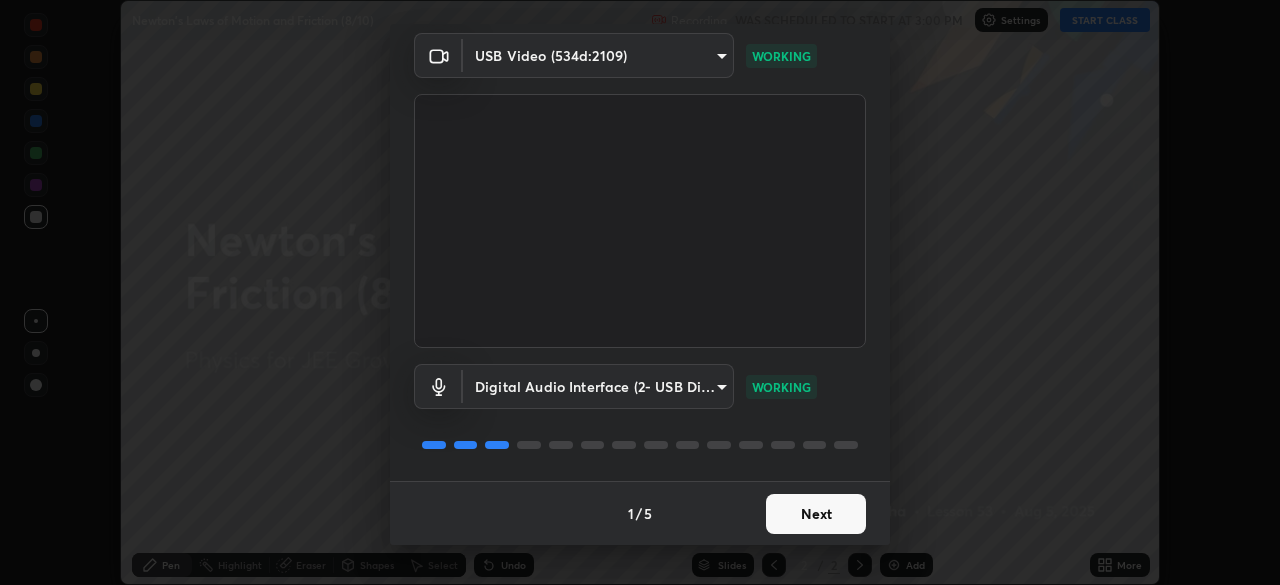 click on "Next" at bounding box center (816, 514) 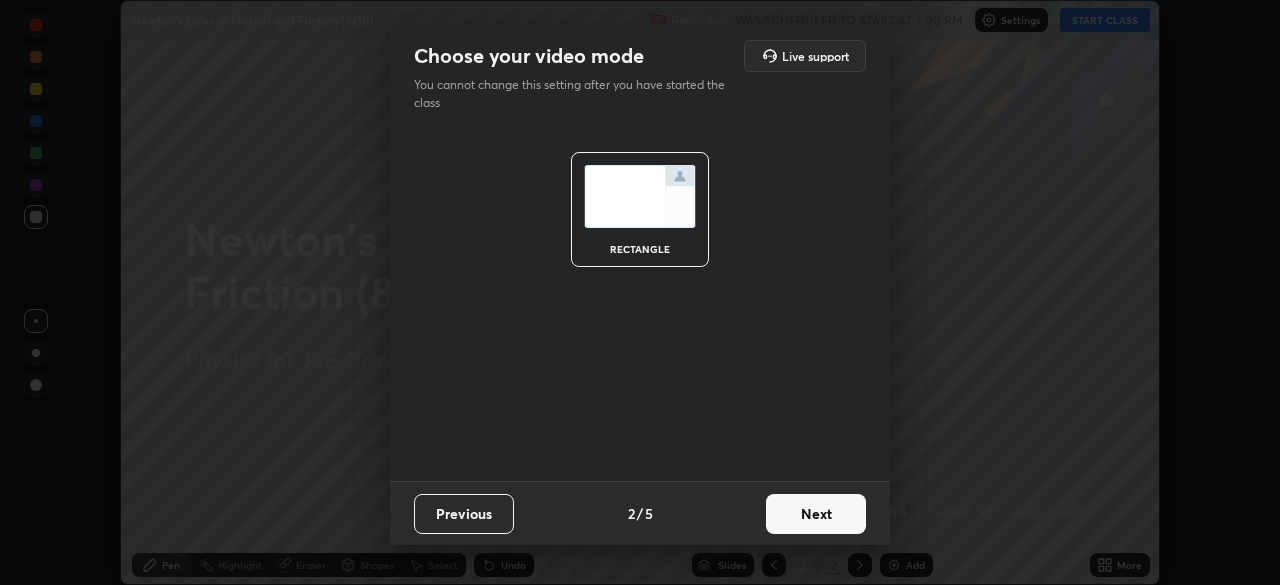 scroll, scrollTop: 0, scrollLeft: 0, axis: both 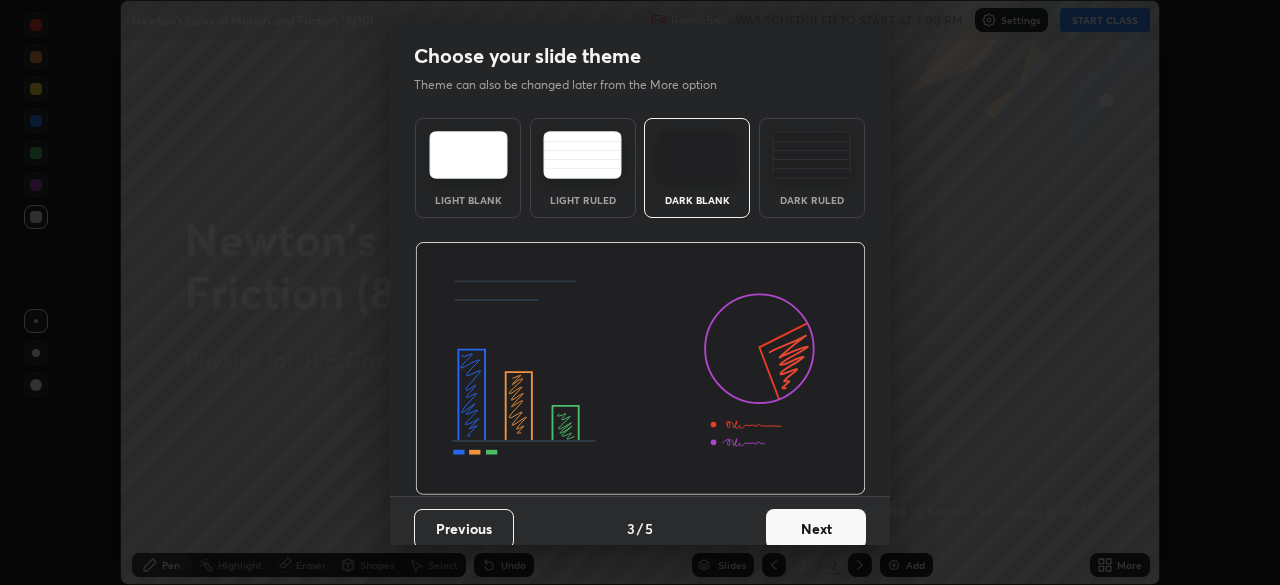 click on "Next" at bounding box center [816, 529] 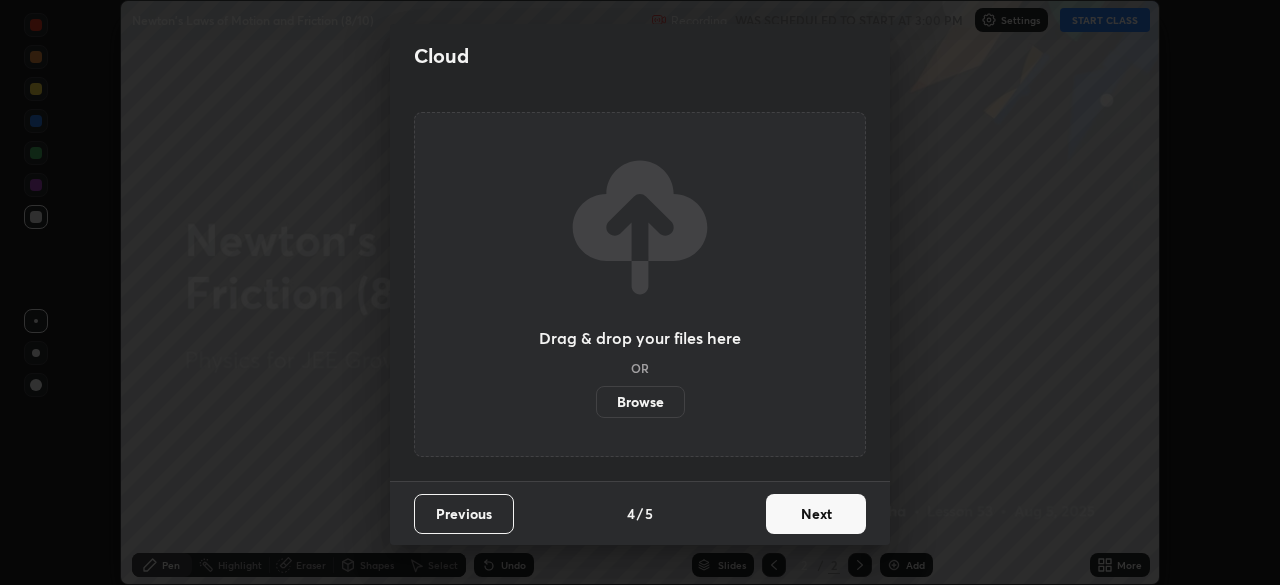 click on "Next" at bounding box center (816, 514) 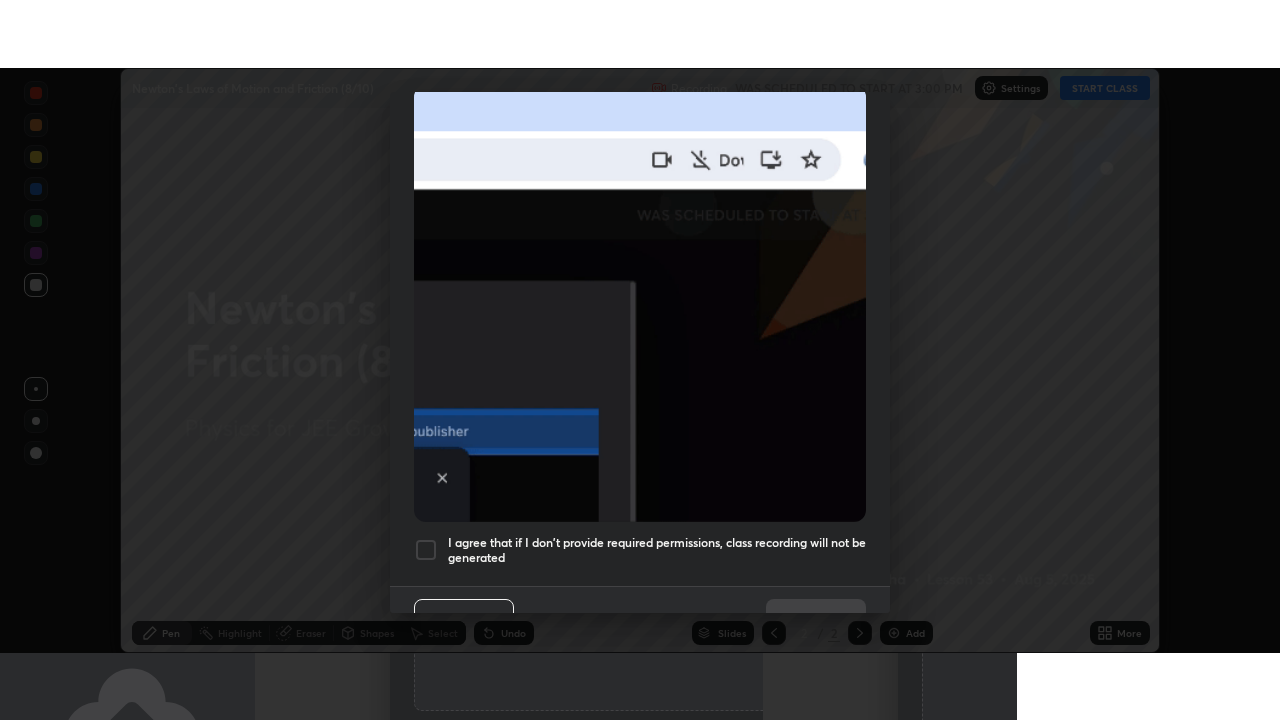 scroll, scrollTop: 479, scrollLeft: 0, axis: vertical 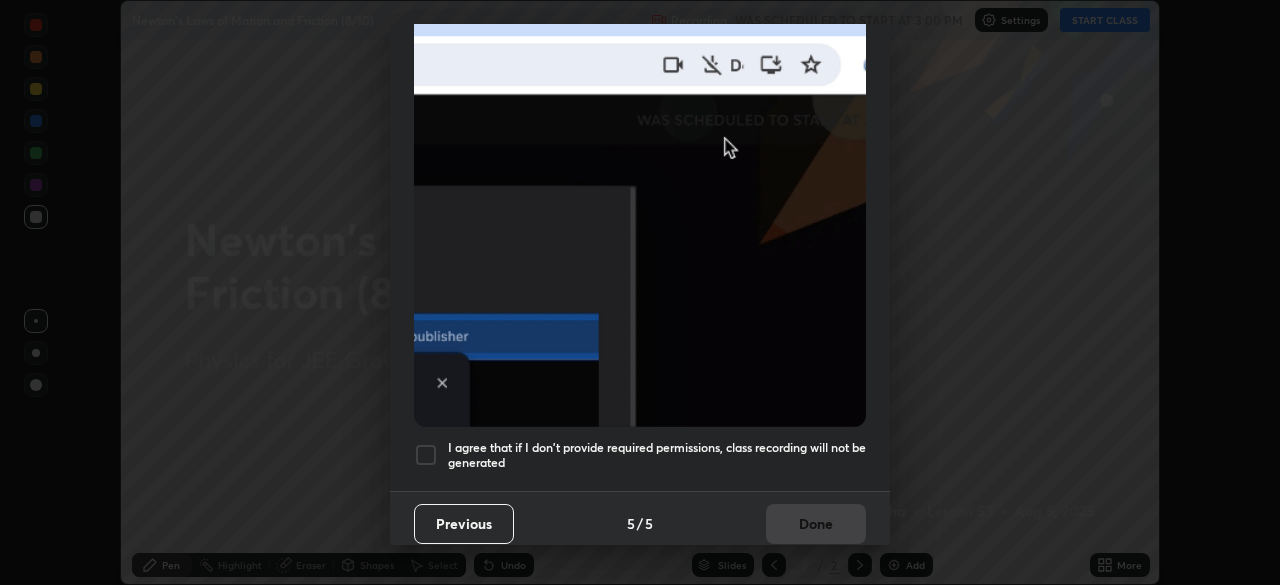 click at bounding box center (426, 455) 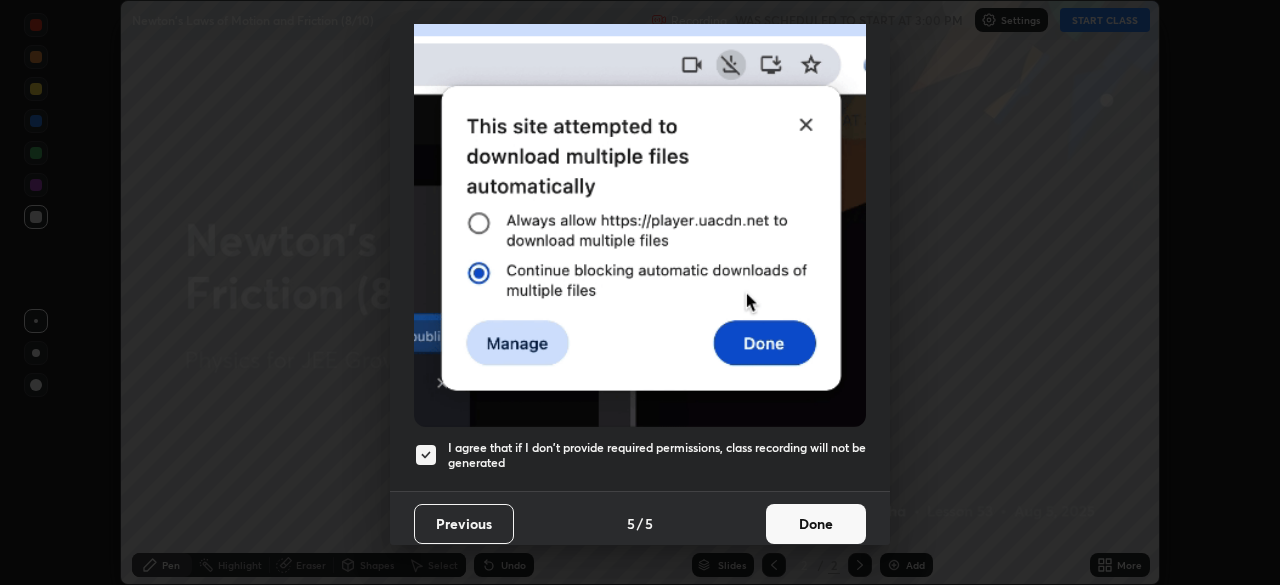 click on "Done" at bounding box center (816, 524) 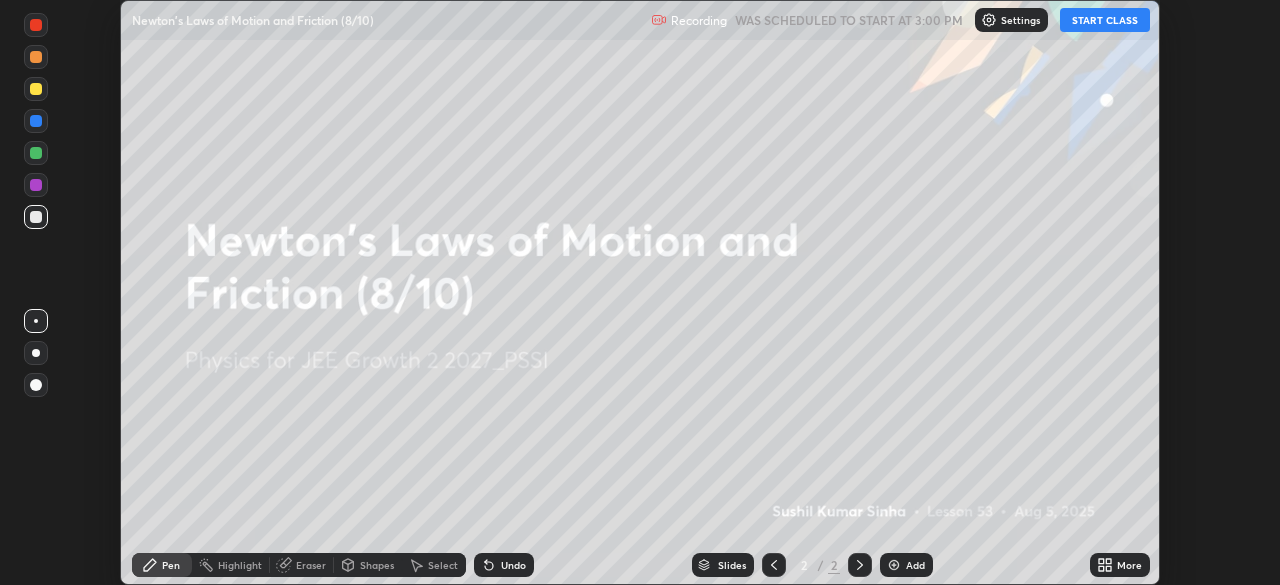 click on "START CLASS" at bounding box center (1105, 20) 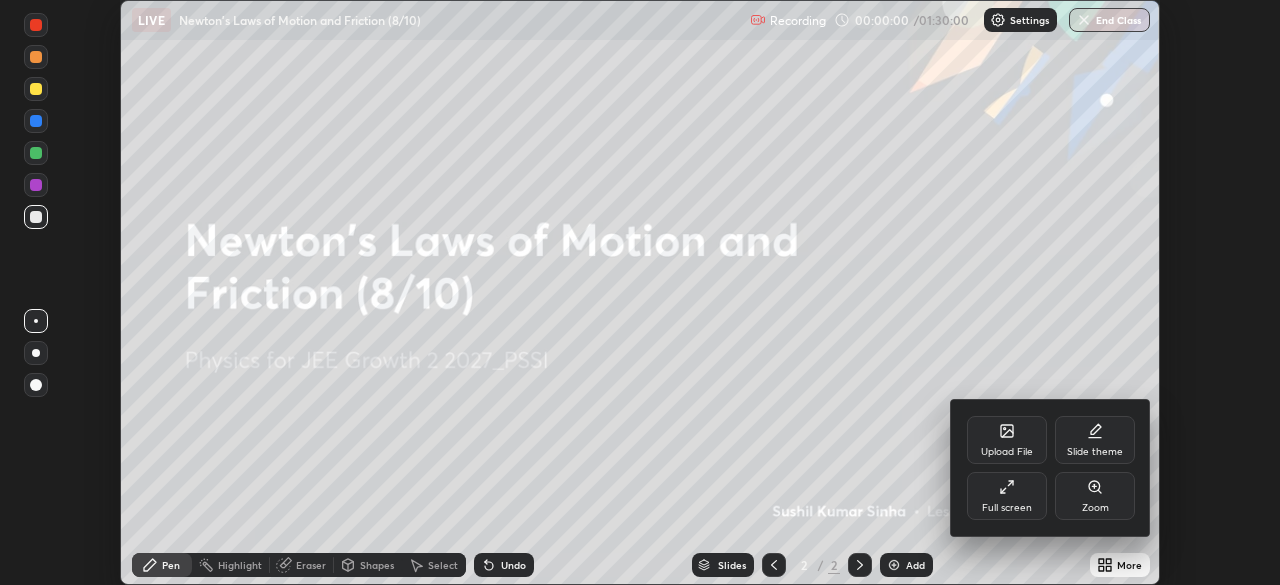 click 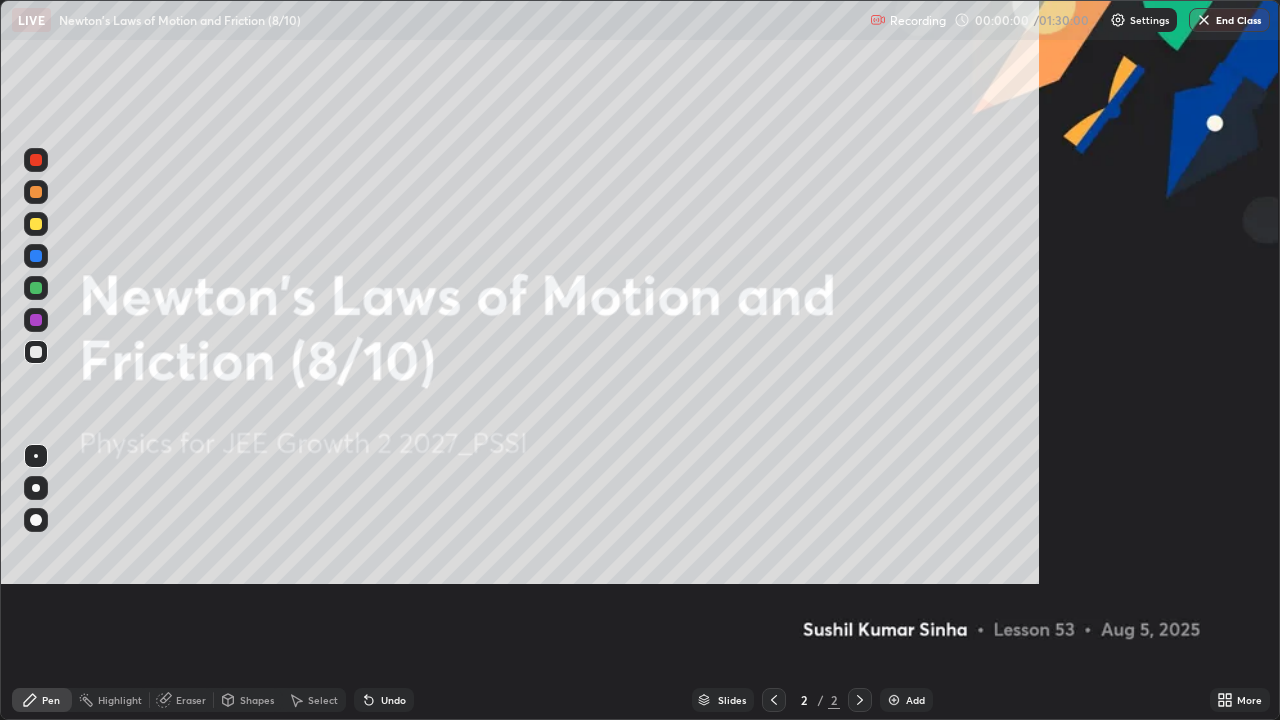 scroll, scrollTop: 99280, scrollLeft: 98720, axis: both 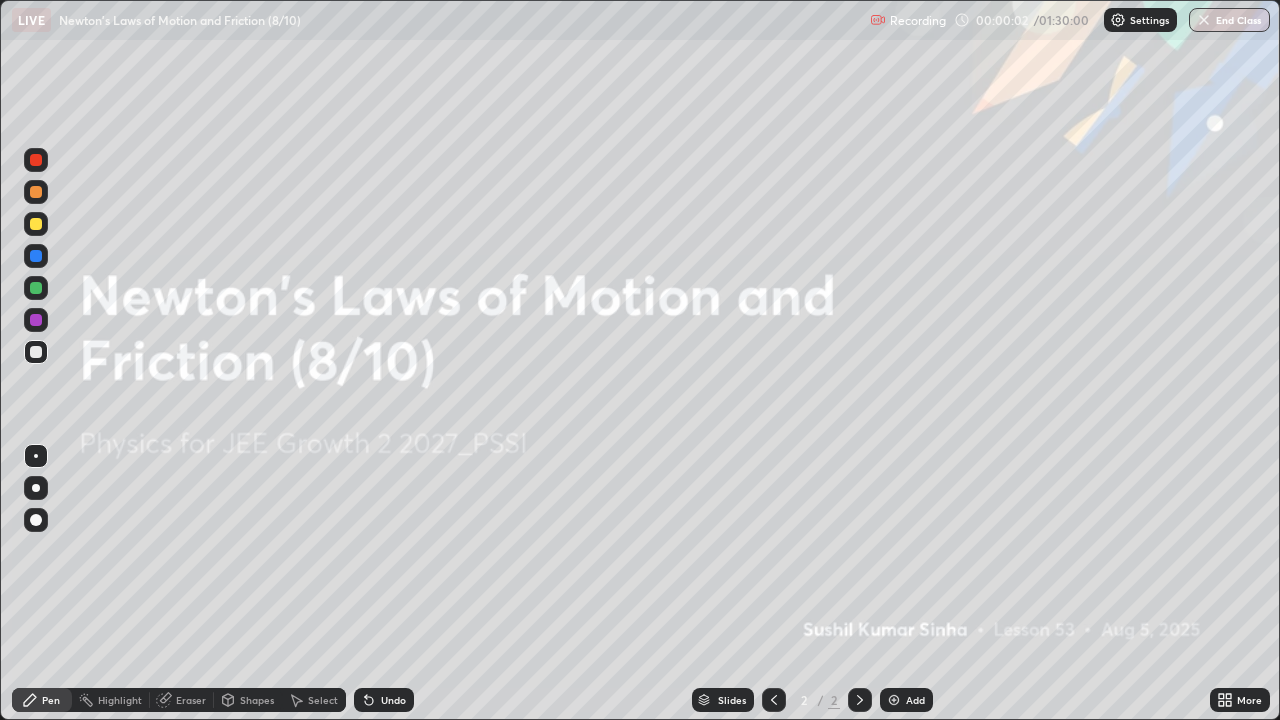 click at bounding box center (894, 700) 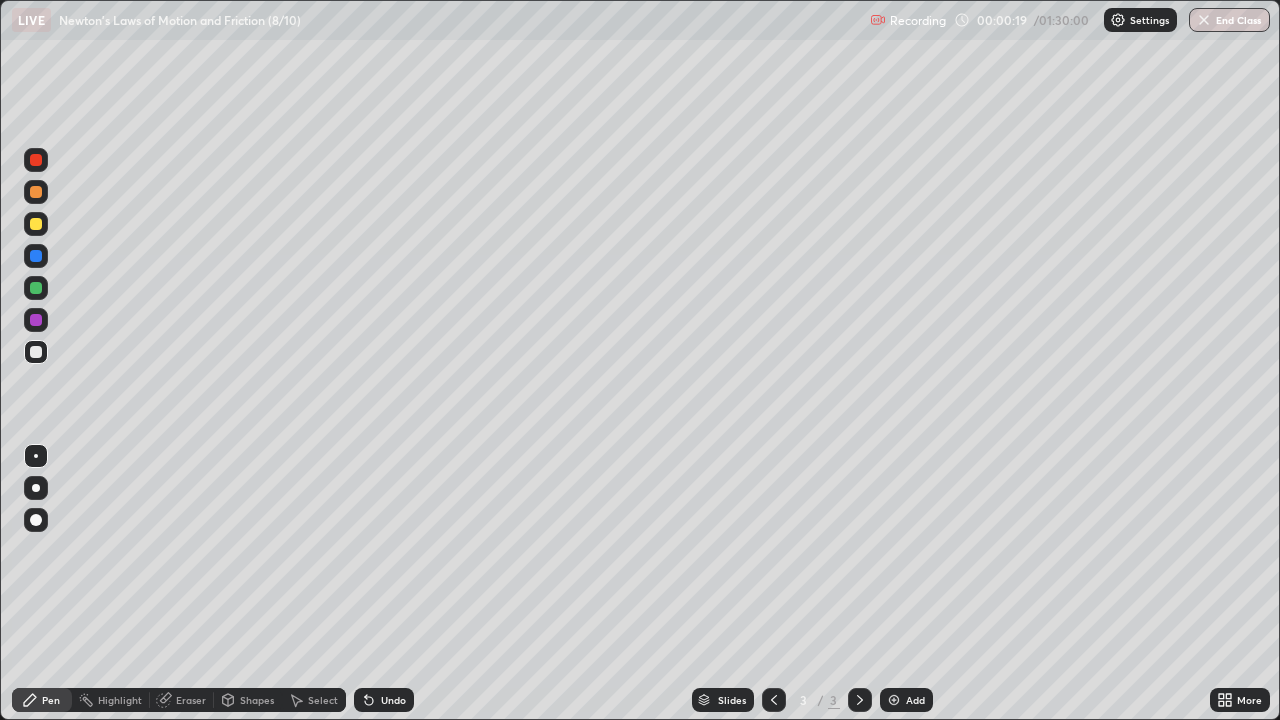 click at bounding box center [36, 224] 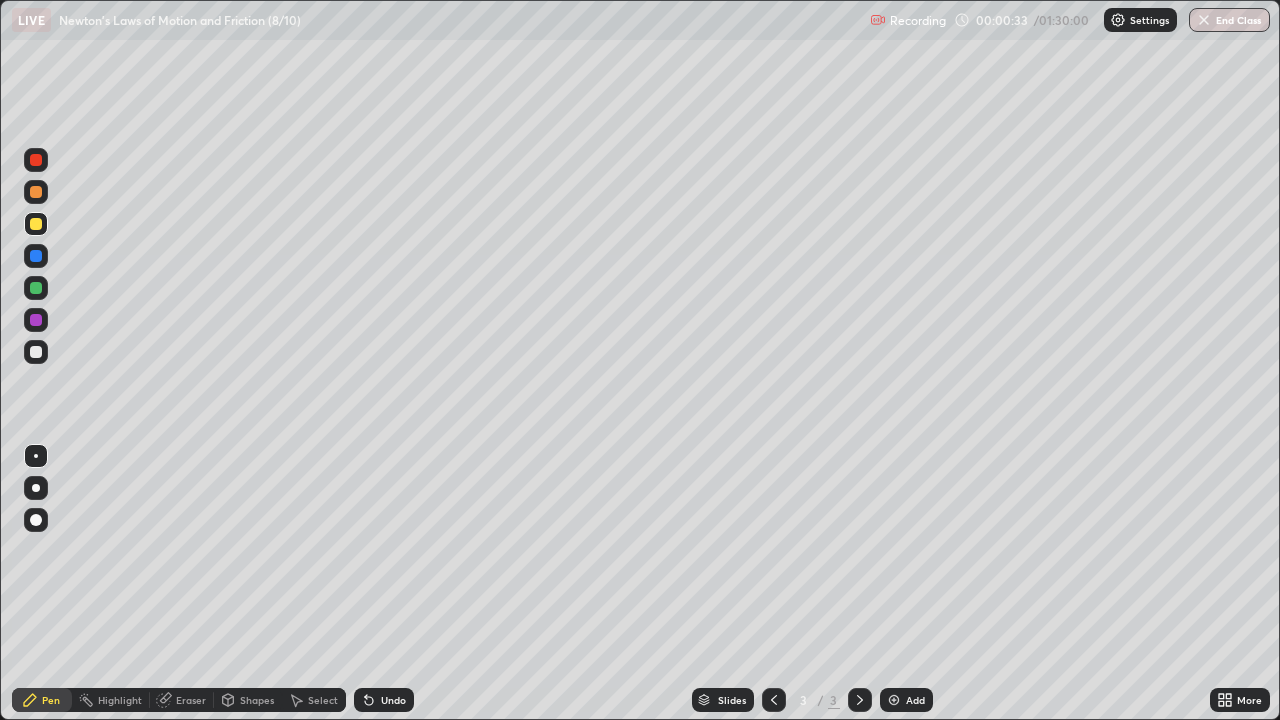 click on "Undo" at bounding box center [393, 700] 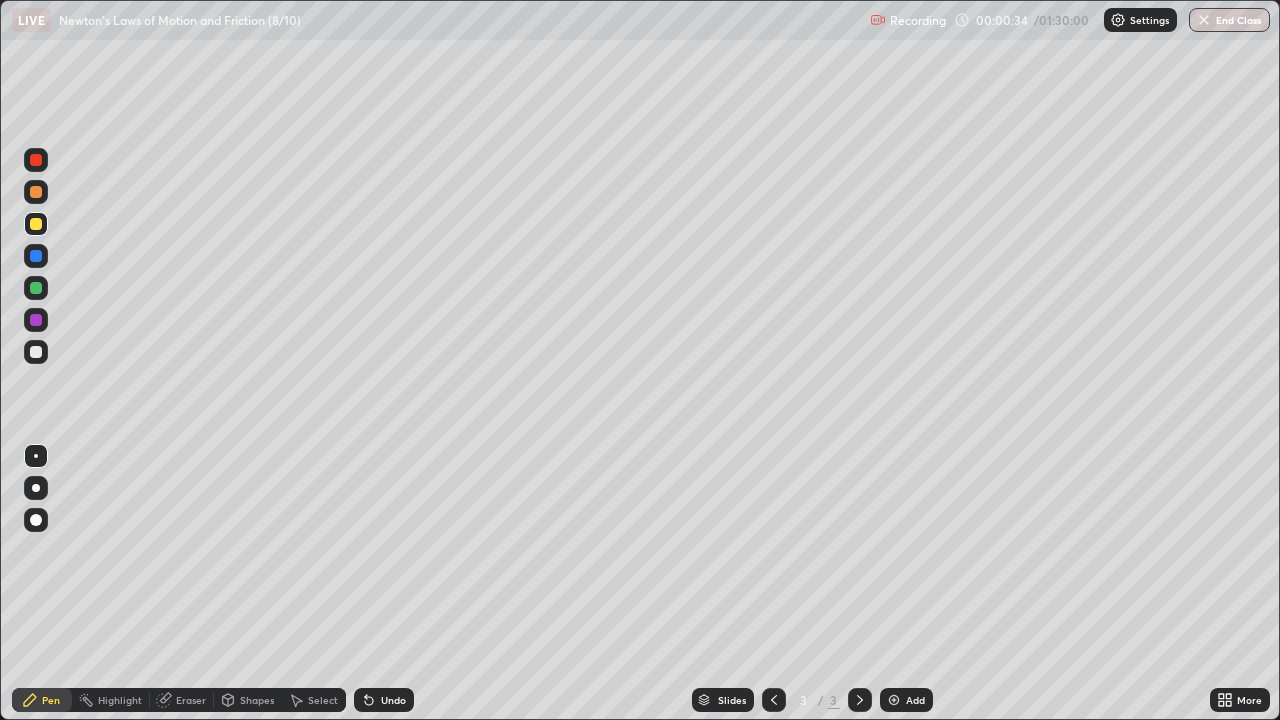 click on "Undo" at bounding box center (393, 700) 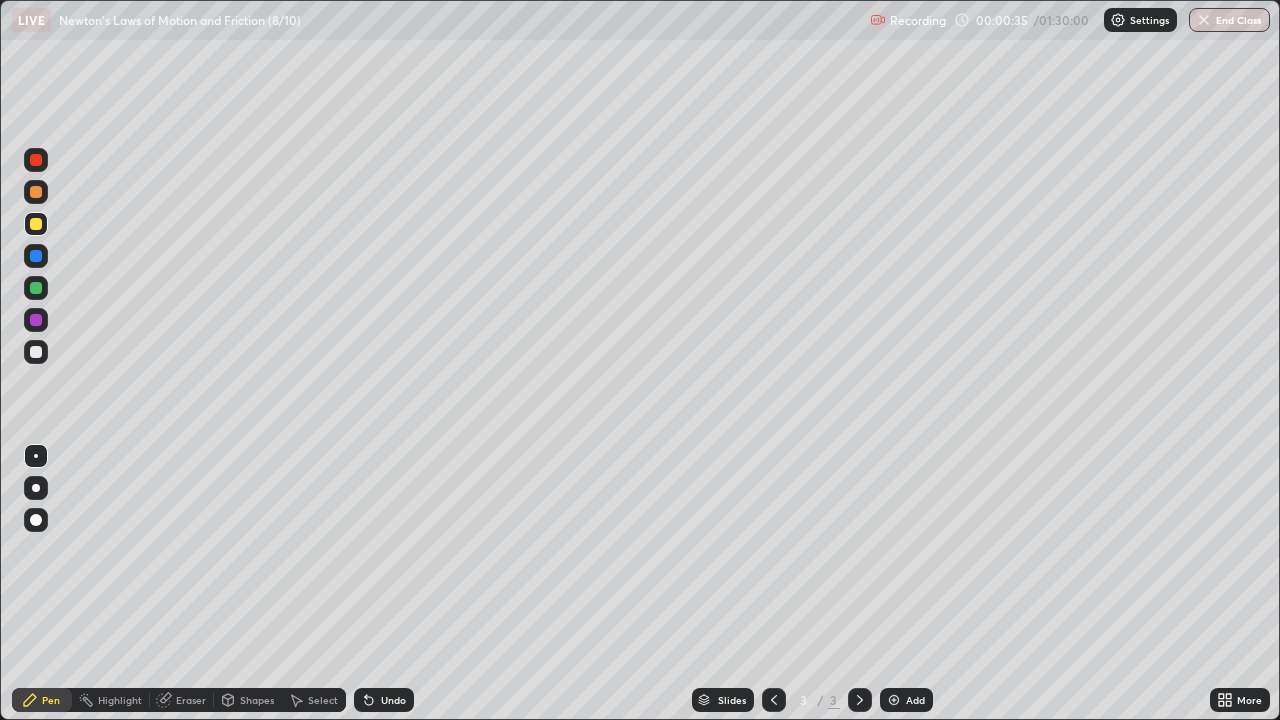 click on "Undo" at bounding box center [393, 700] 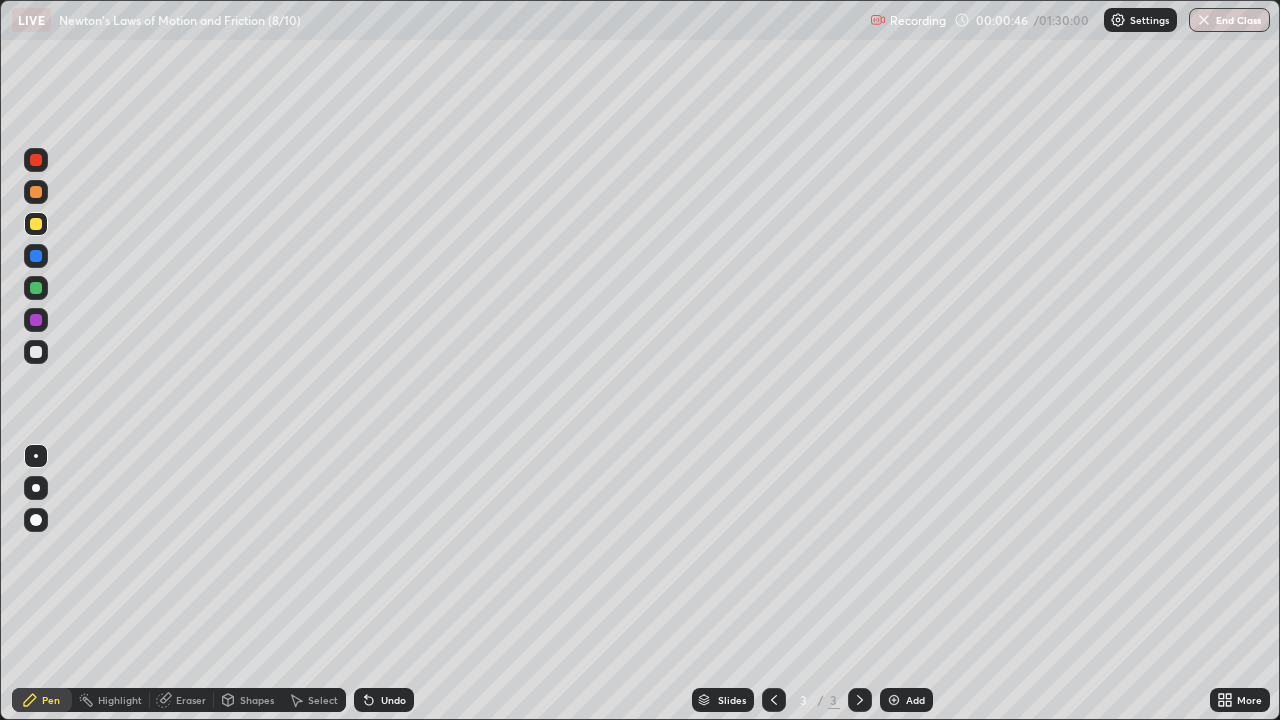 click on "Shapes" at bounding box center [248, 700] 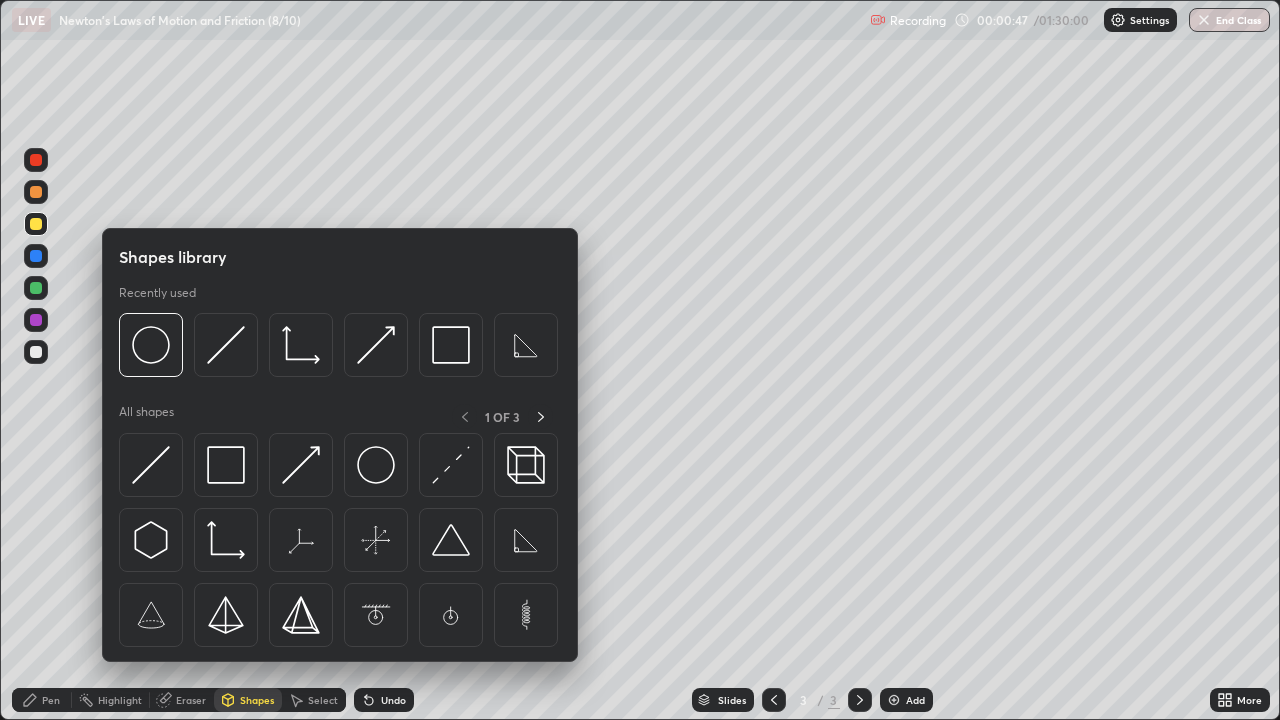 click at bounding box center [301, 465] 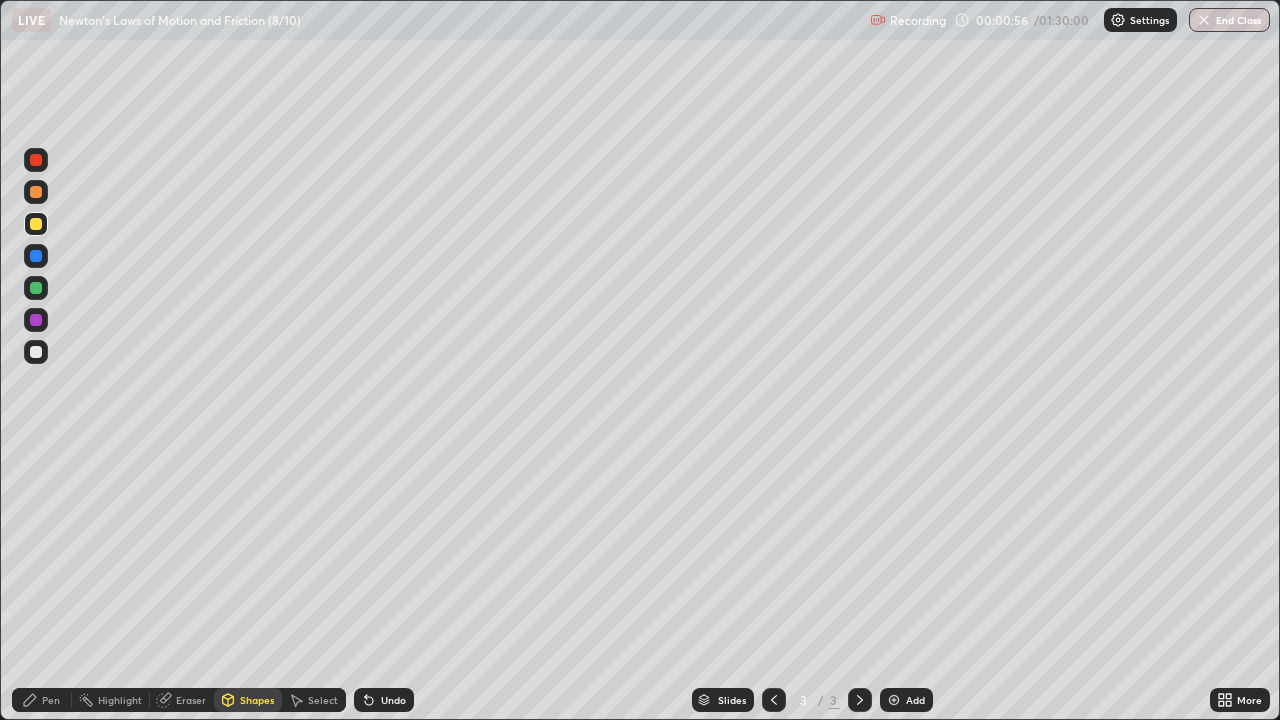 click on "Undo" at bounding box center [384, 700] 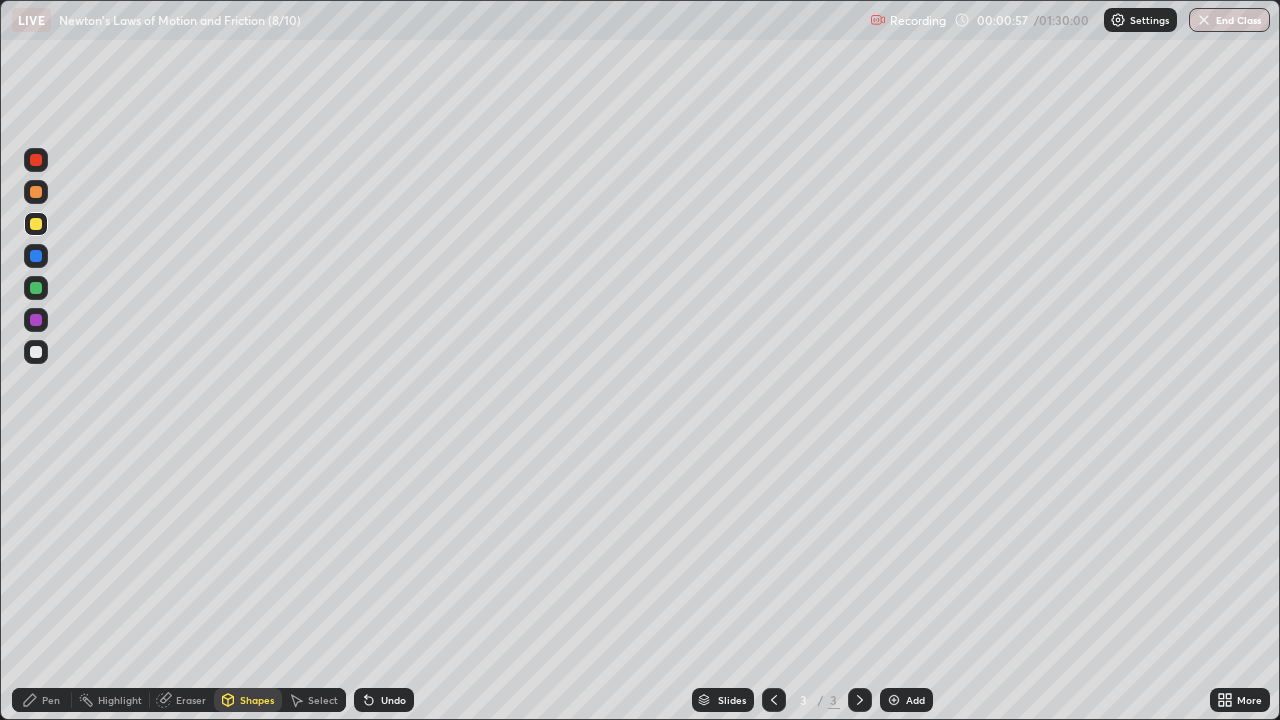 click at bounding box center (36, 352) 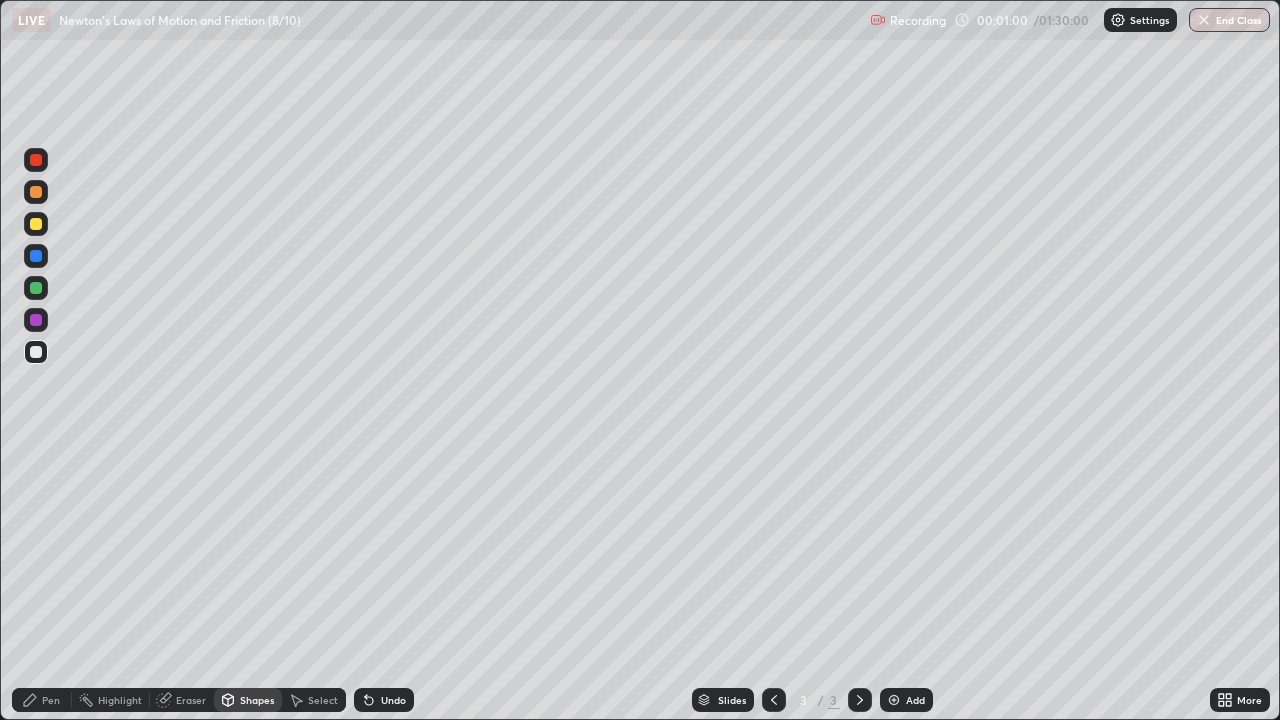 click 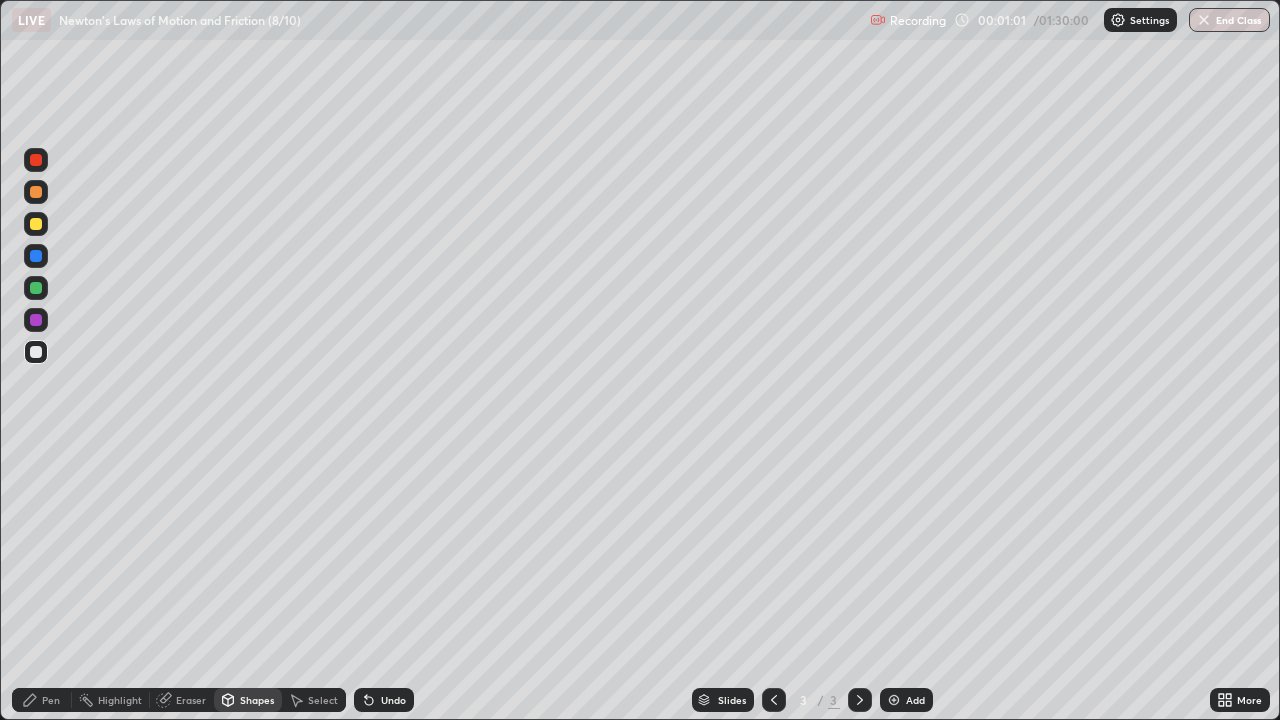 click on "Shapes" at bounding box center (257, 700) 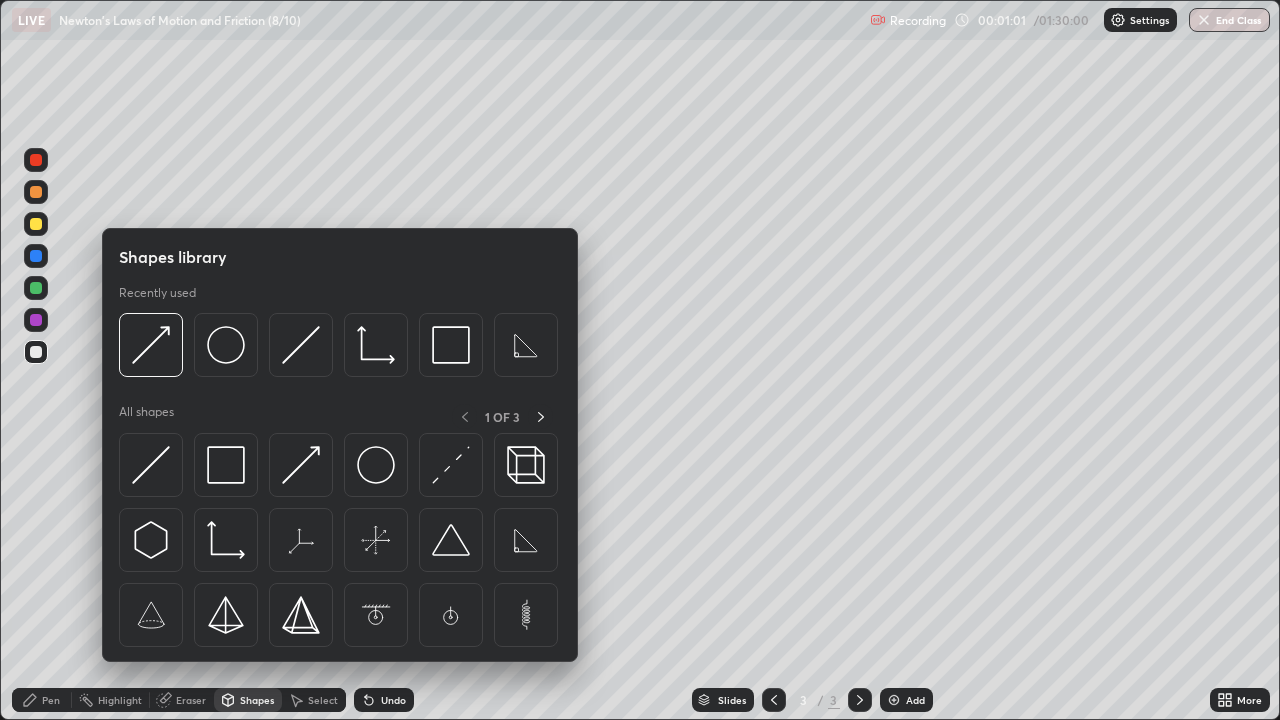 click at bounding box center [151, 465] 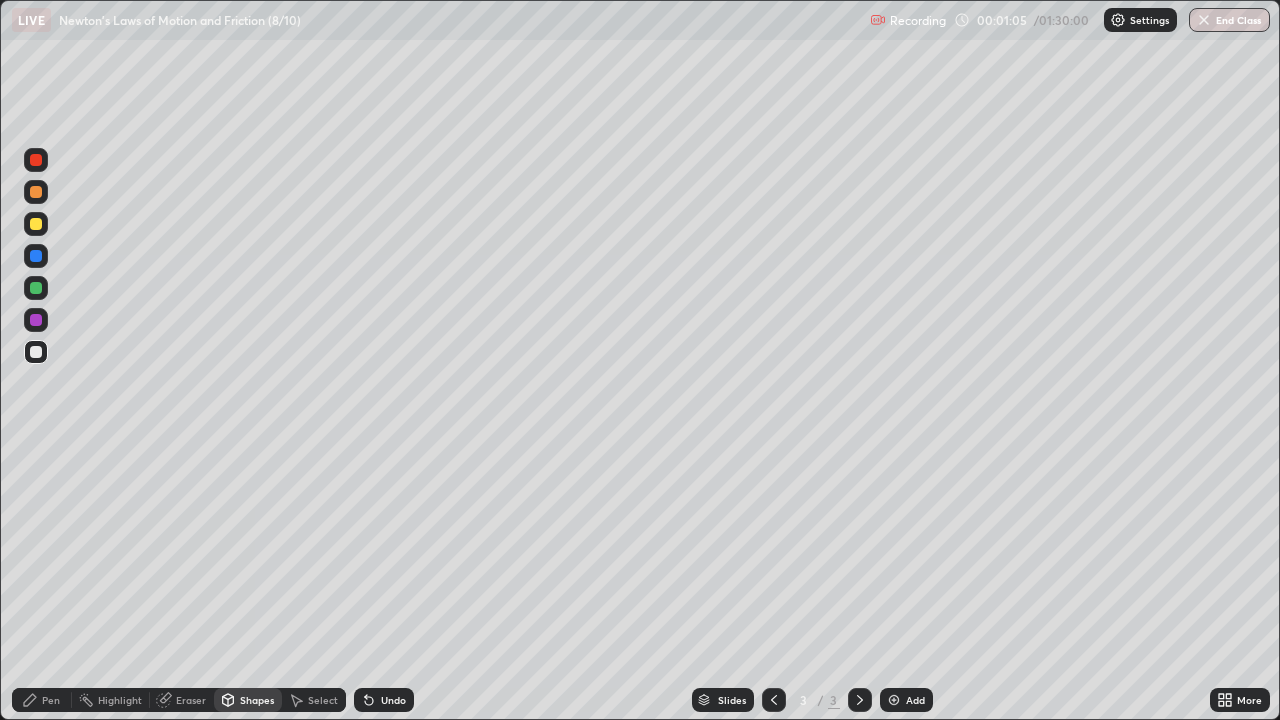 click on "Select" at bounding box center (314, 700) 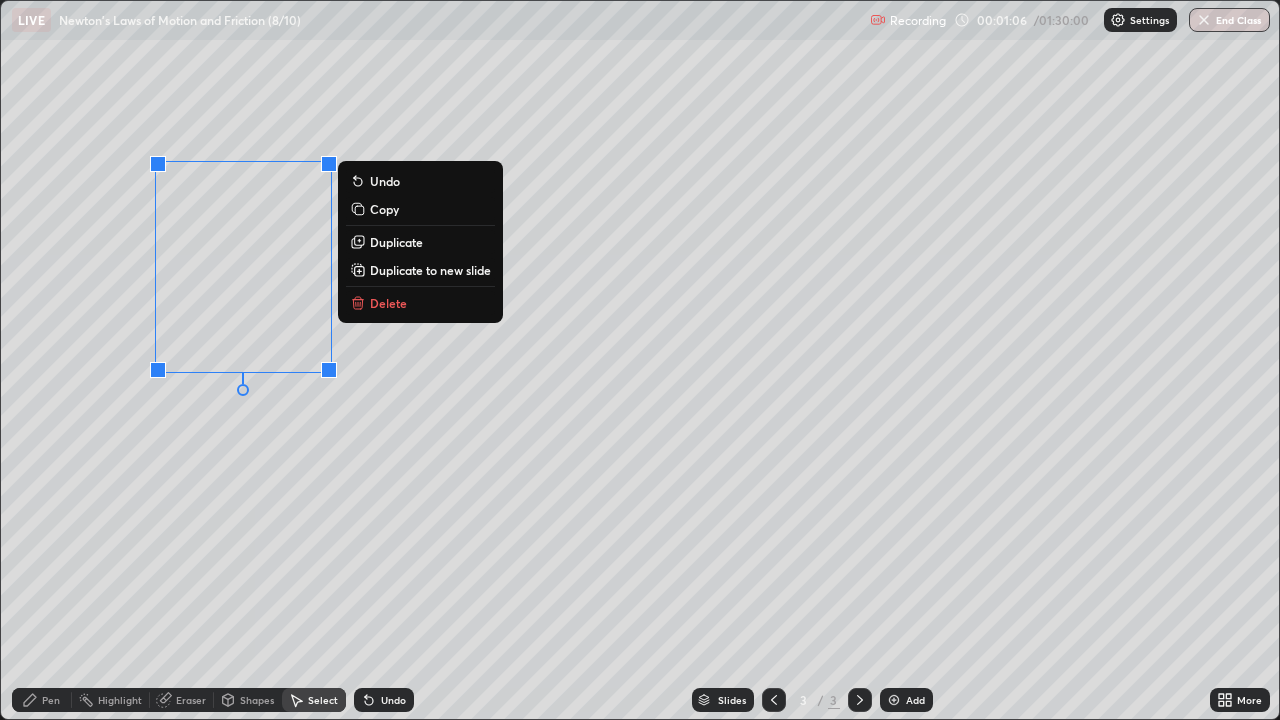 click on "Copy" at bounding box center [384, 209] 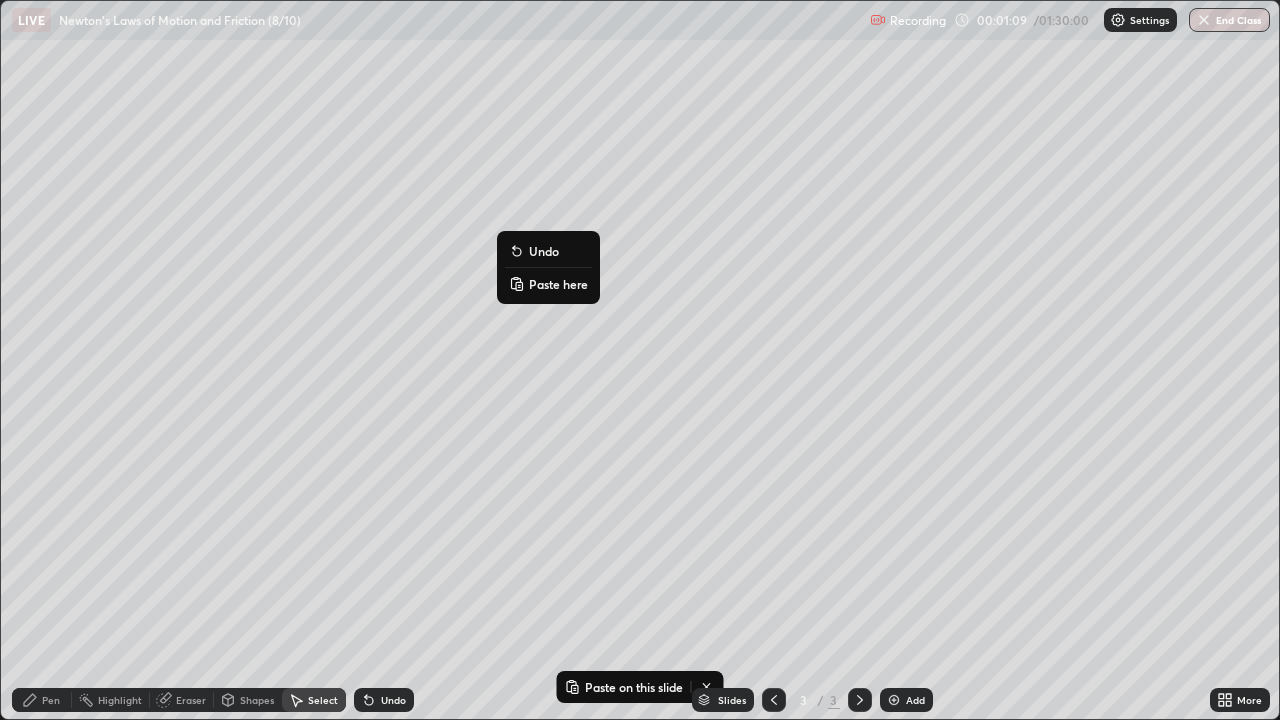 click on "Paste here" at bounding box center (558, 284) 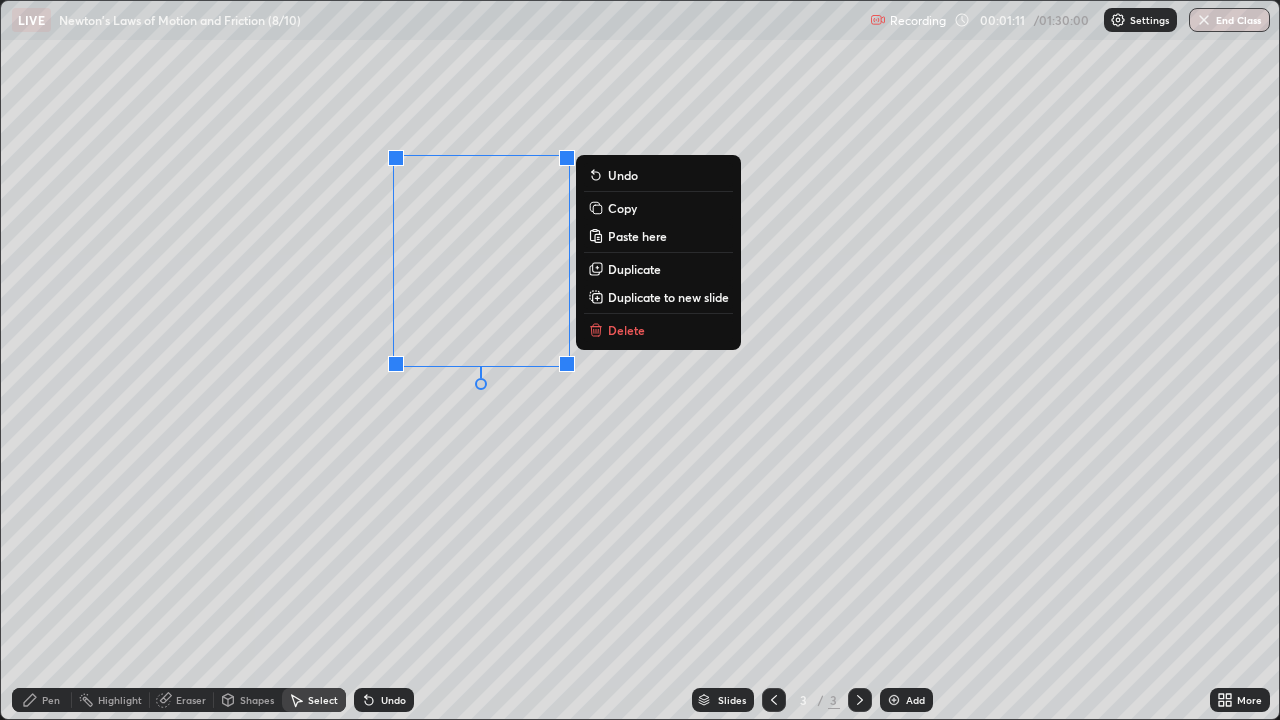click on "0 ° Undo Copy Paste here Duplicate Duplicate to new slide Delete" at bounding box center (640, 360) 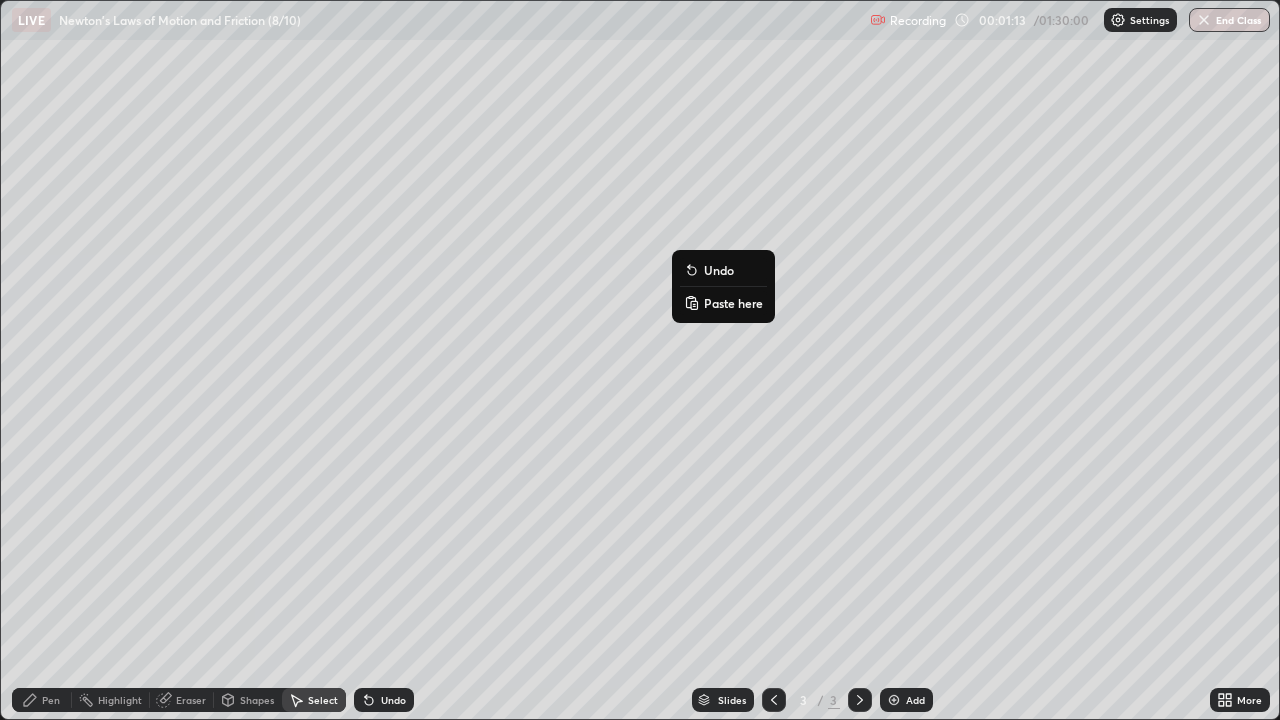 click on "Paste here" at bounding box center [733, 303] 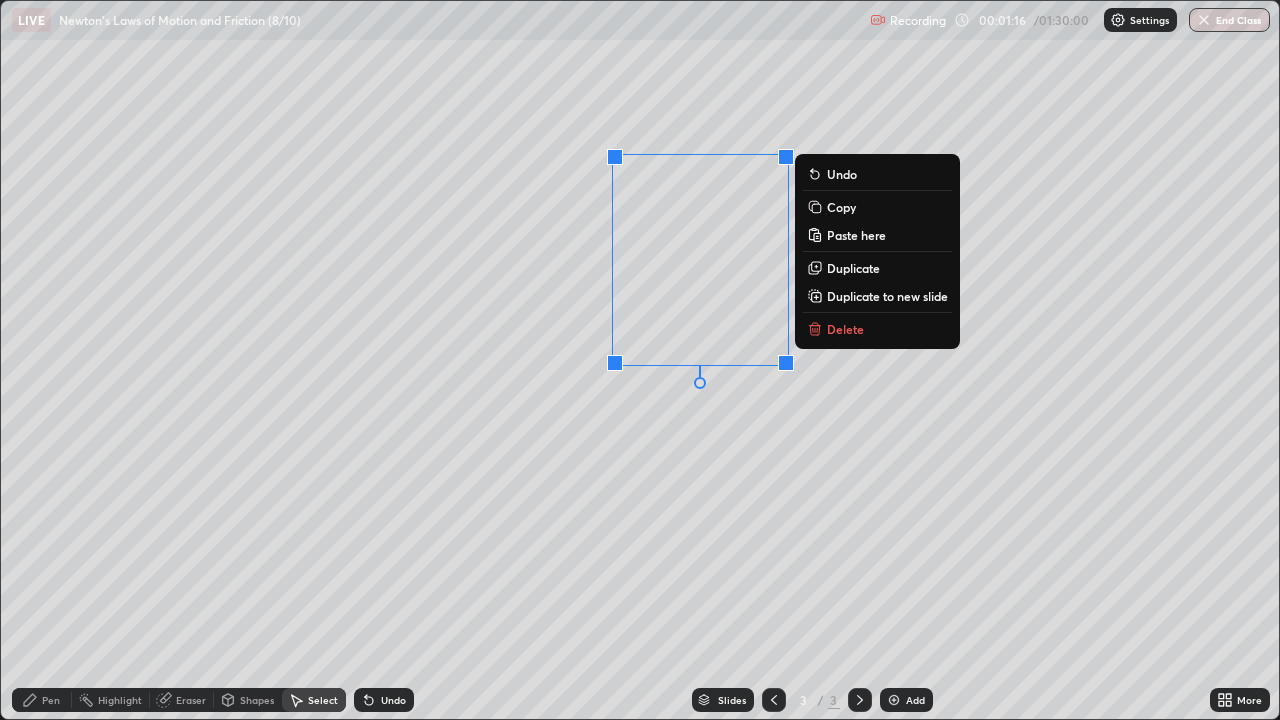 click on "0 ° Undo Copy Paste here Duplicate Duplicate to new slide Delete" at bounding box center [640, 360] 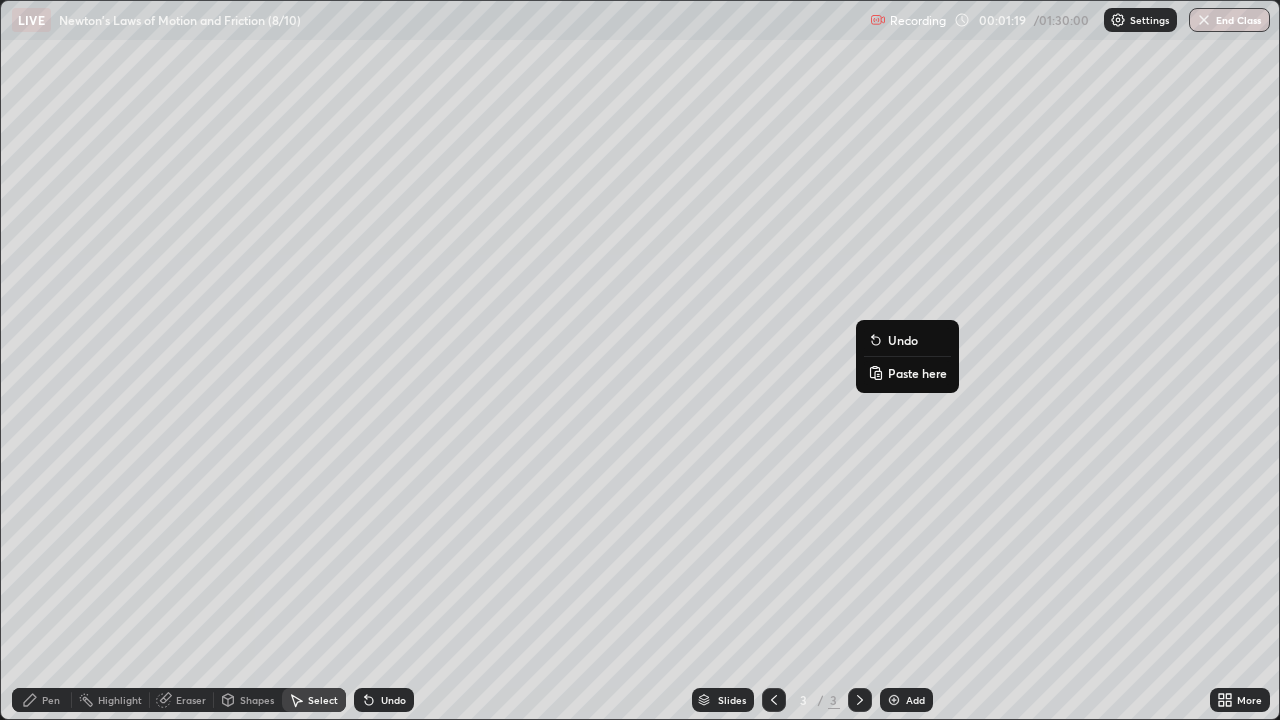 click on "Paste here" at bounding box center (917, 373) 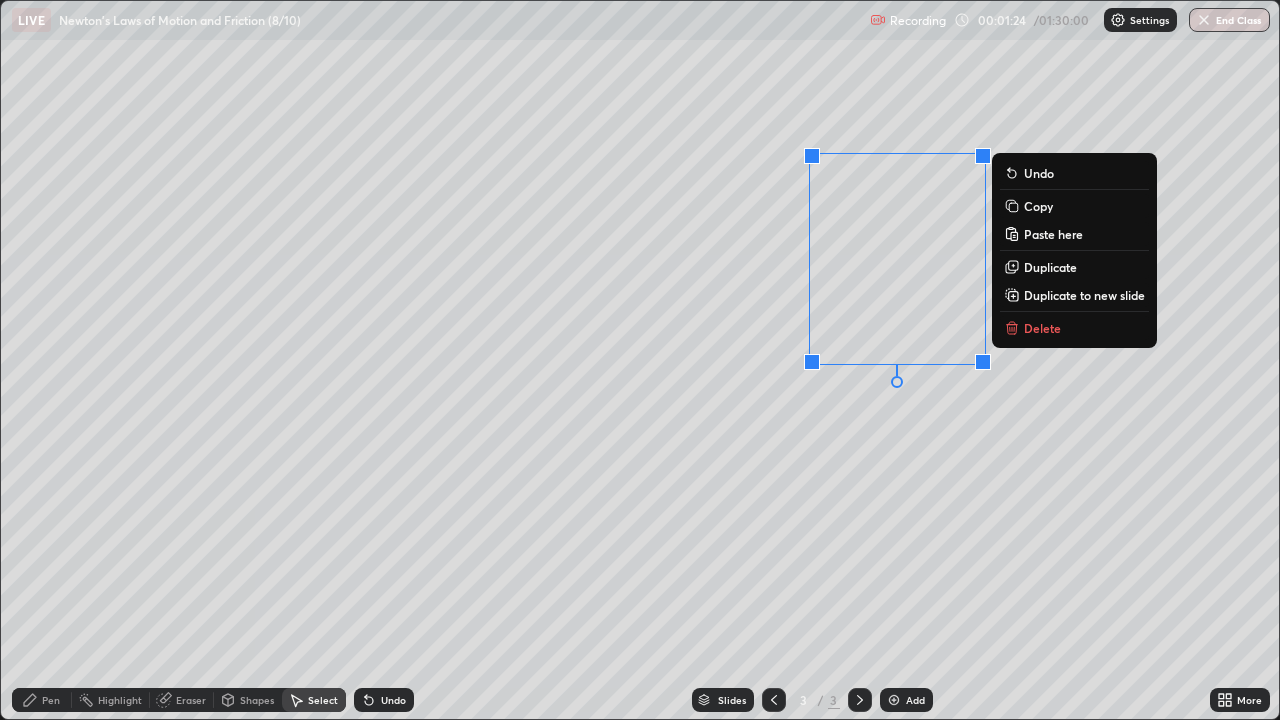 click on "0 ° Undo Copy Paste here Duplicate Duplicate to new slide Delete" at bounding box center (640, 360) 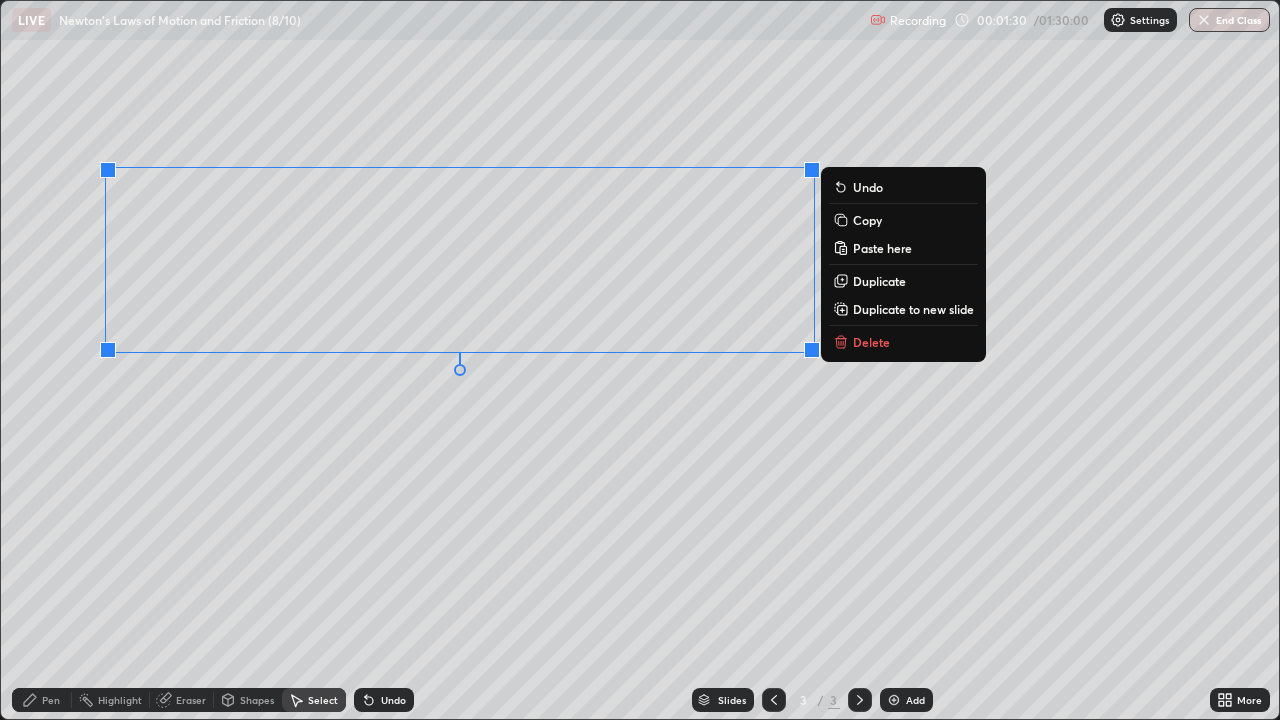 click on "0 ° Undo Copy Paste here Duplicate Duplicate to new slide Delete" at bounding box center (640, 360) 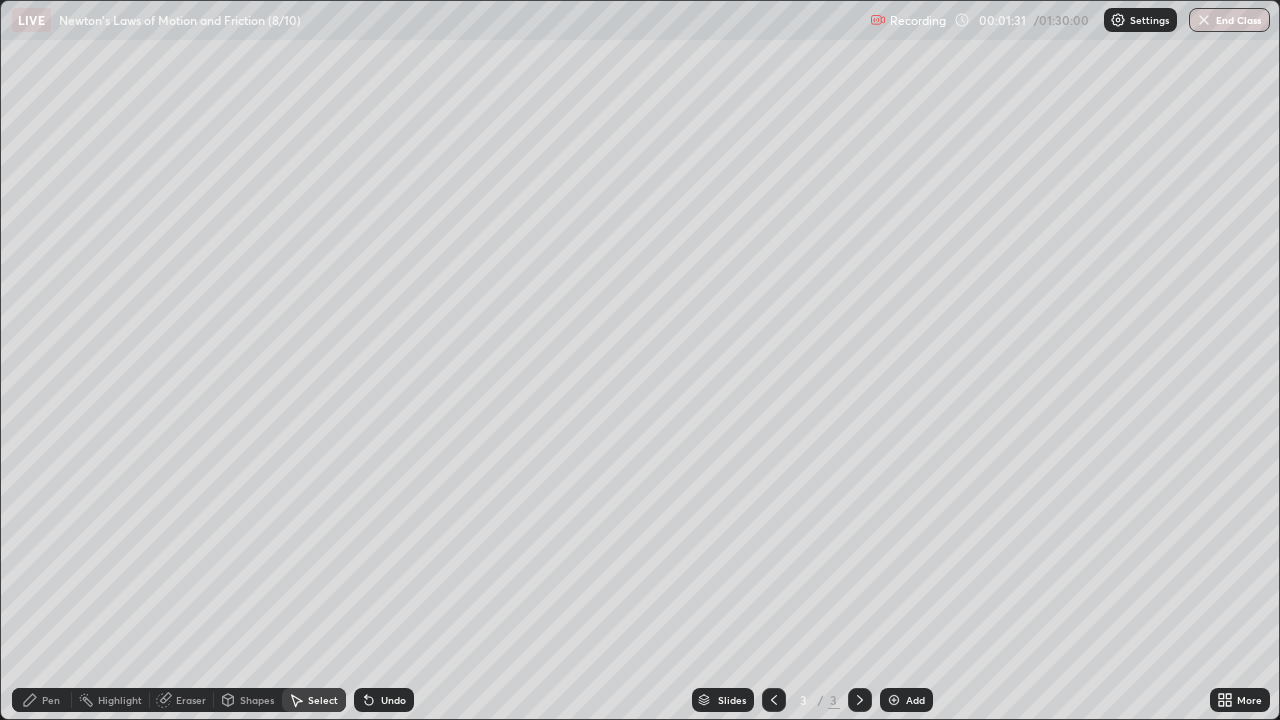 click on "Pen" at bounding box center (51, 700) 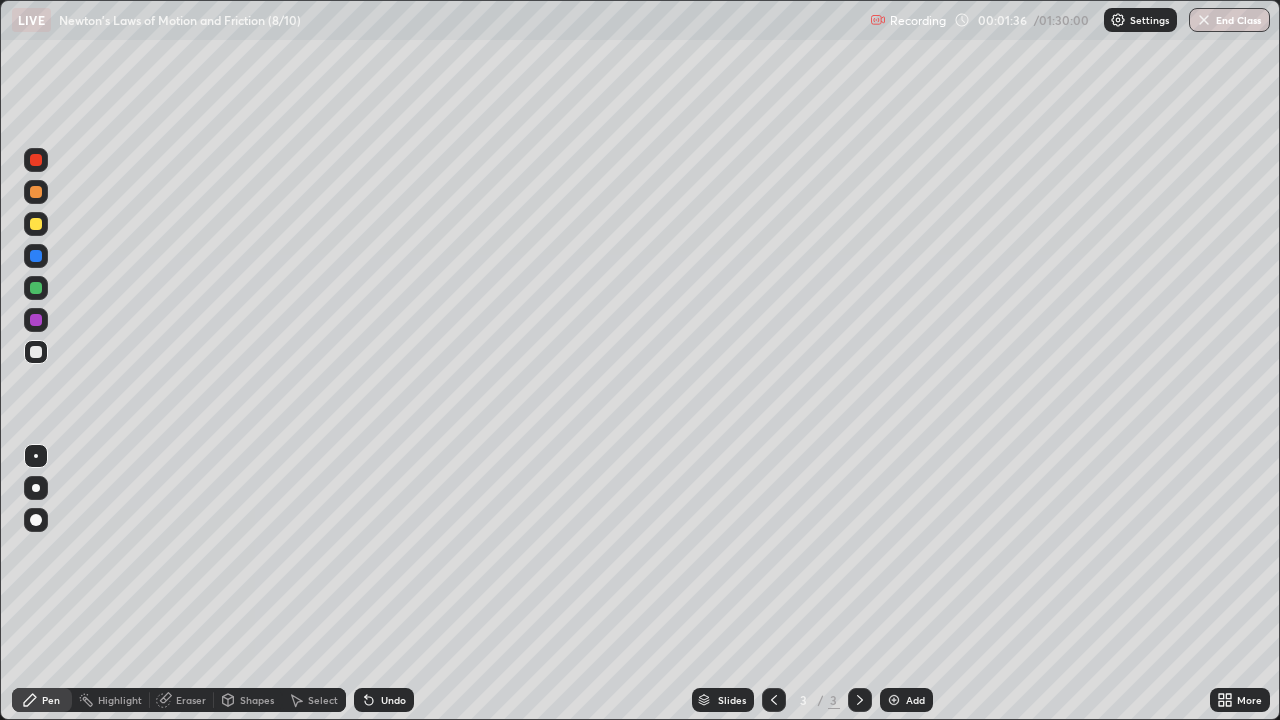 click at bounding box center (36, 352) 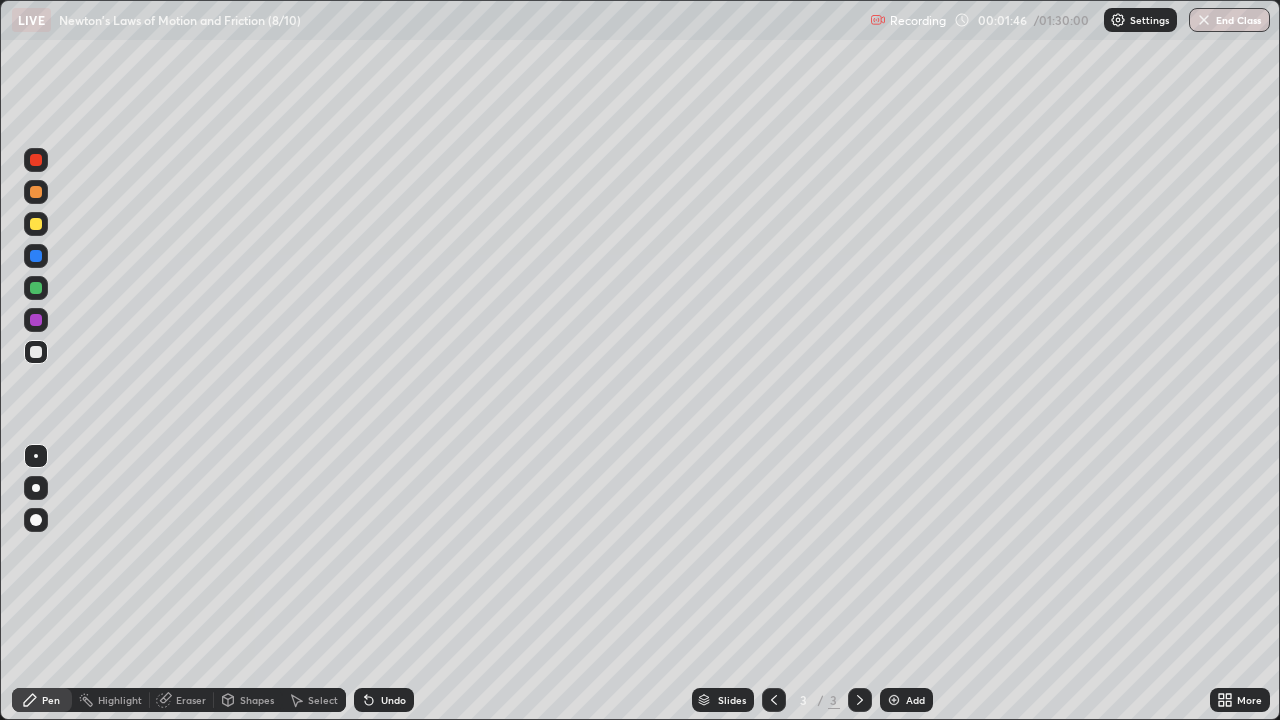 click at bounding box center [36, 288] 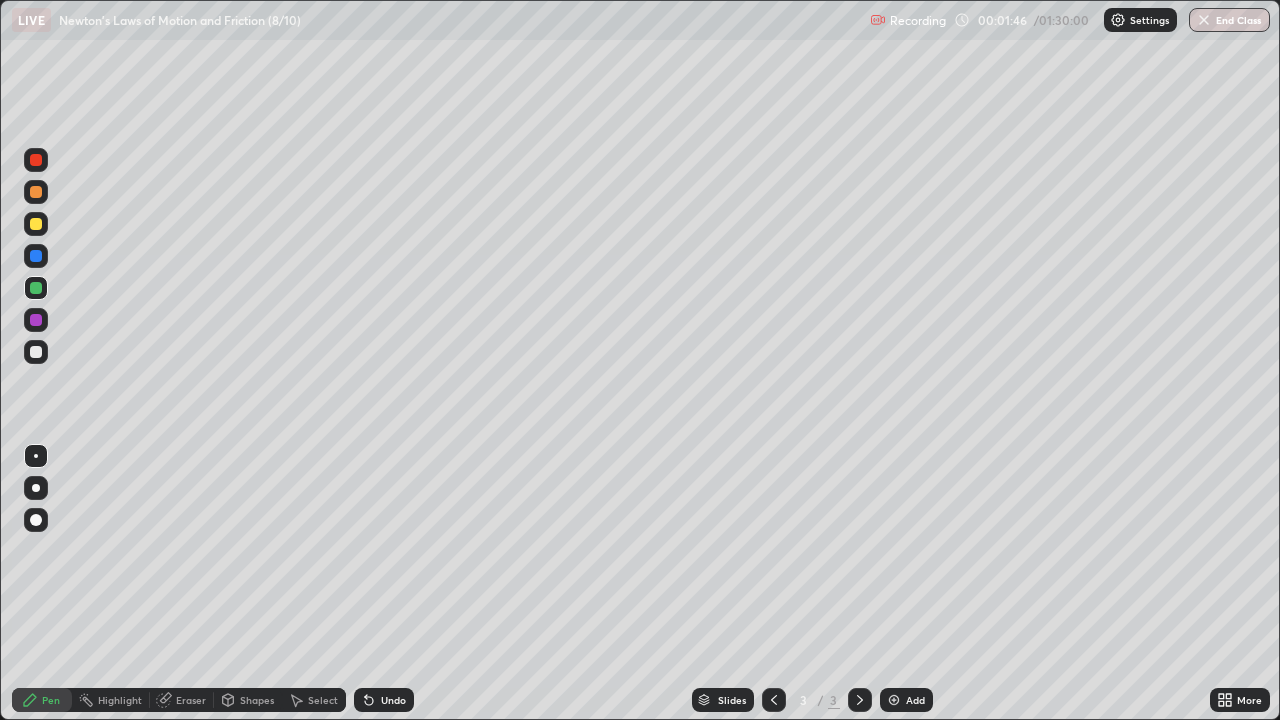 click at bounding box center (36, 288) 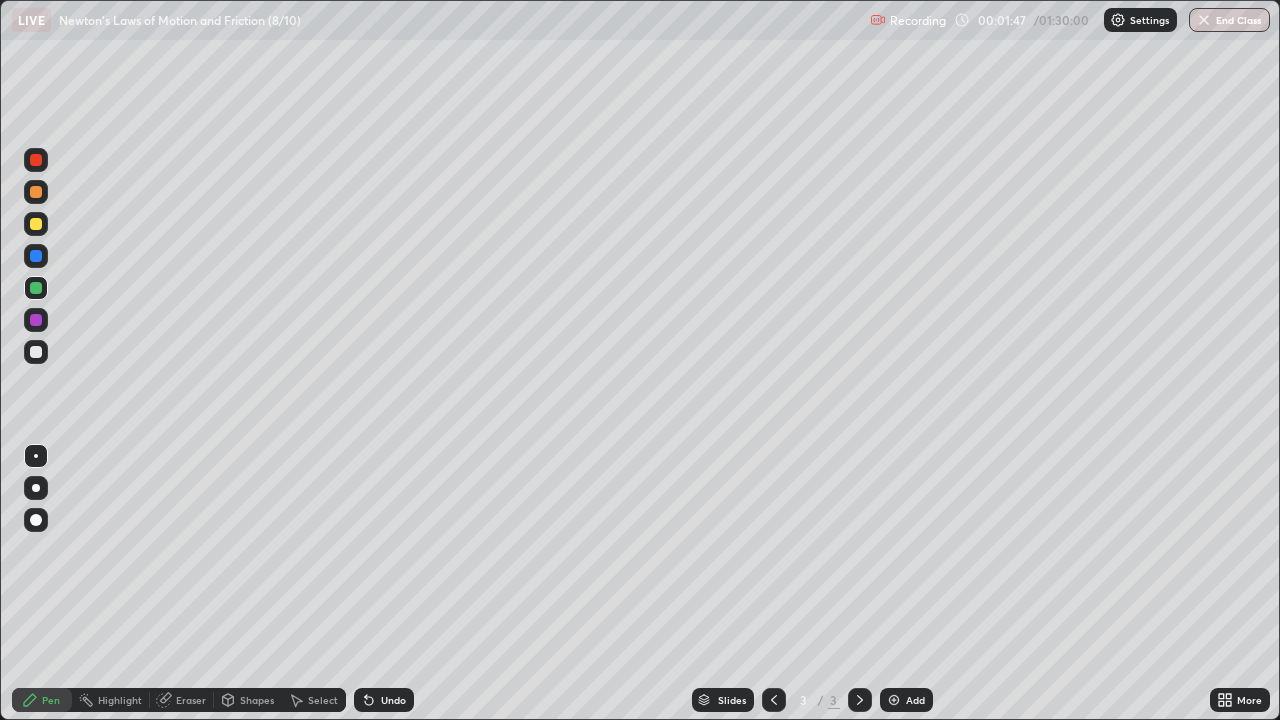 click on "Shapes" at bounding box center (257, 700) 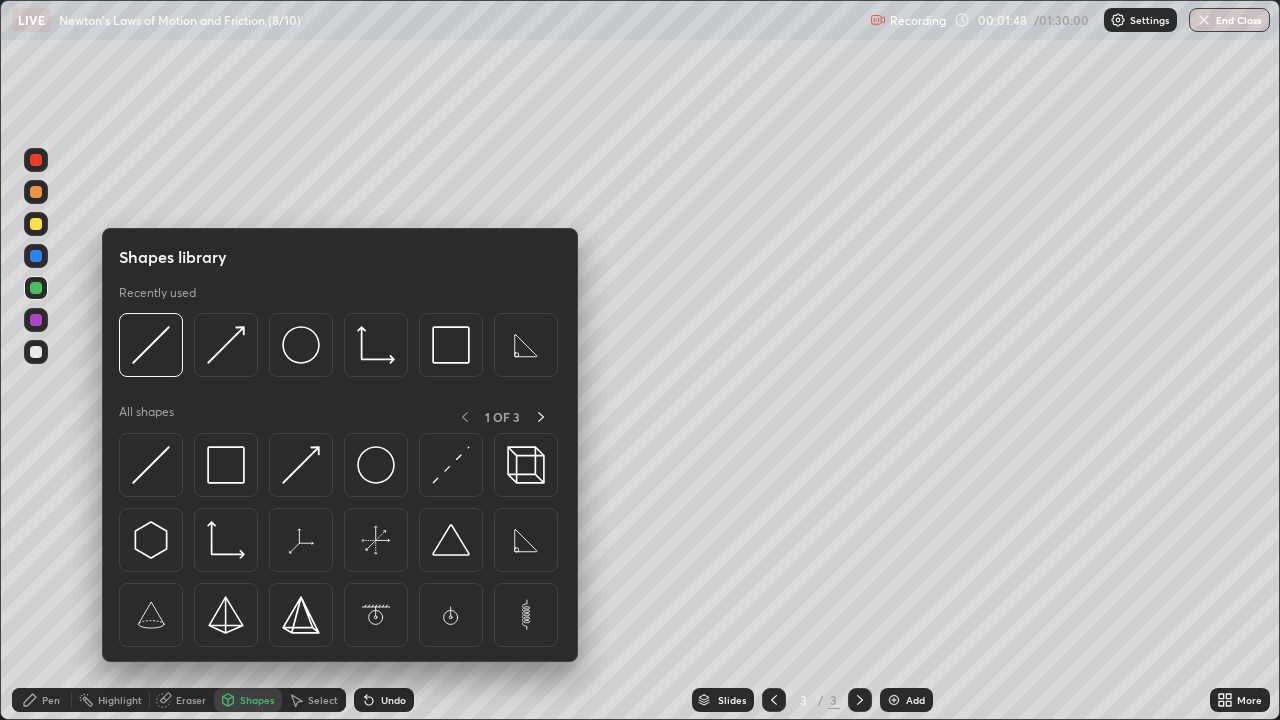 click at bounding box center [301, 465] 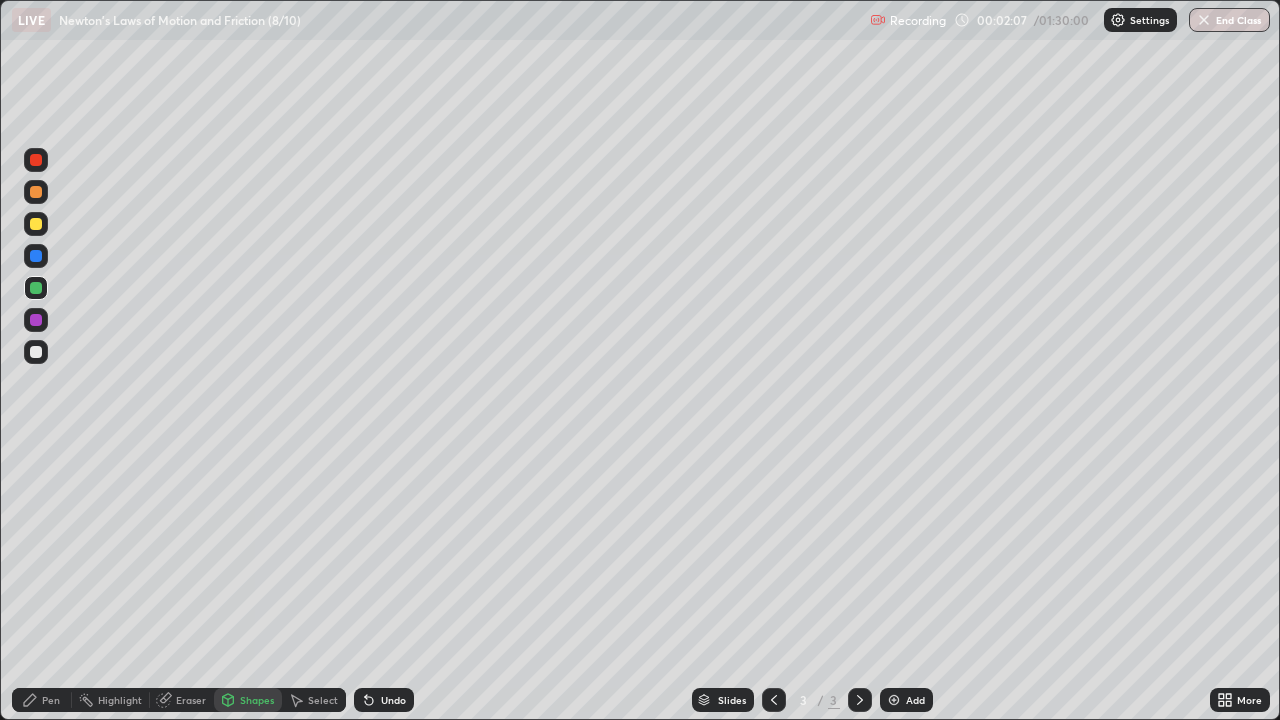 click on "Pen" at bounding box center [51, 700] 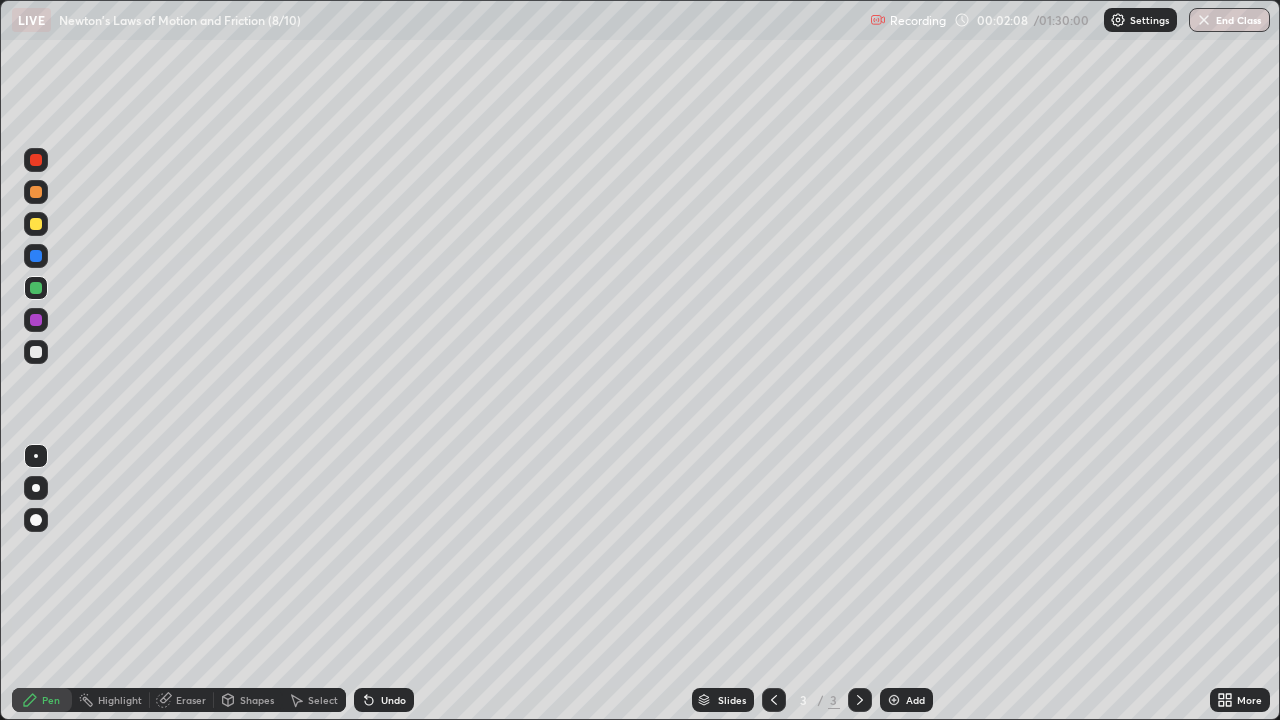 click at bounding box center (36, 352) 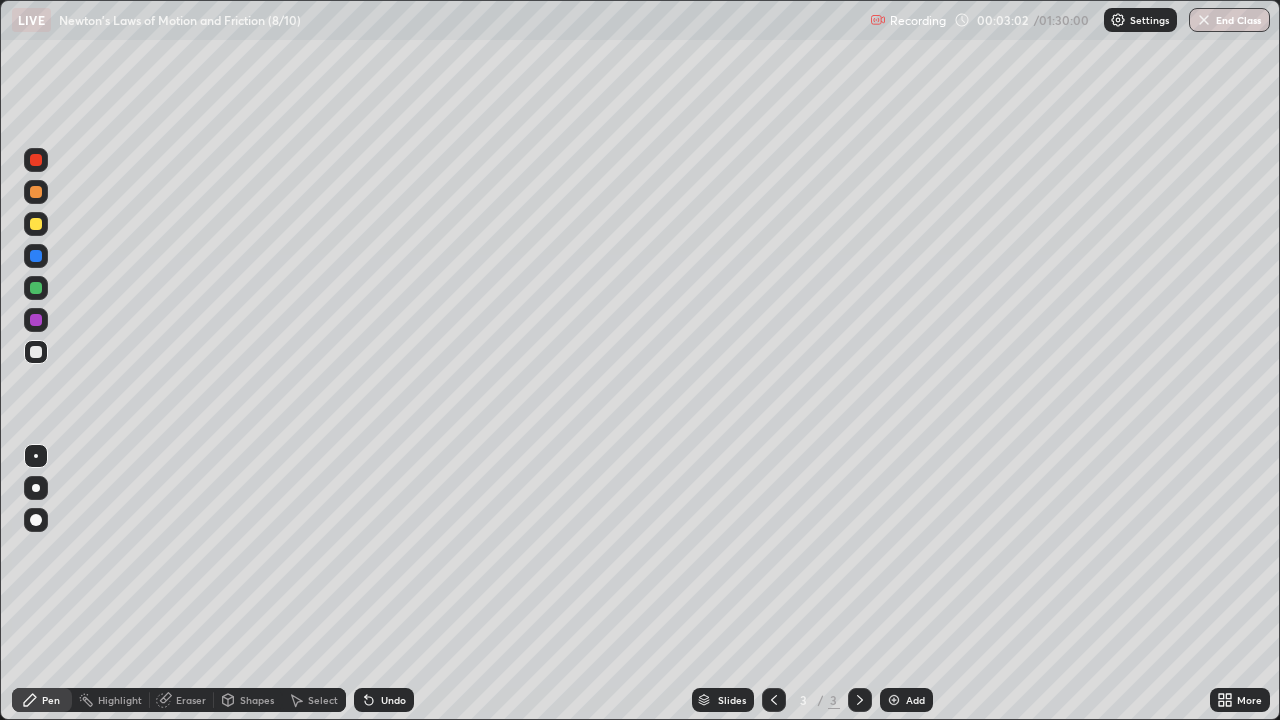 click at bounding box center (36, 320) 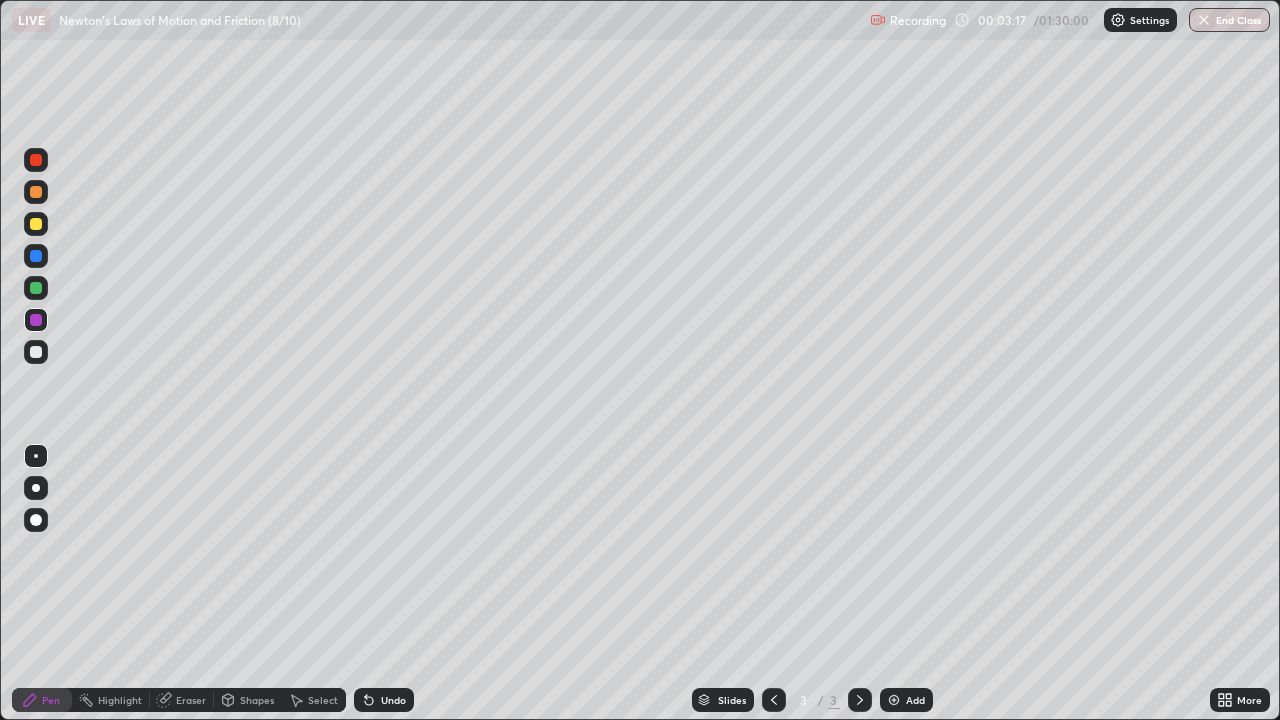 click at bounding box center [36, 288] 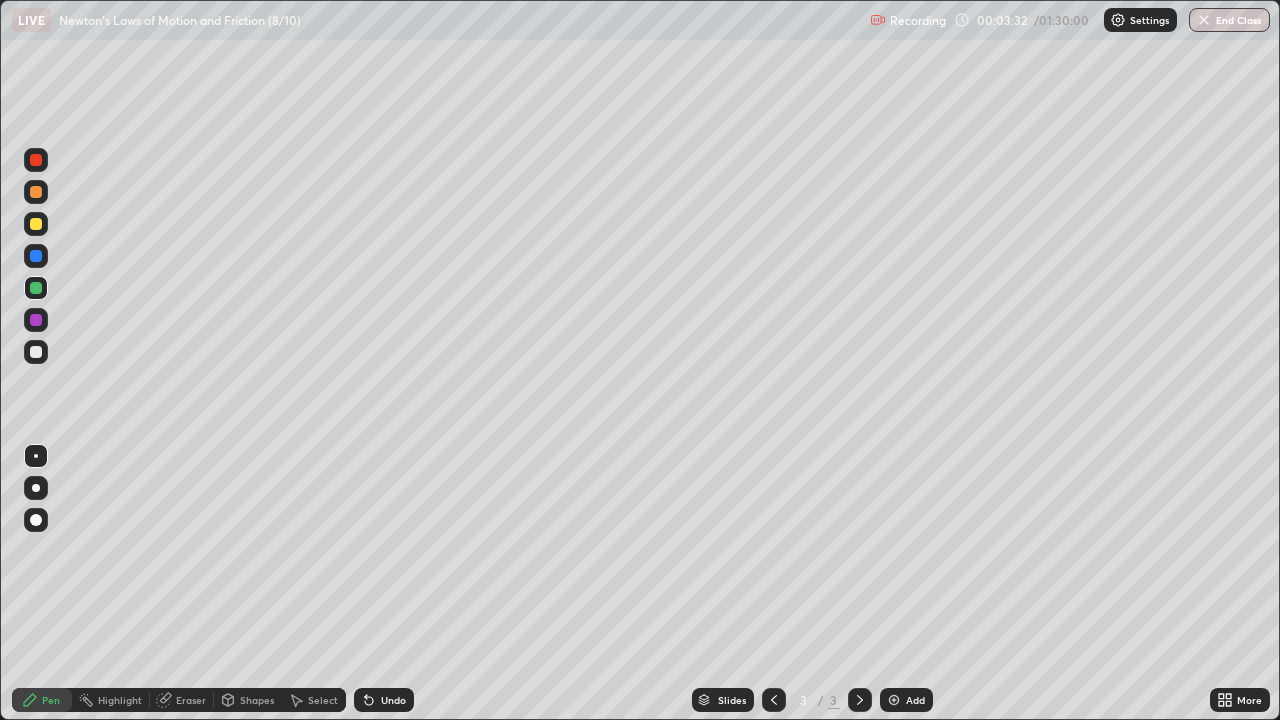 click at bounding box center (36, 320) 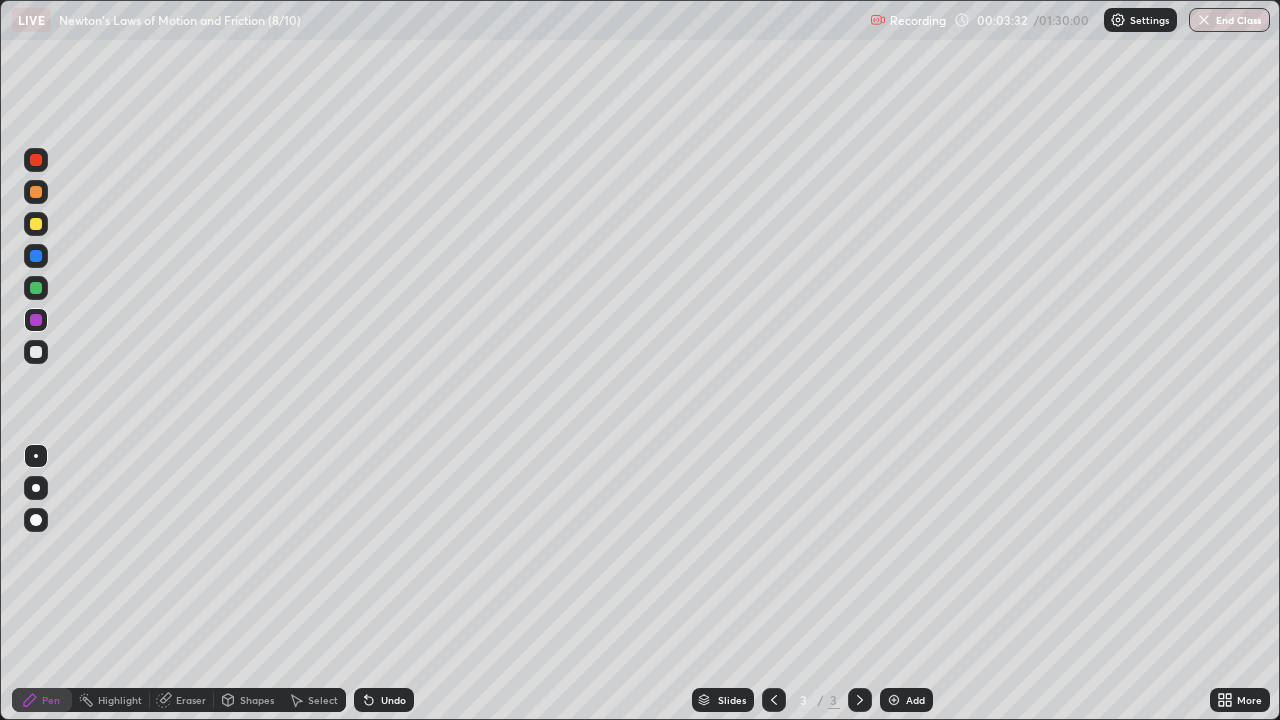 click at bounding box center [36, 320] 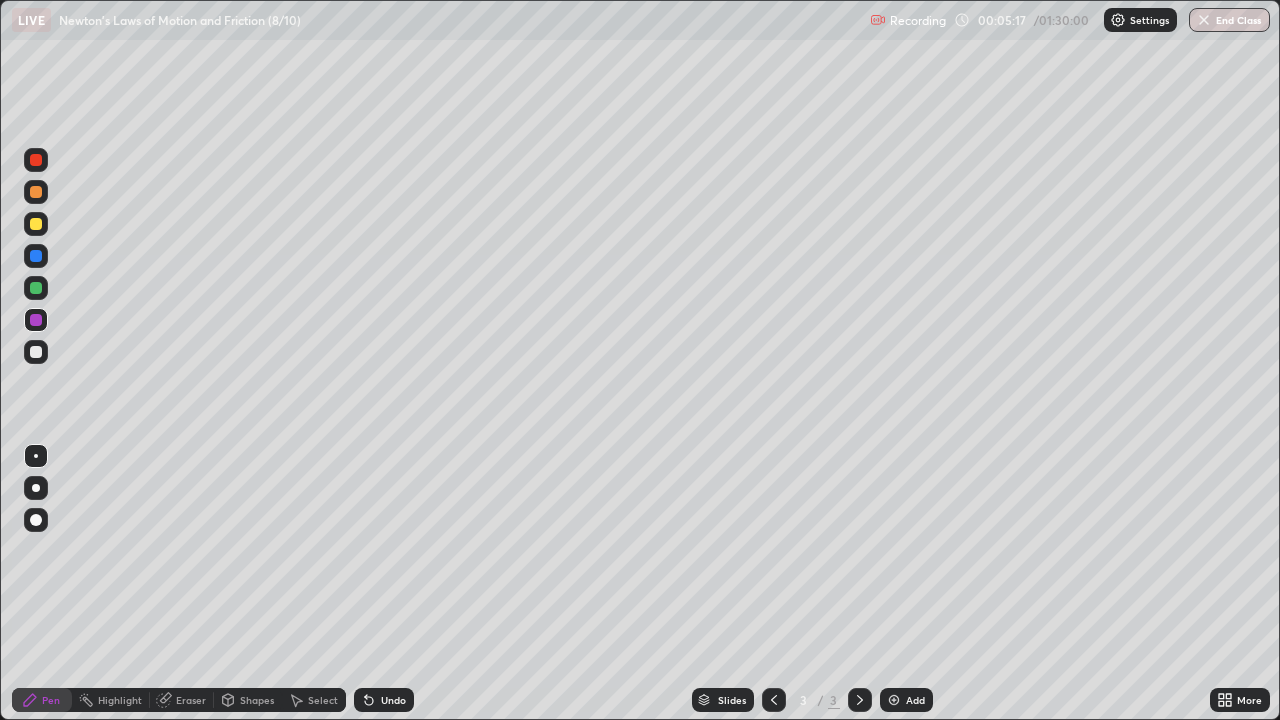 click at bounding box center (36, 160) 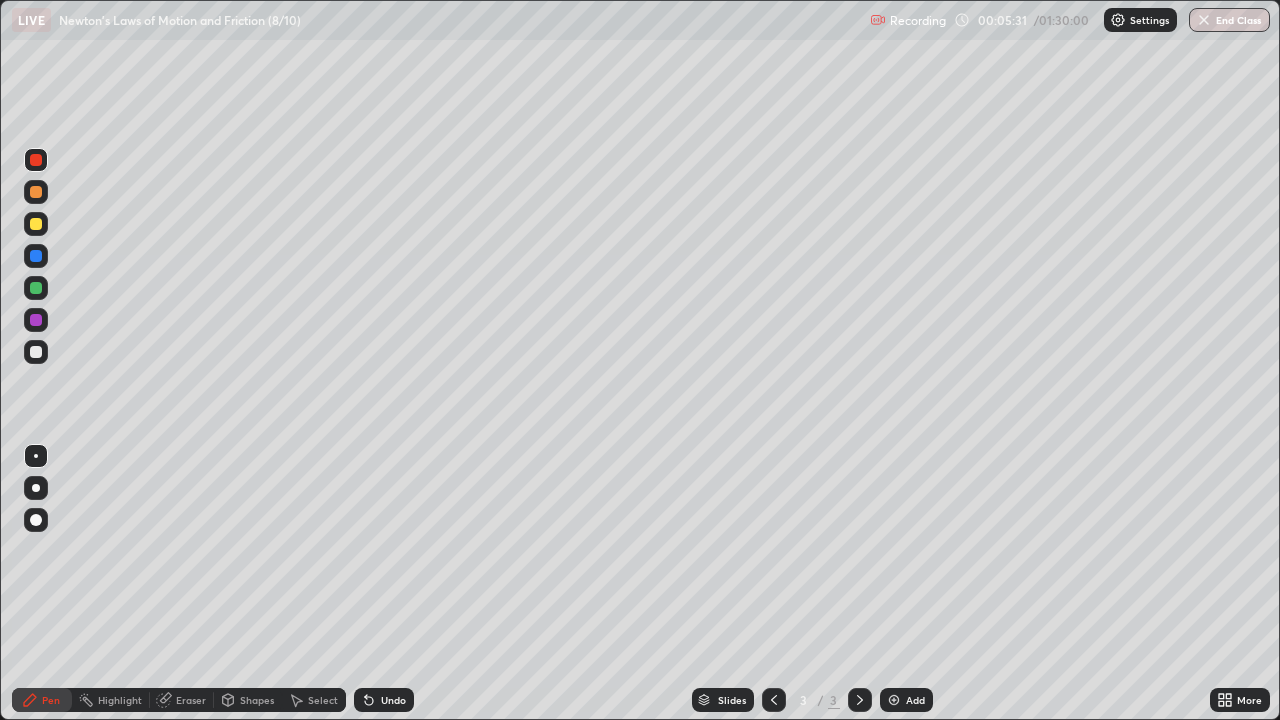 click on "Undo" at bounding box center [393, 700] 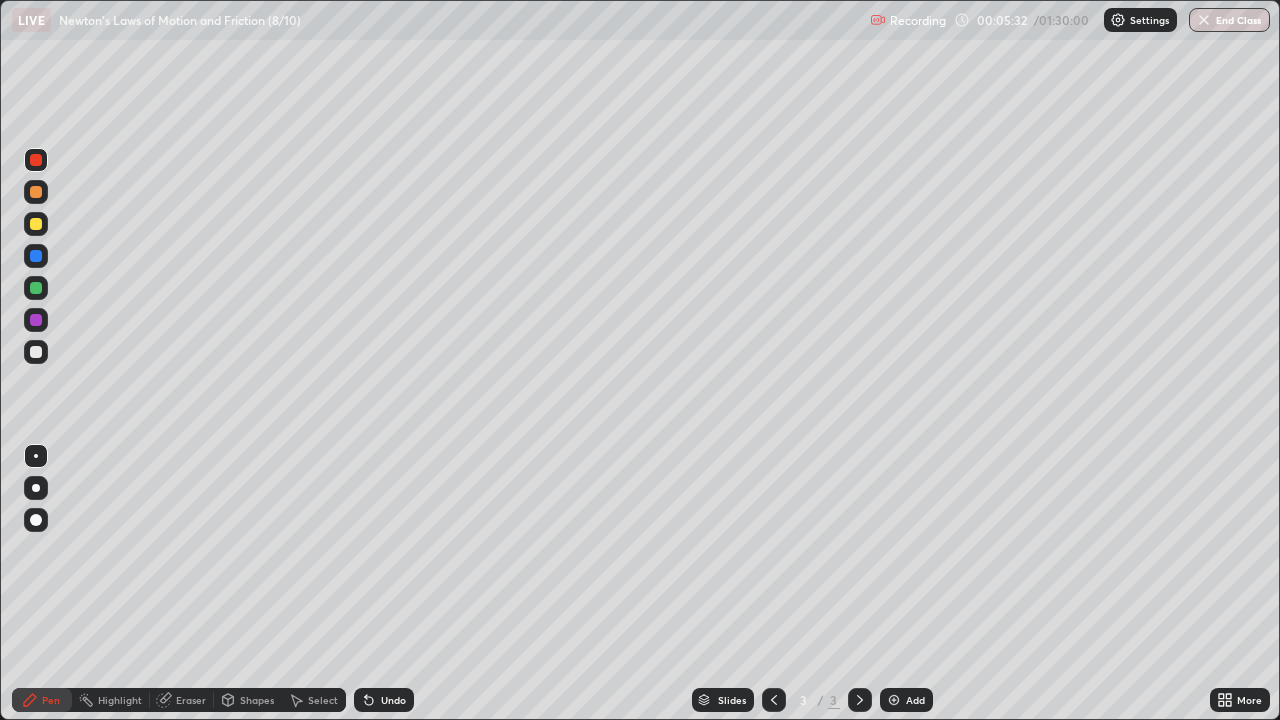 click at bounding box center [36, 320] 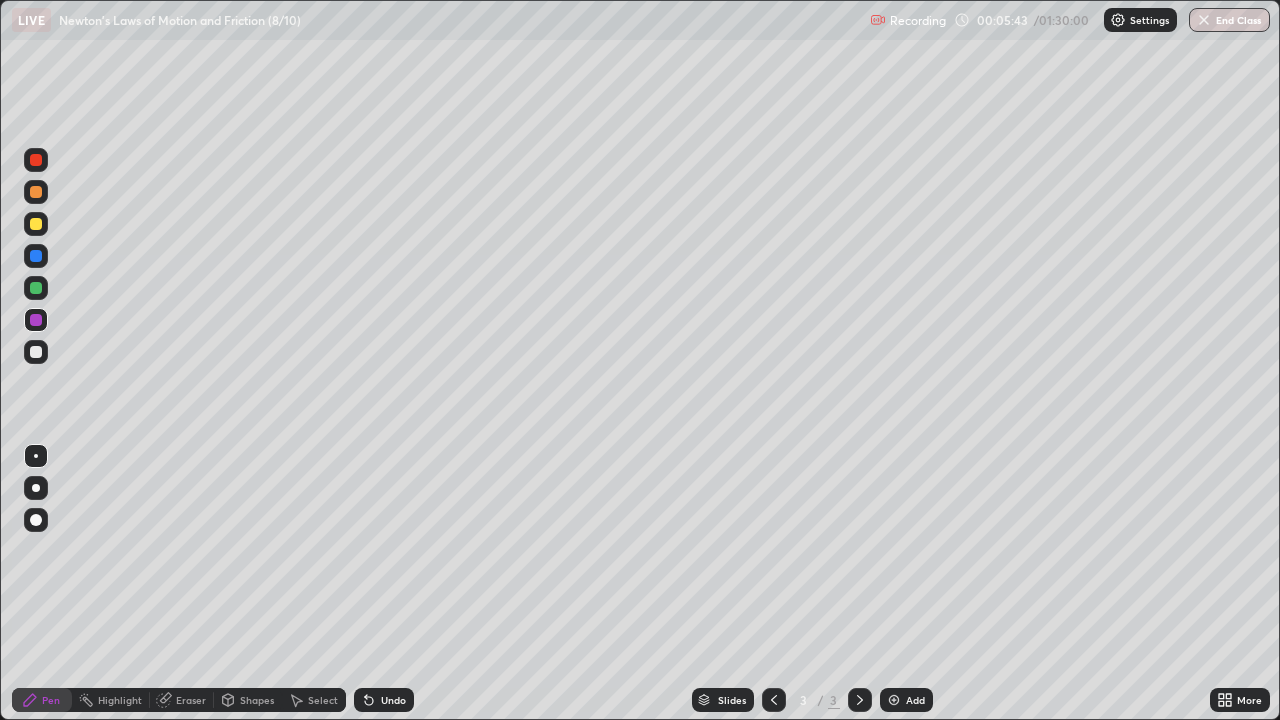 click at bounding box center [36, 288] 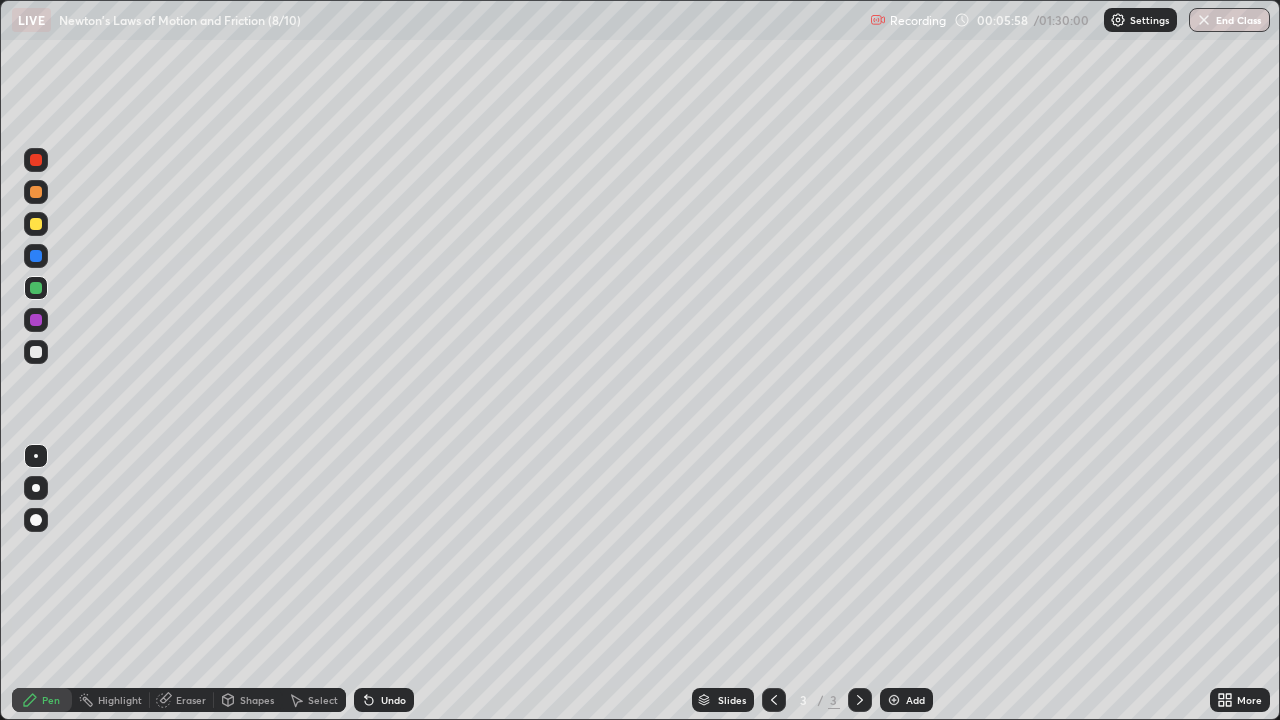 click at bounding box center [36, 256] 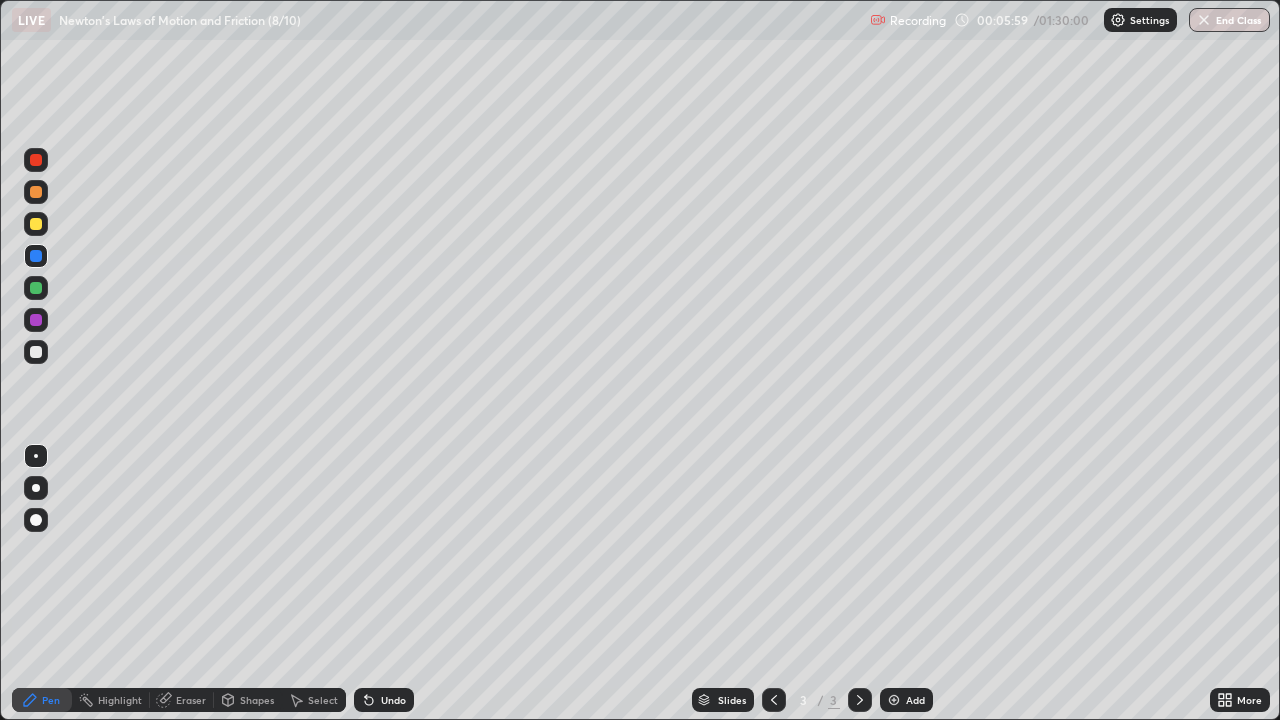 click on "Shapes" at bounding box center (257, 700) 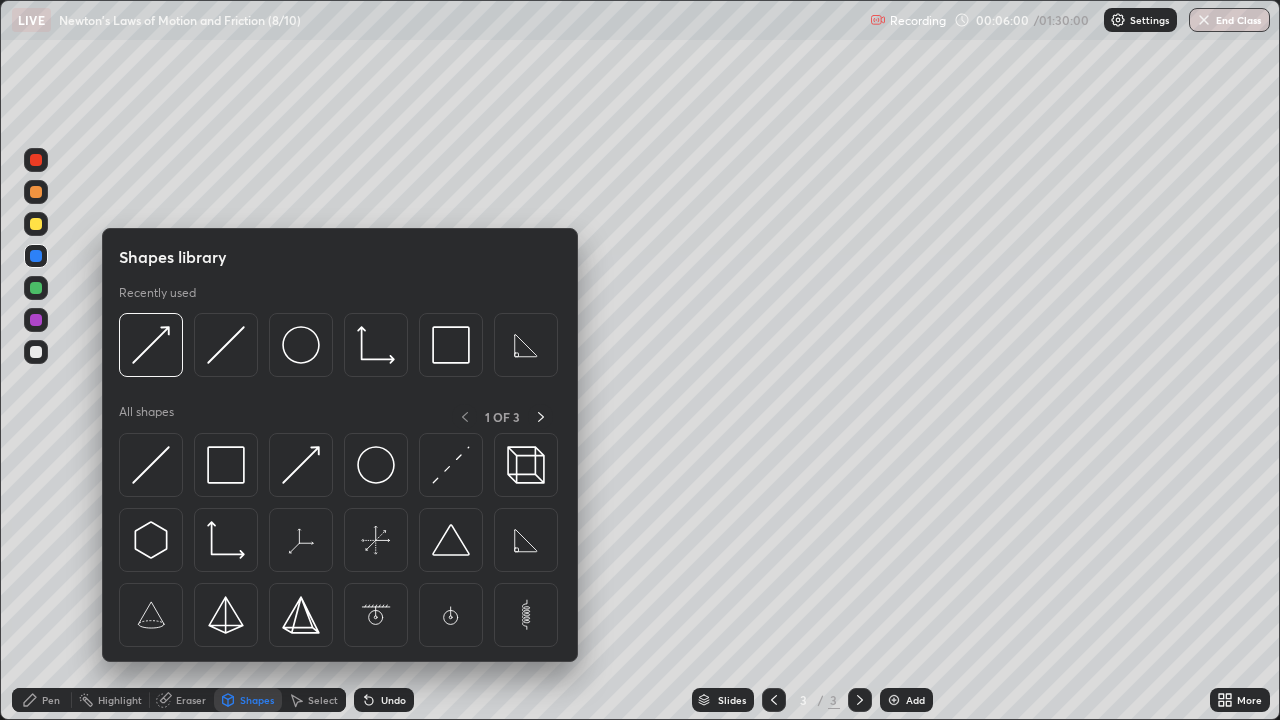 click at bounding box center [301, 465] 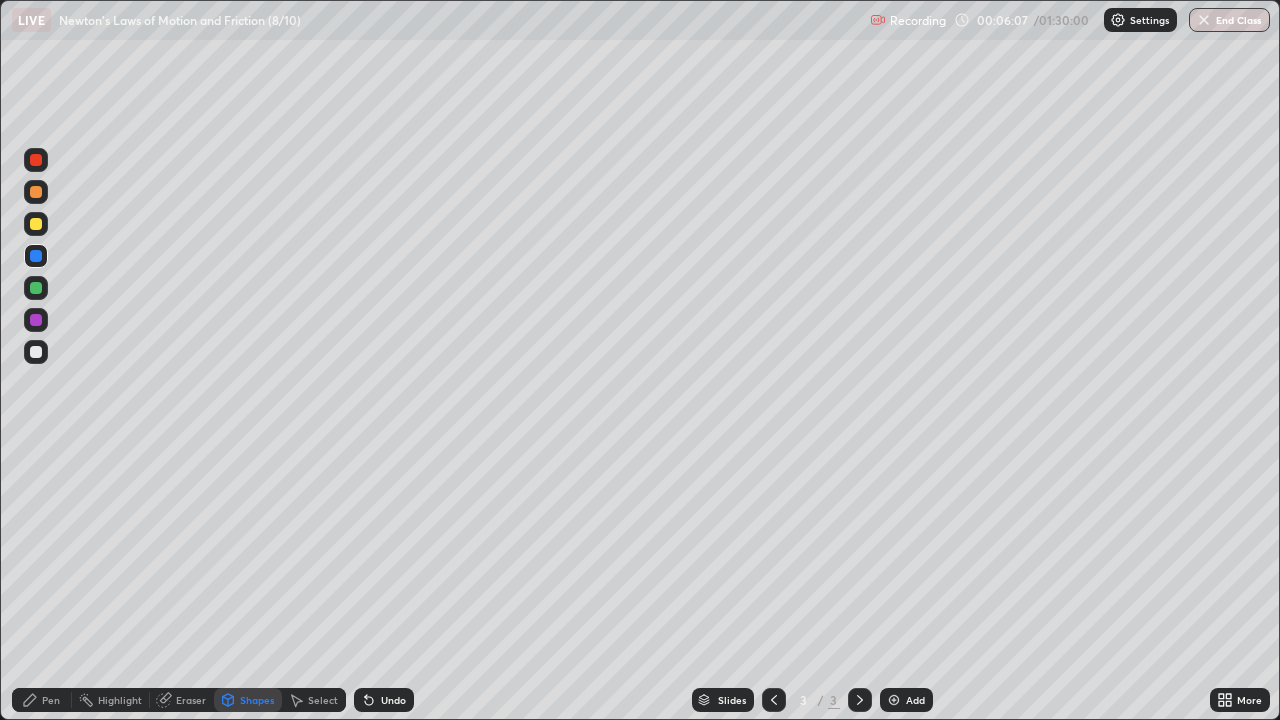 click on "Undo" at bounding box center (380, 700) 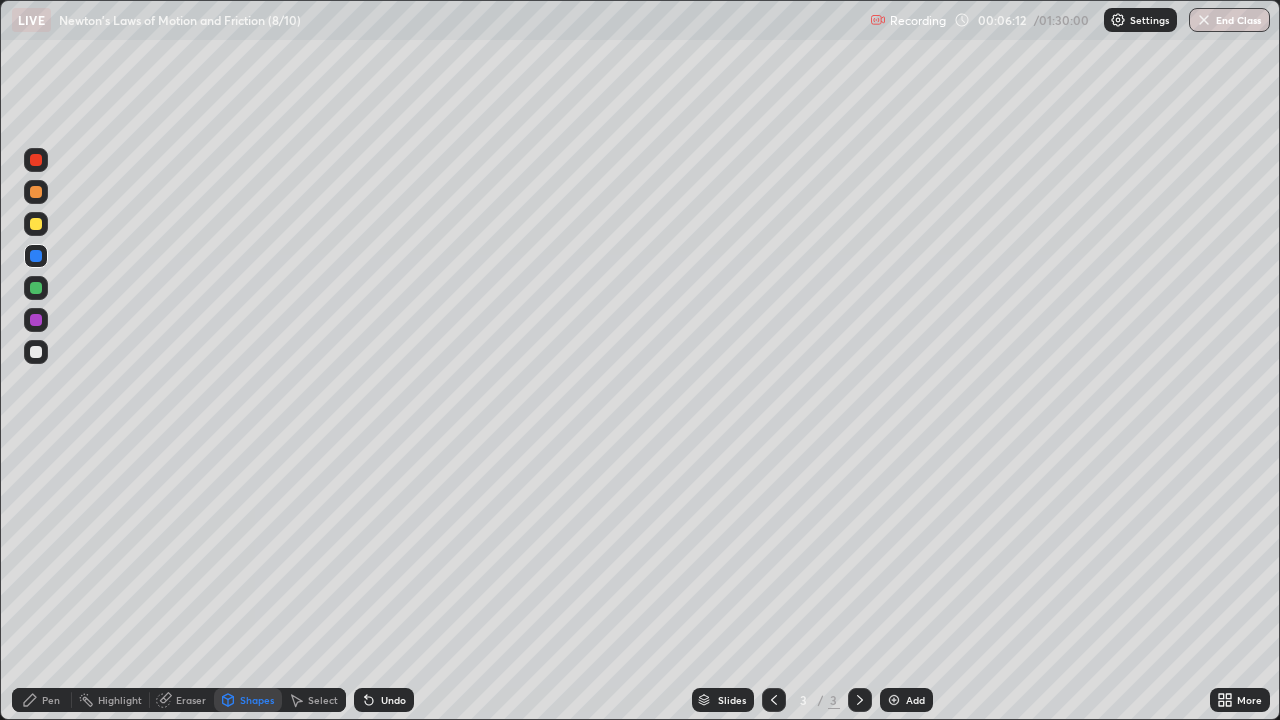 click on "Pen" at bounding box center (42, 700) 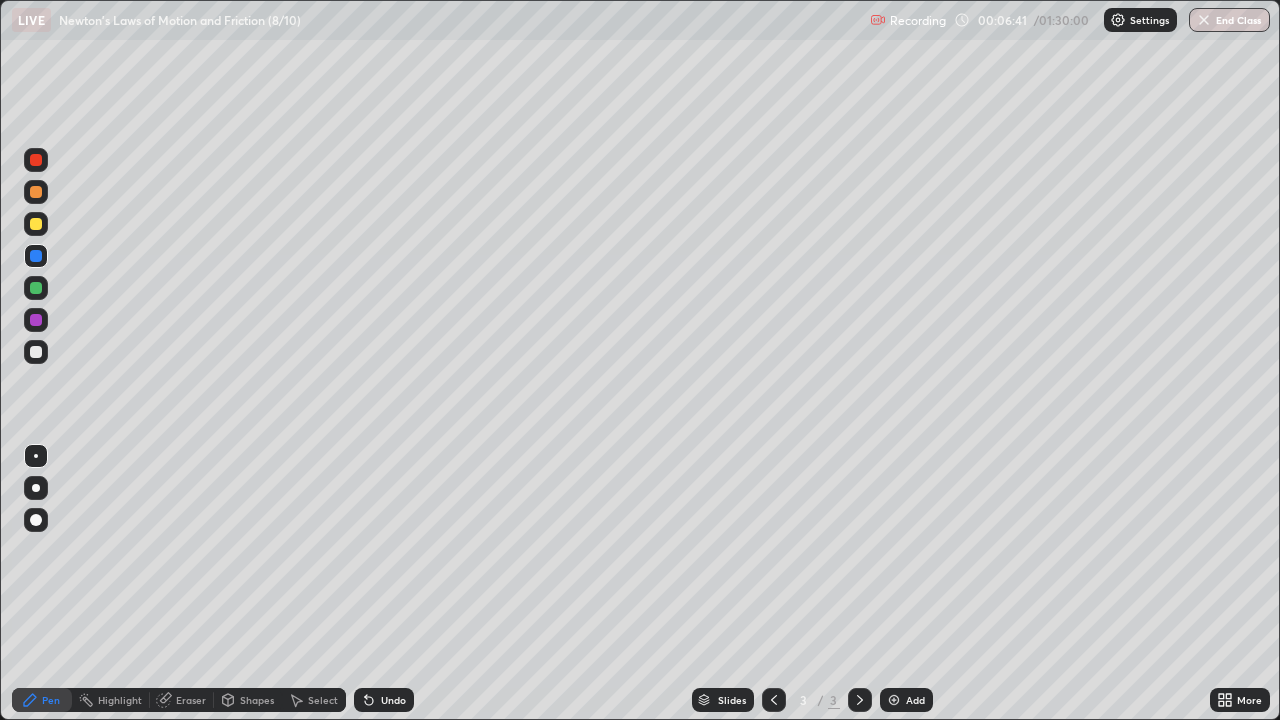 click at bounding box center (36, 320) 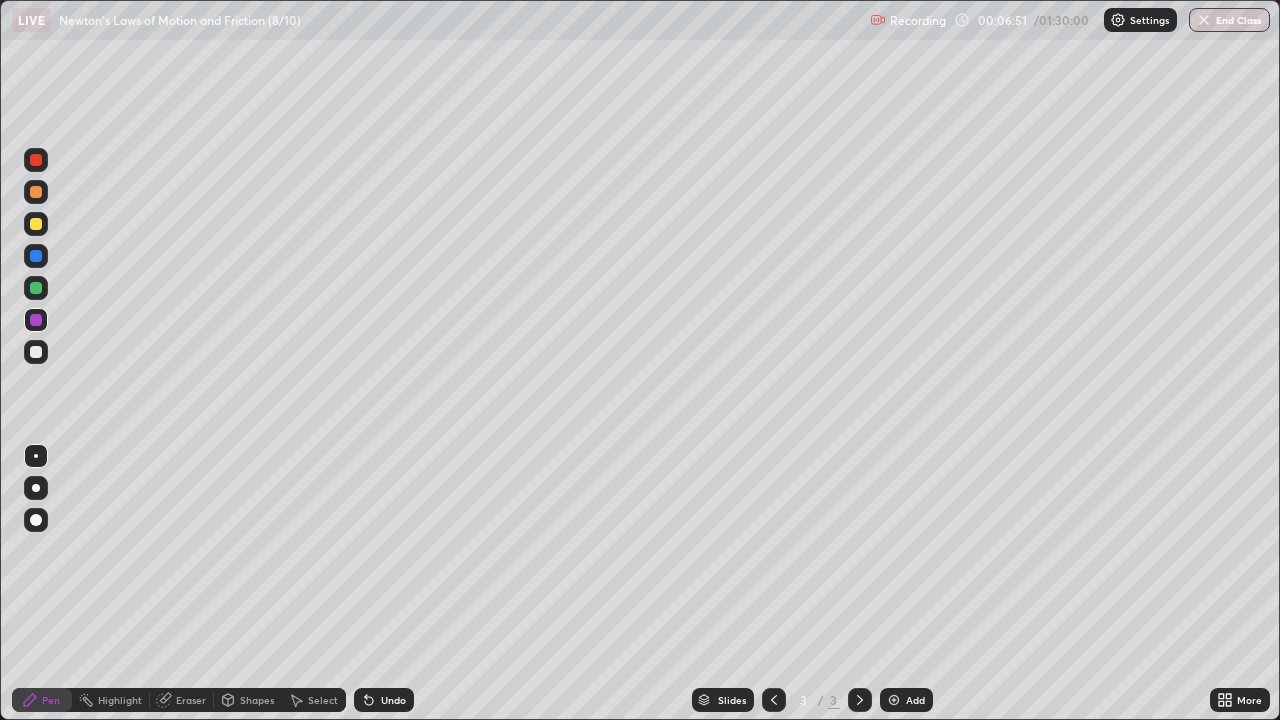 click on "Shapes" at bounding box center (257, 700) 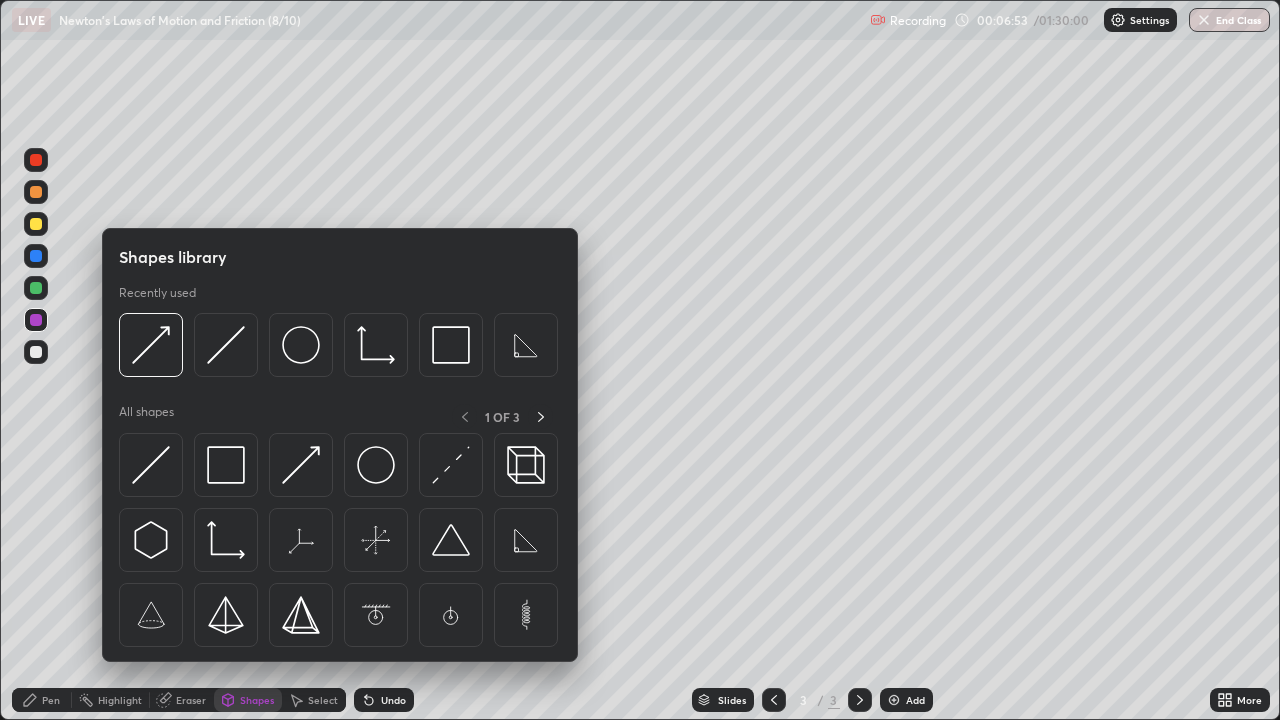 click at bounding box center [301, 465] 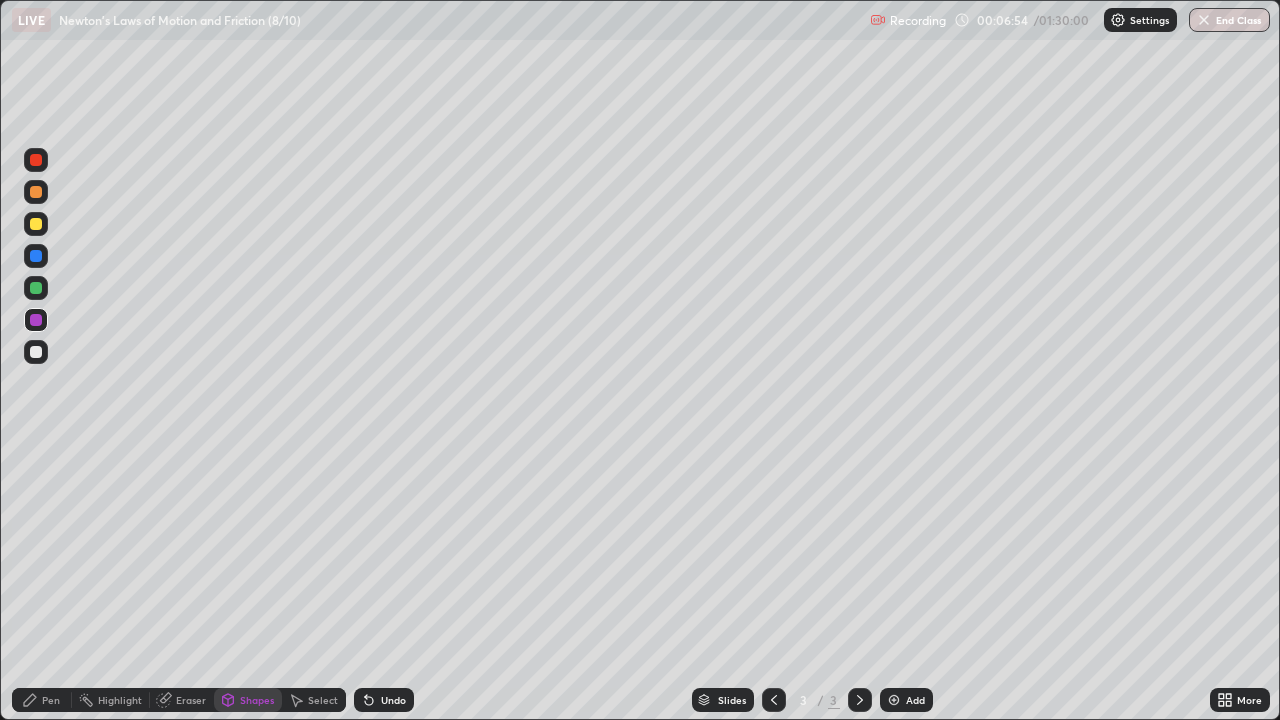 click at bounding box center [36, 256] 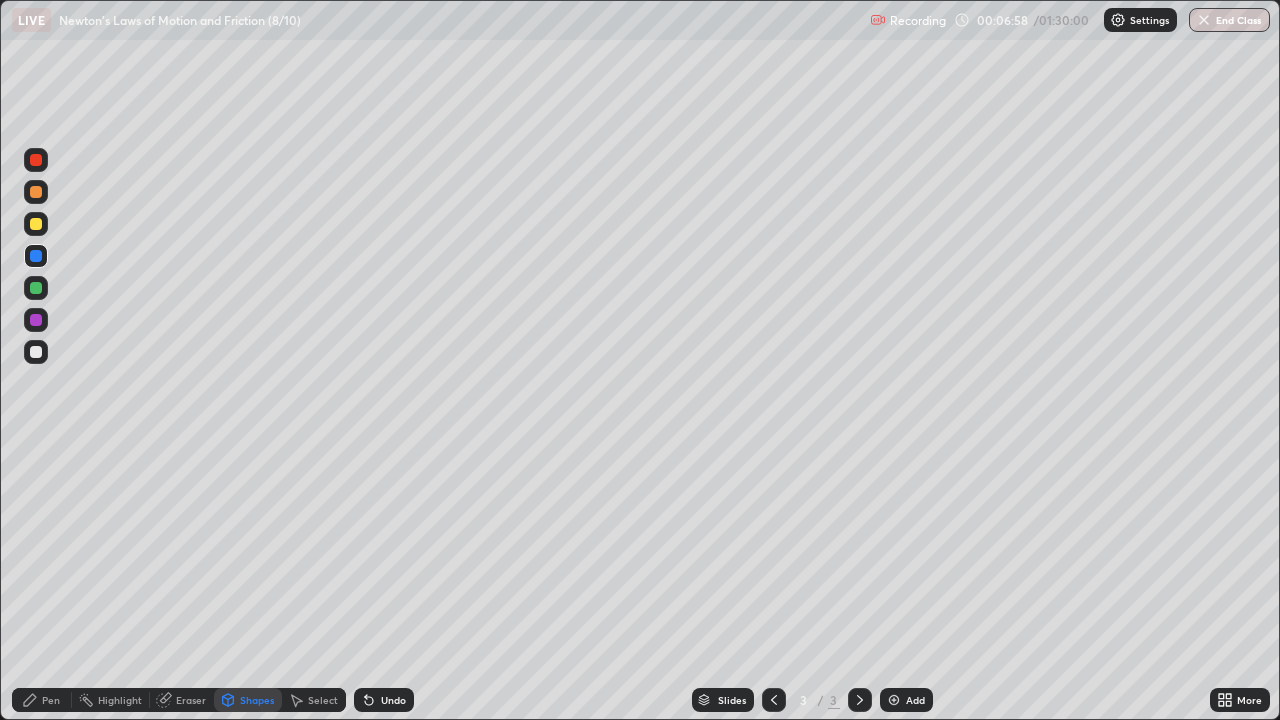 click on "Pen" at bounding box center [51, 700] 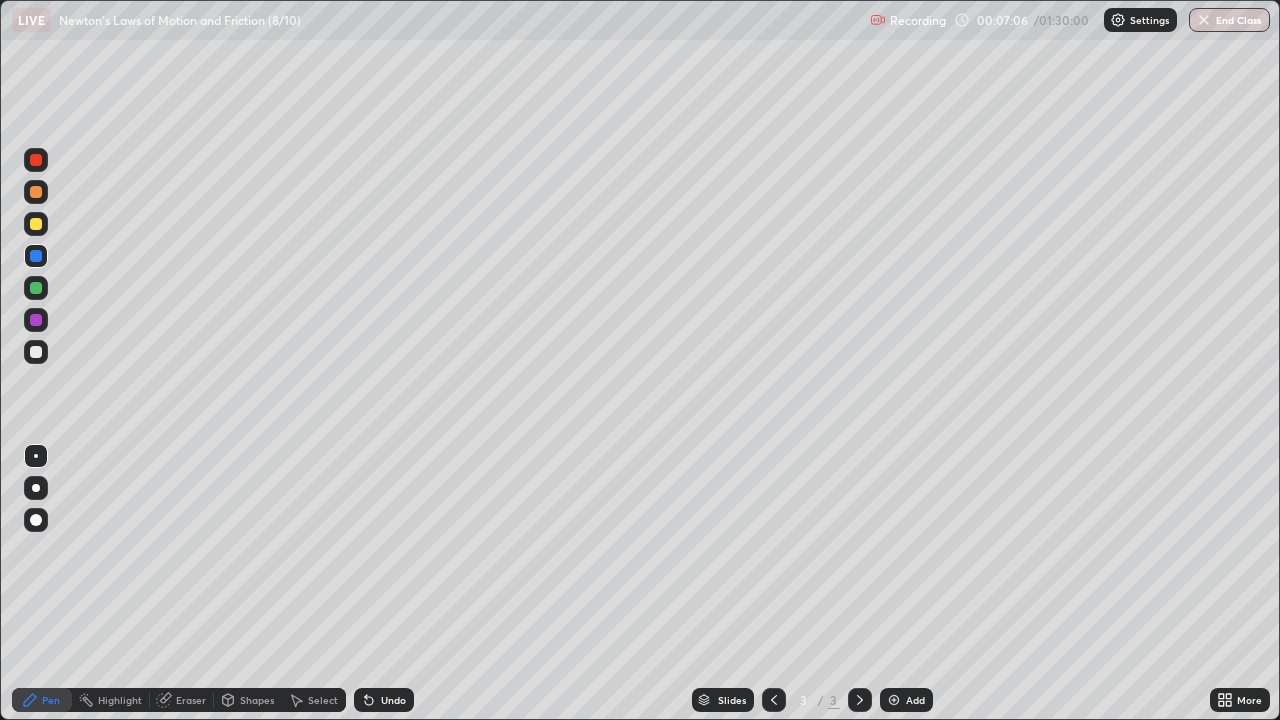 click at bounding box center [36, 160] 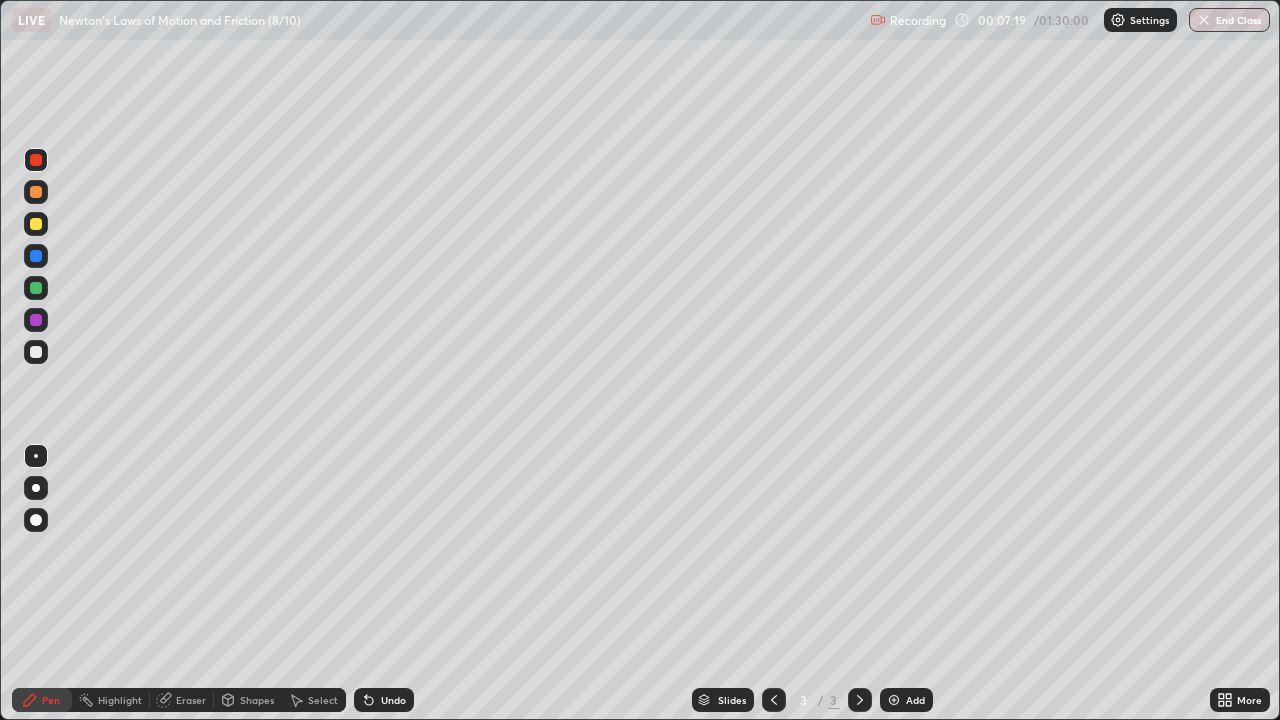 click at bounding box center [36, 256] 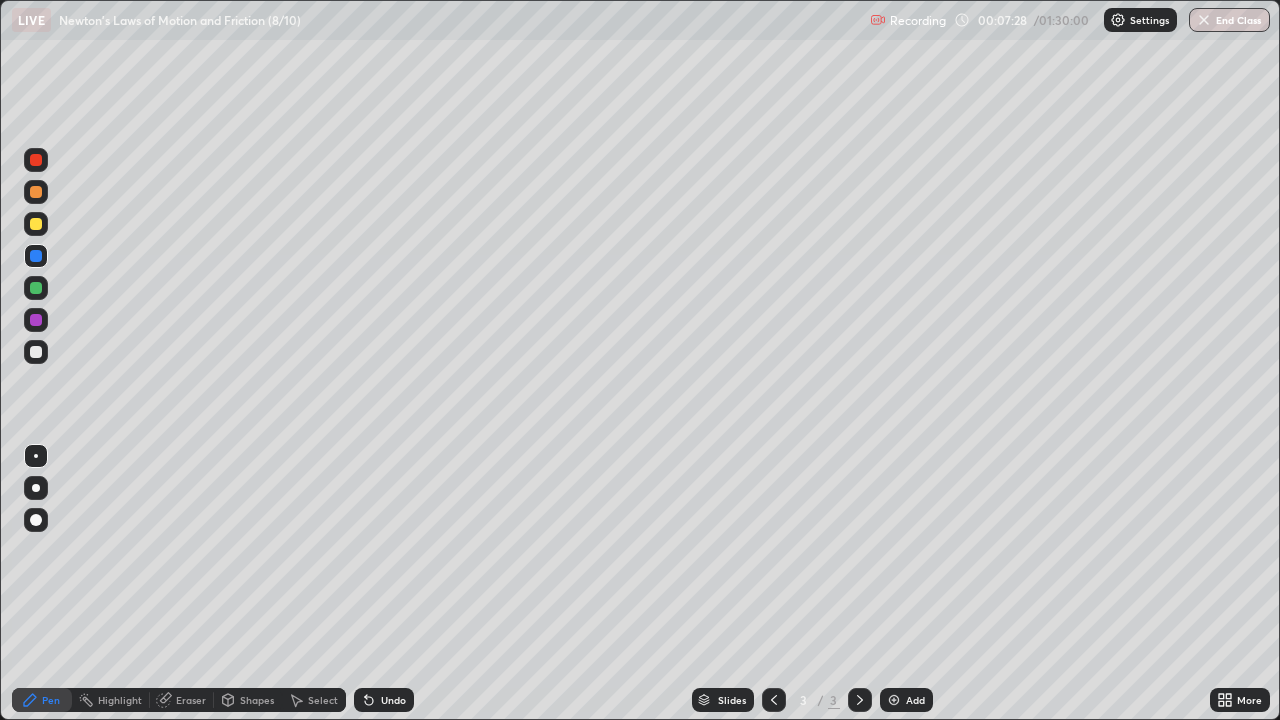 click at bounding box center [36, 320] 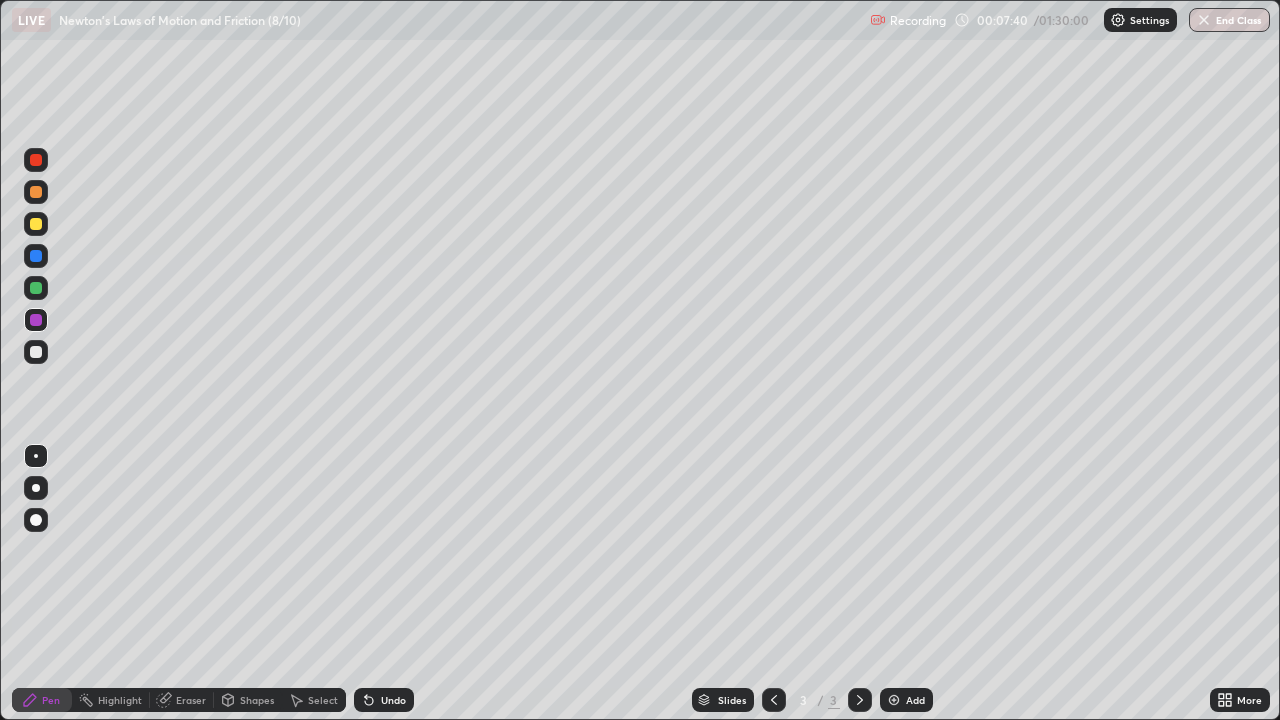 click at bounding box center [36, 256] 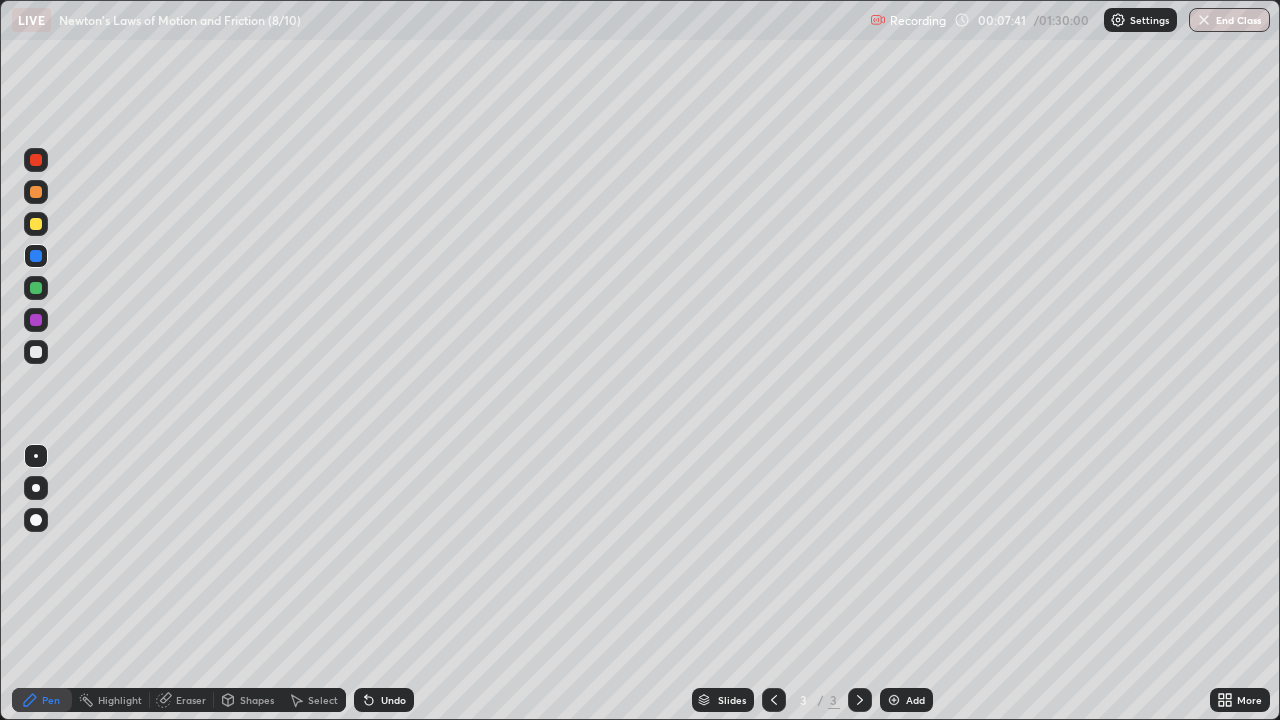 click on "Shapes" at bounding box center [257, 700] 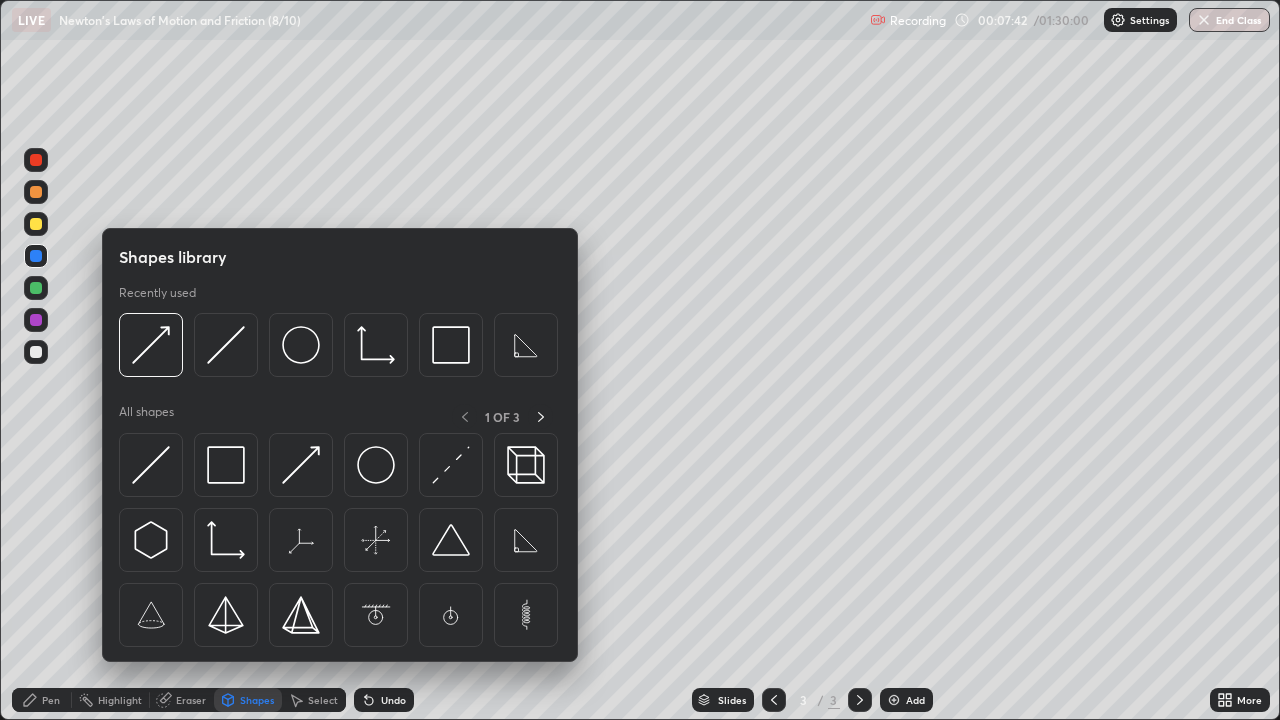 click at bounding box center [301, 465] 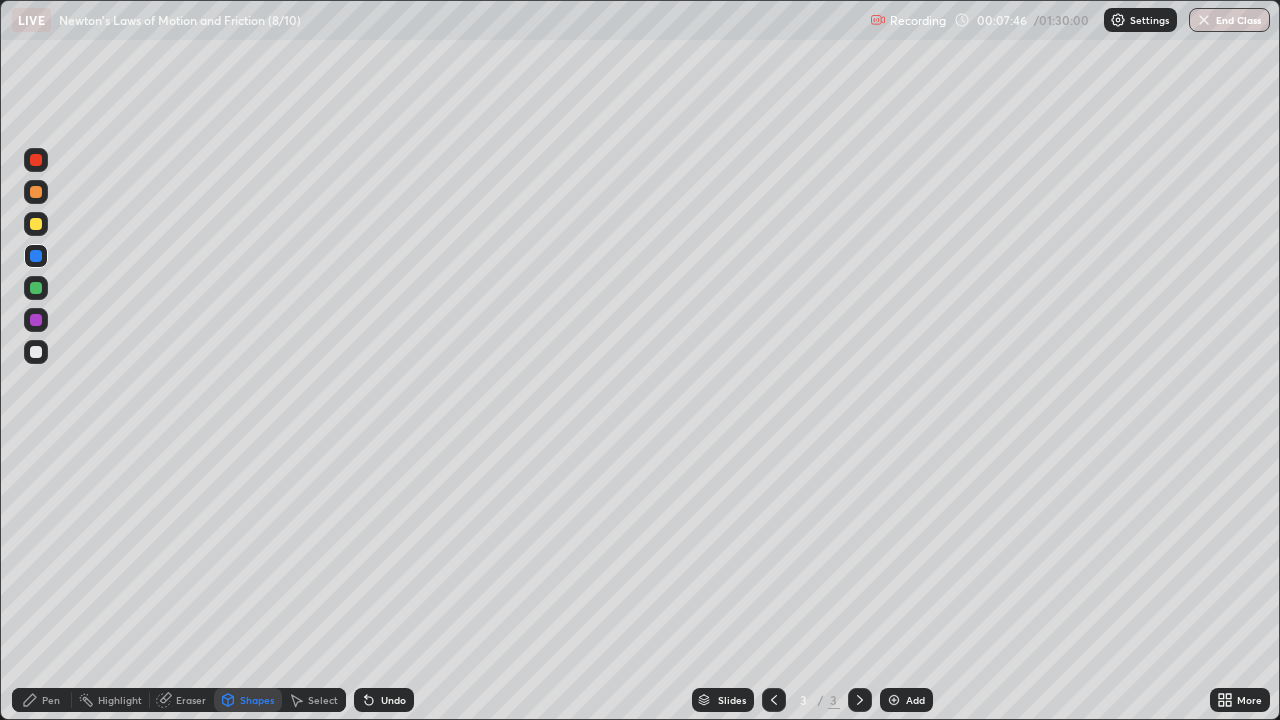 click on "Pen" at bounding box center (42, 700) 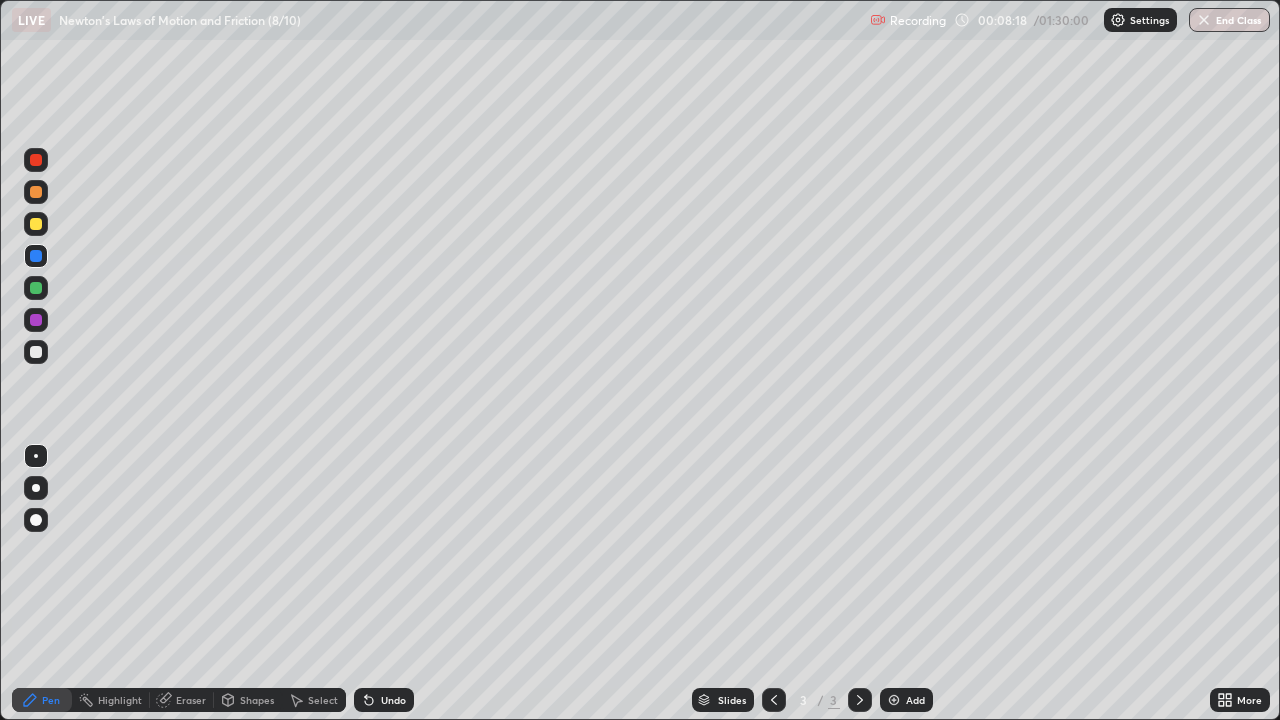 click on "Select" at bounding box center [323, 700] 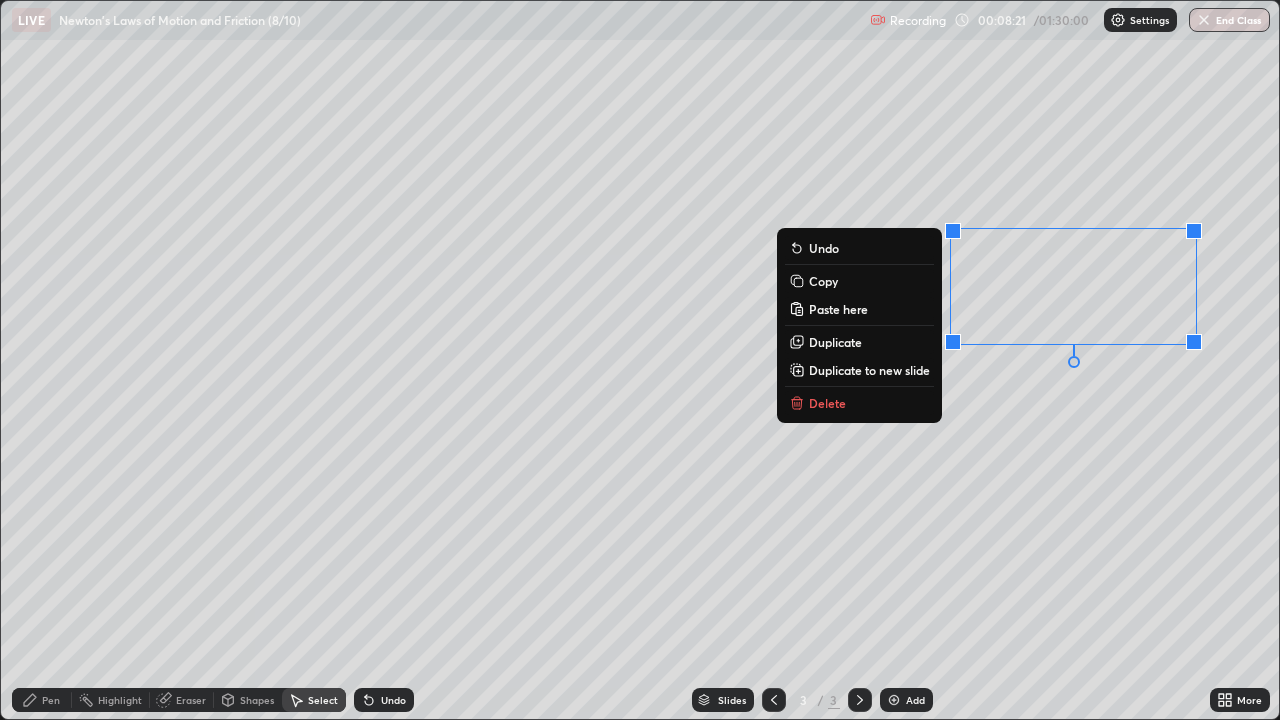 click on "Delete" at bounding box center [827, 403] 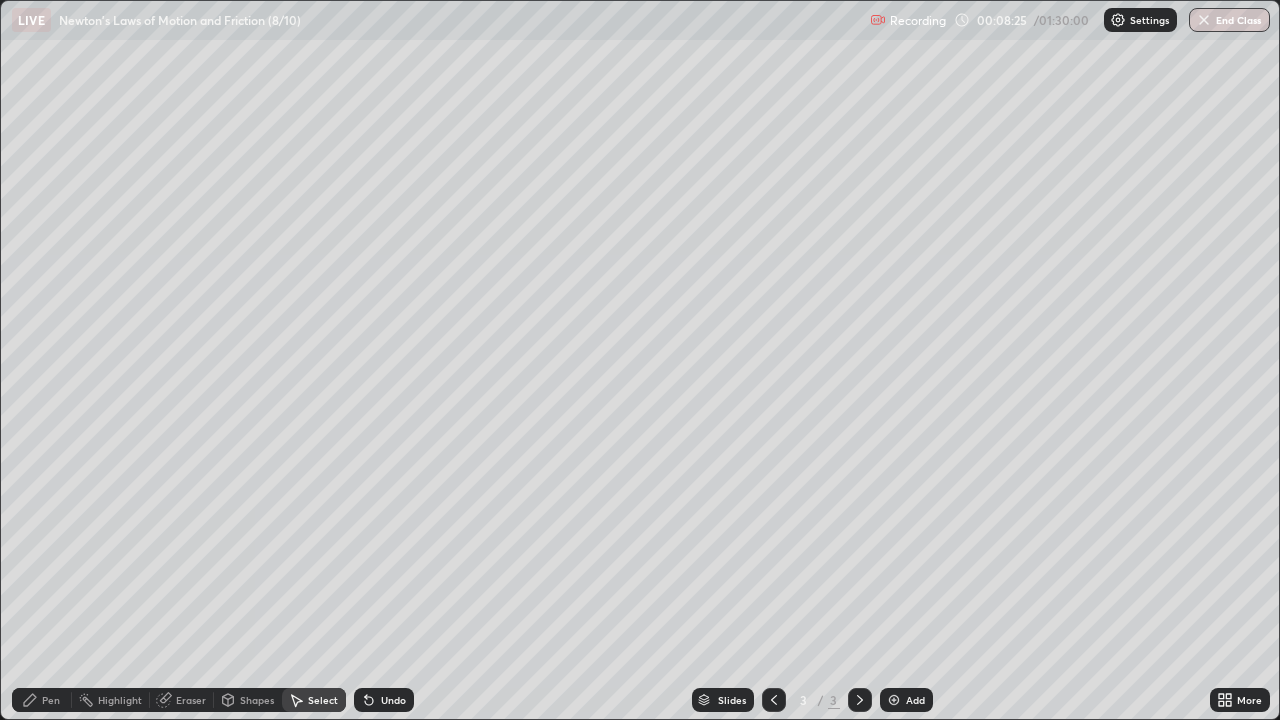 click on "Pen" at bounding box center [42, 700] 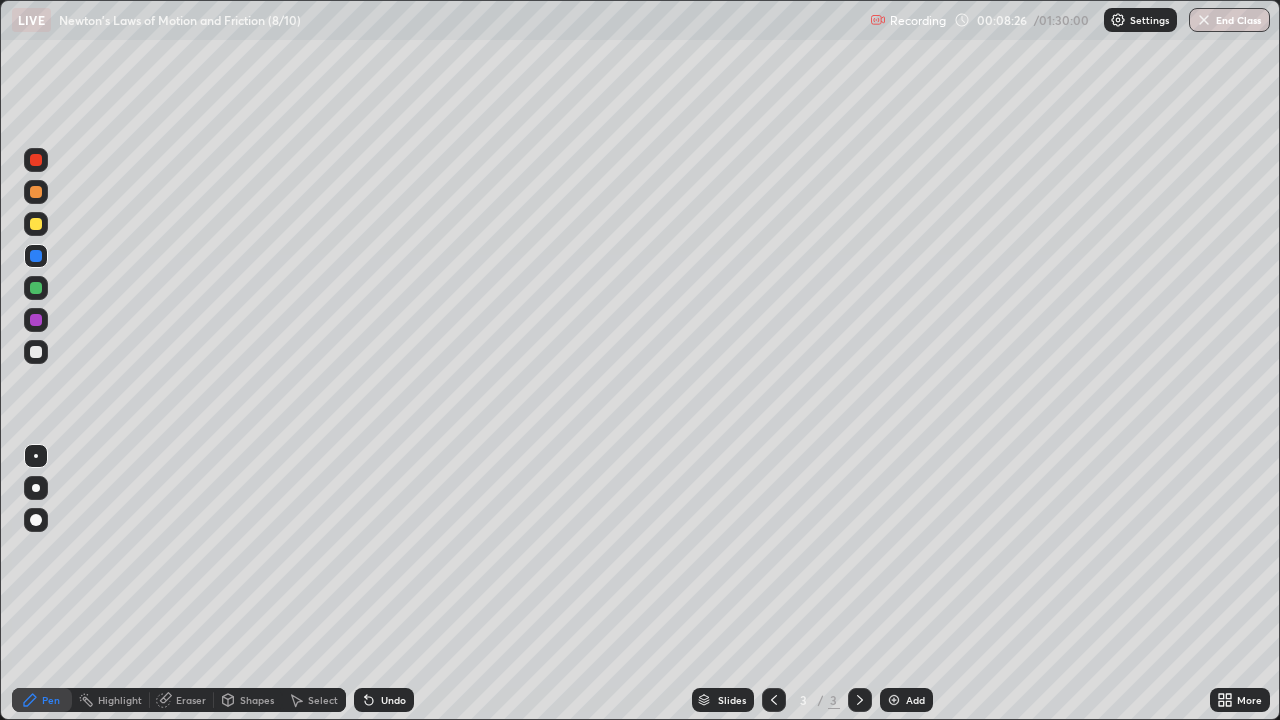 click at bounding box center [36, 352] 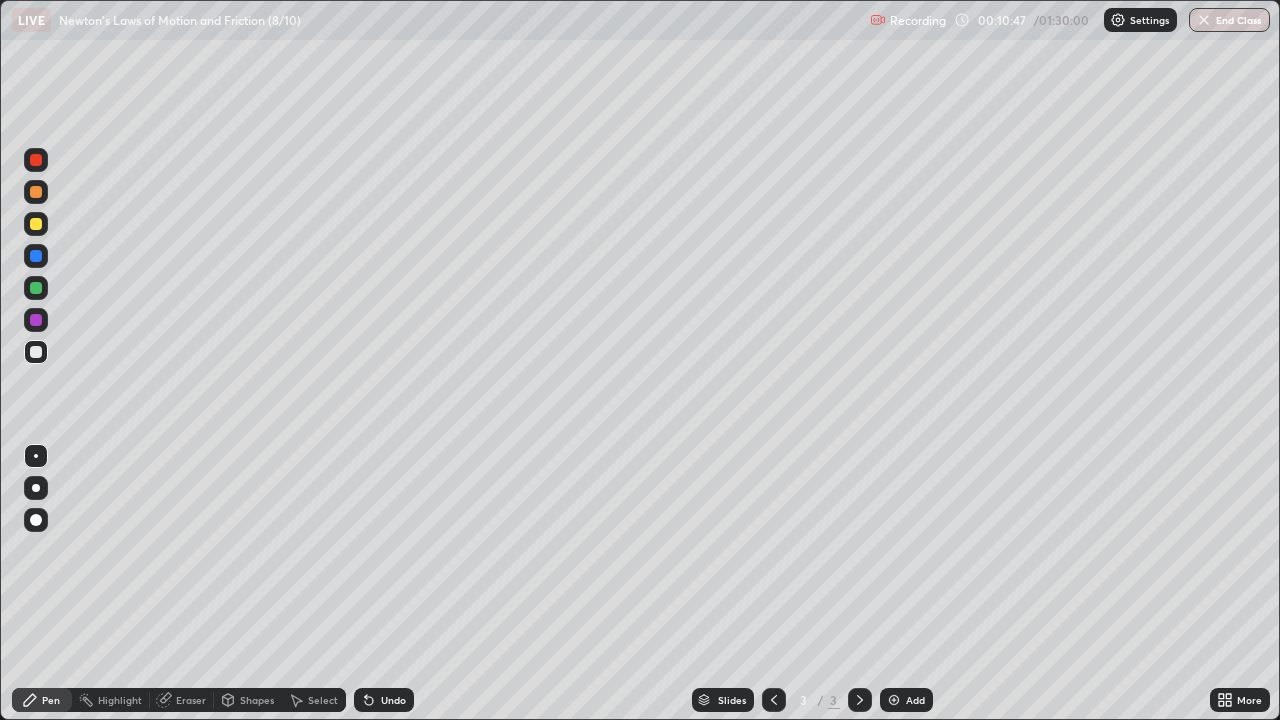 click at bounding box center (36, 288) 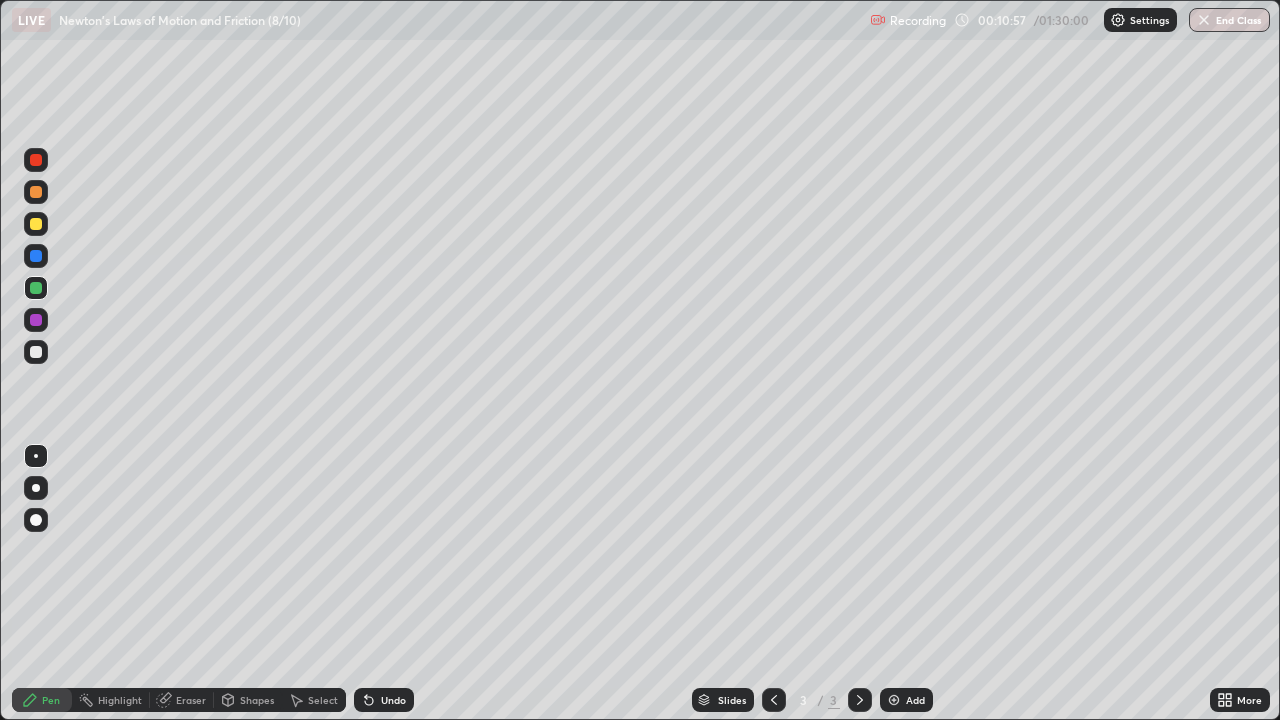 click at bounding box center [36, 352] 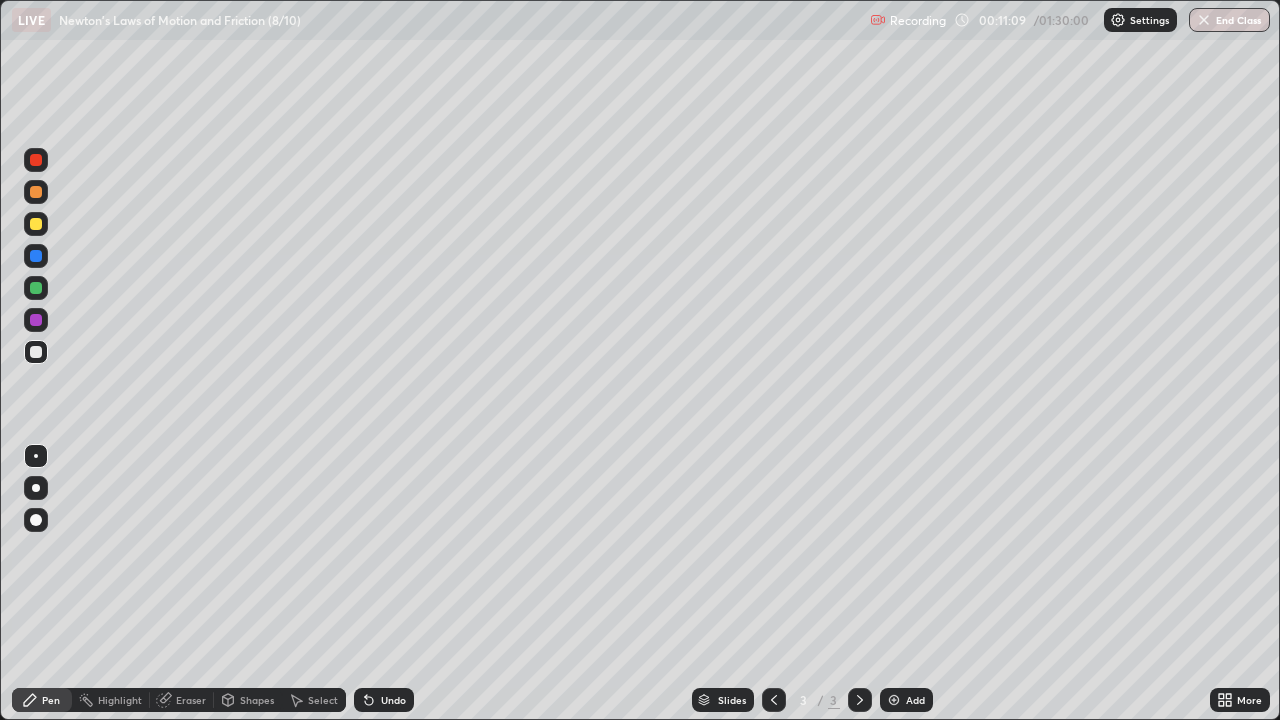 click on "Undo" at bounding box center (393, 700) 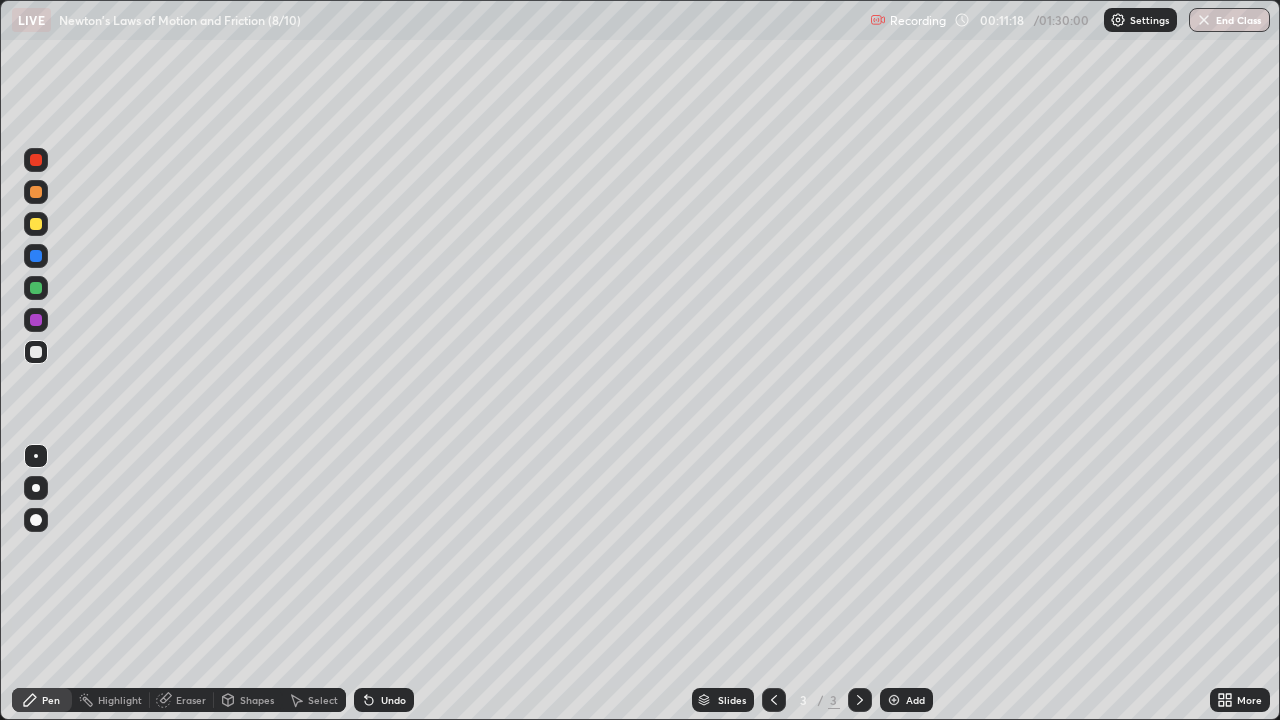 click on "Eraser" at bounding box center (191, 700) 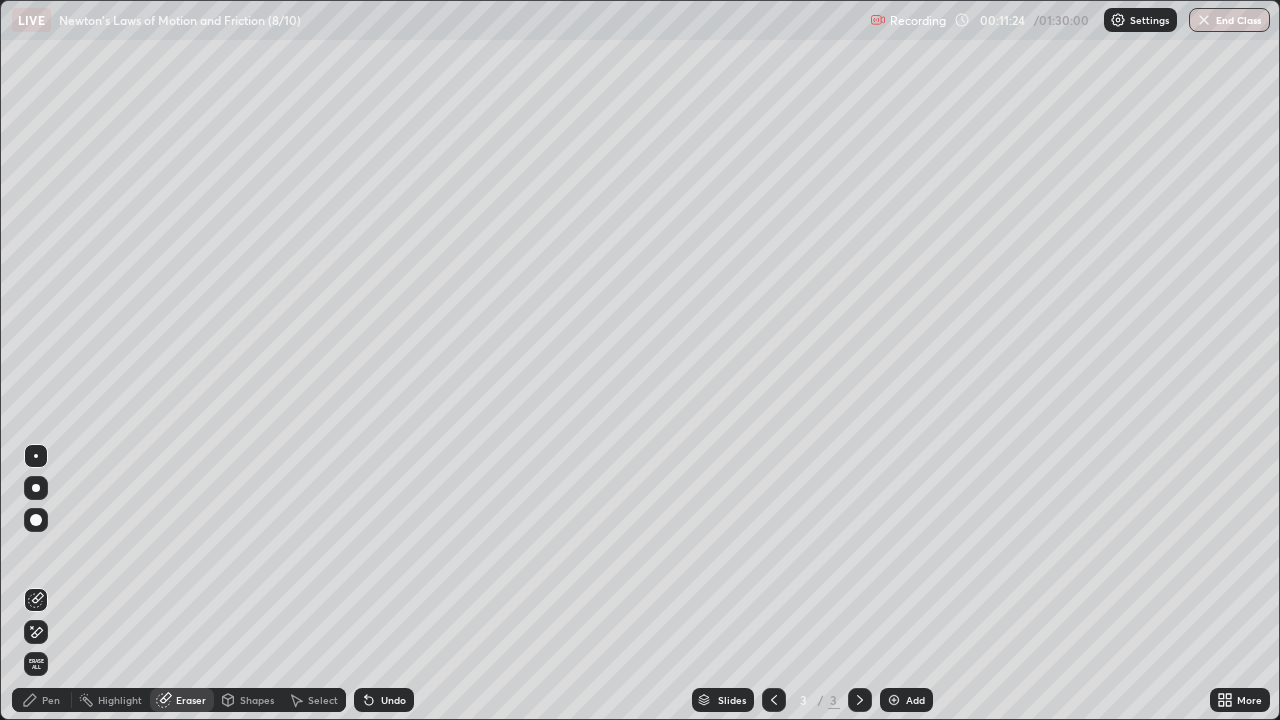 click on "Select" at bounding box center [323, 700] 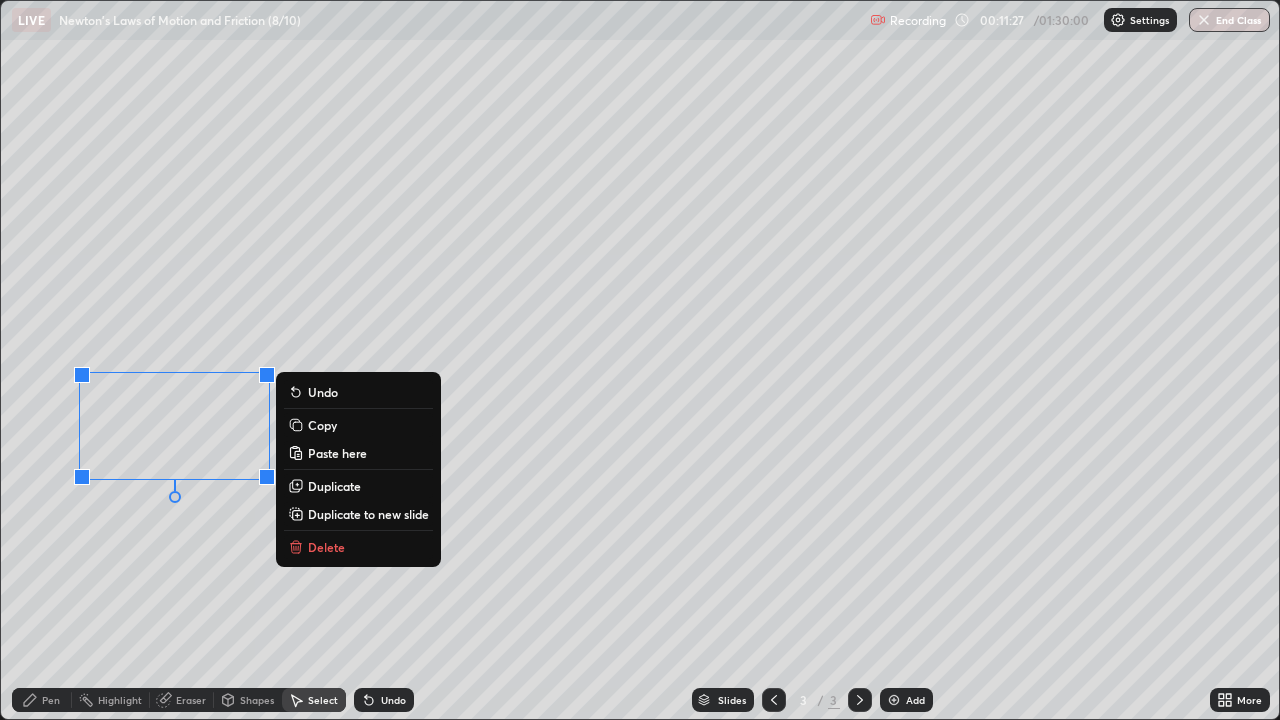 click on "0 ° Undo Copy Paste here Duplicate Duplicate to new slide Delete" at bounding box center (640, 360) 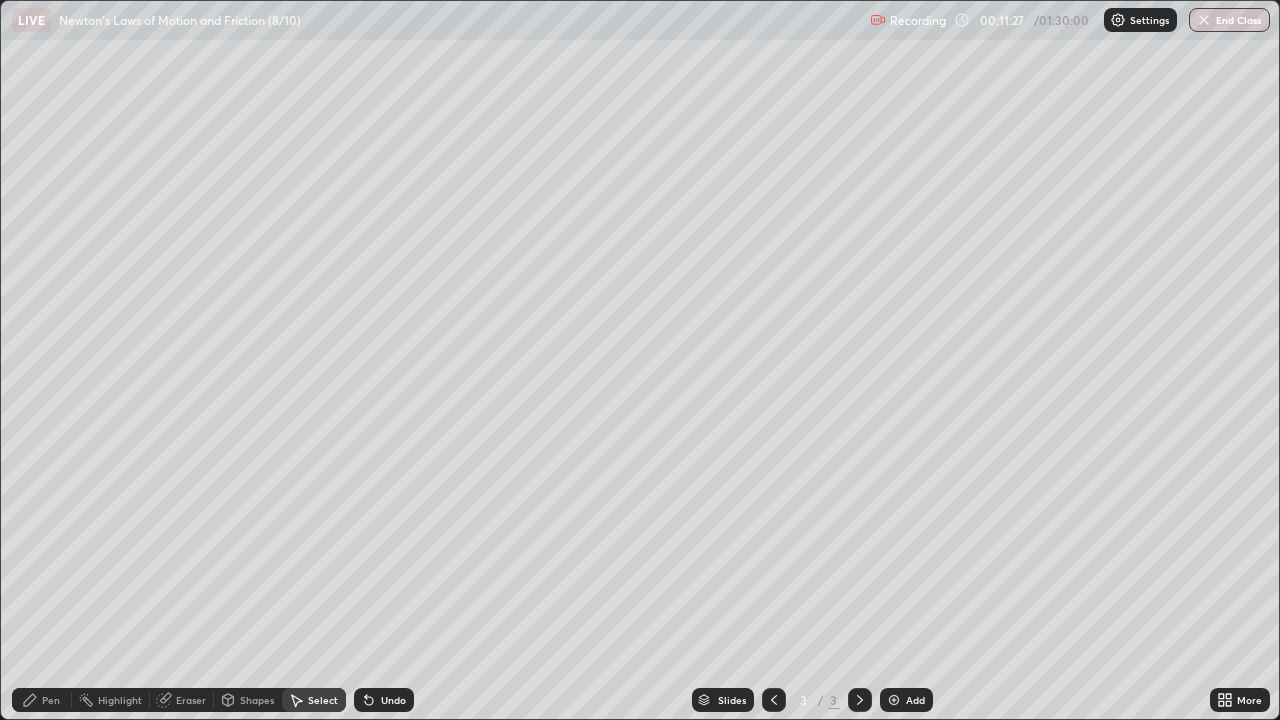 click on "Shapes" at bounding box center [257, 700] 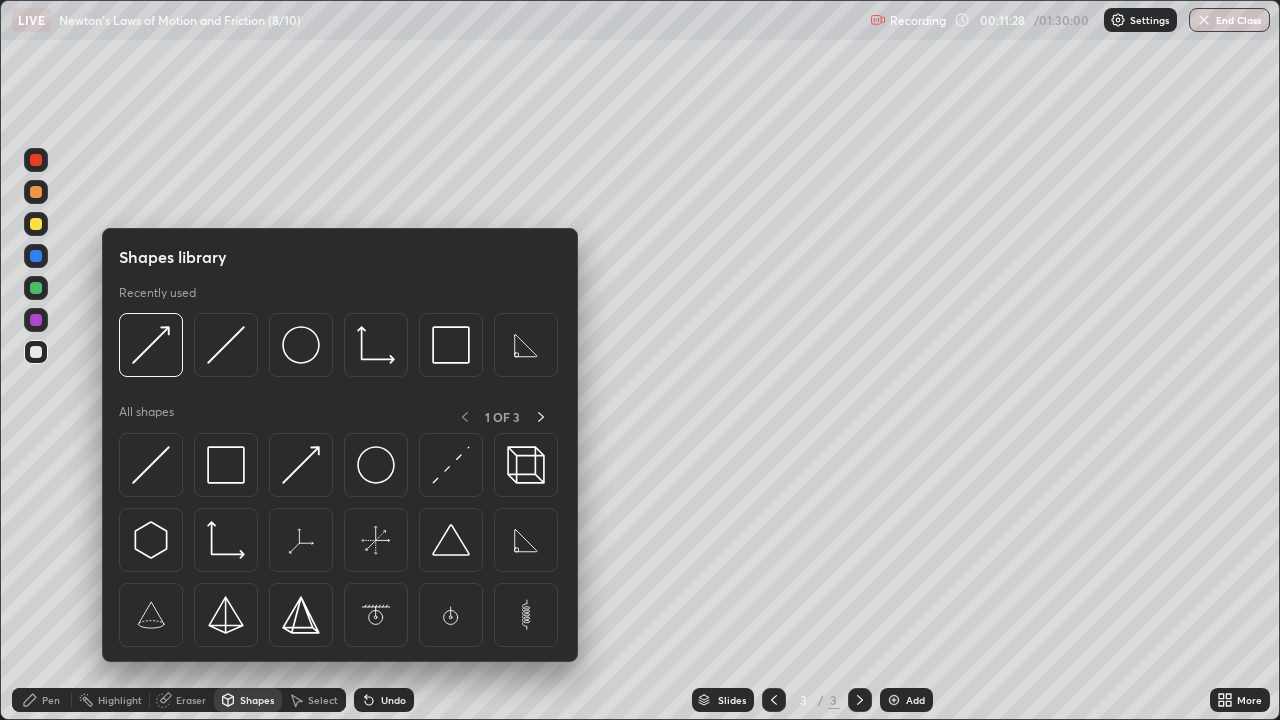 click at bounding box center (226, 465) 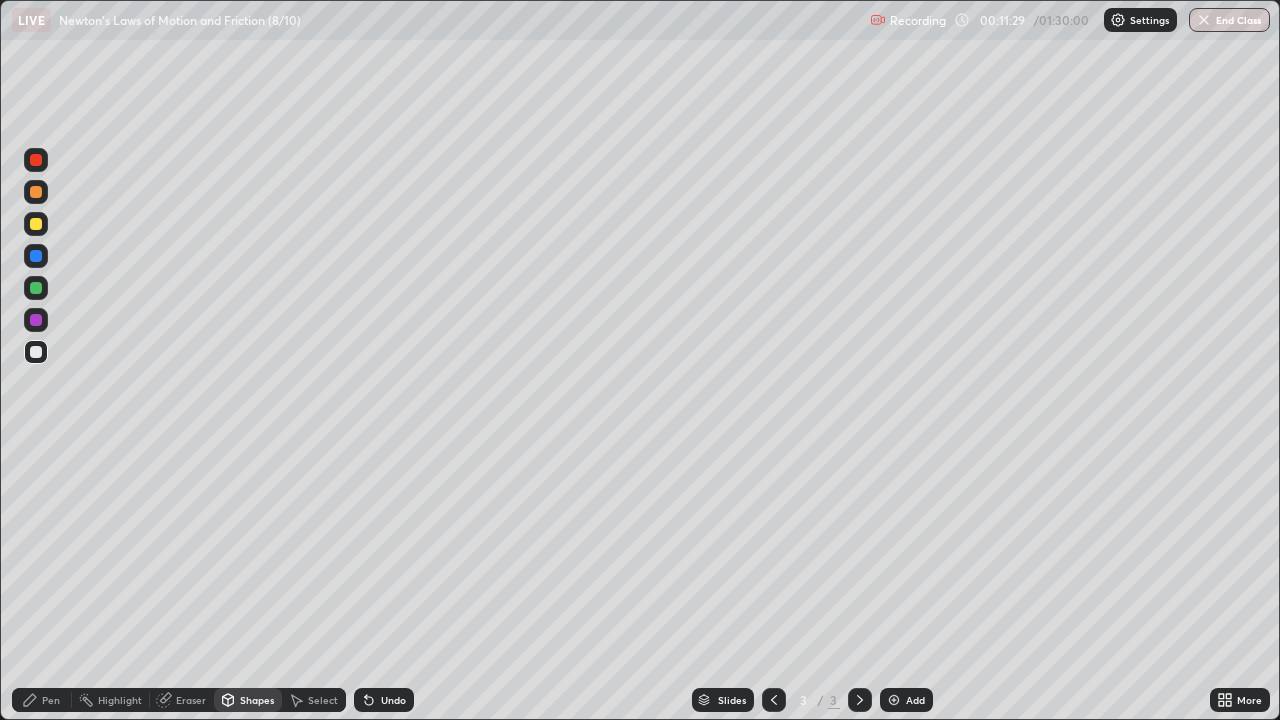 click at bounding box center (36, 320) 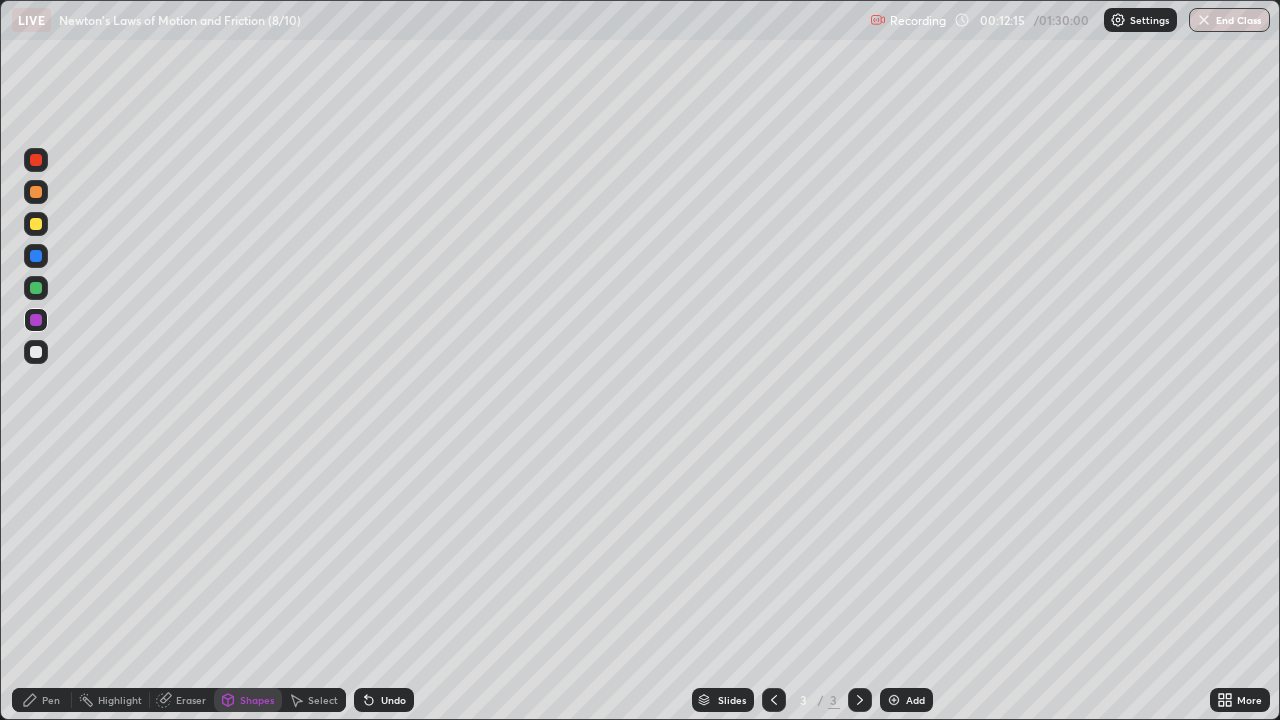 click on "Undo" at bounding box center (380, 700) 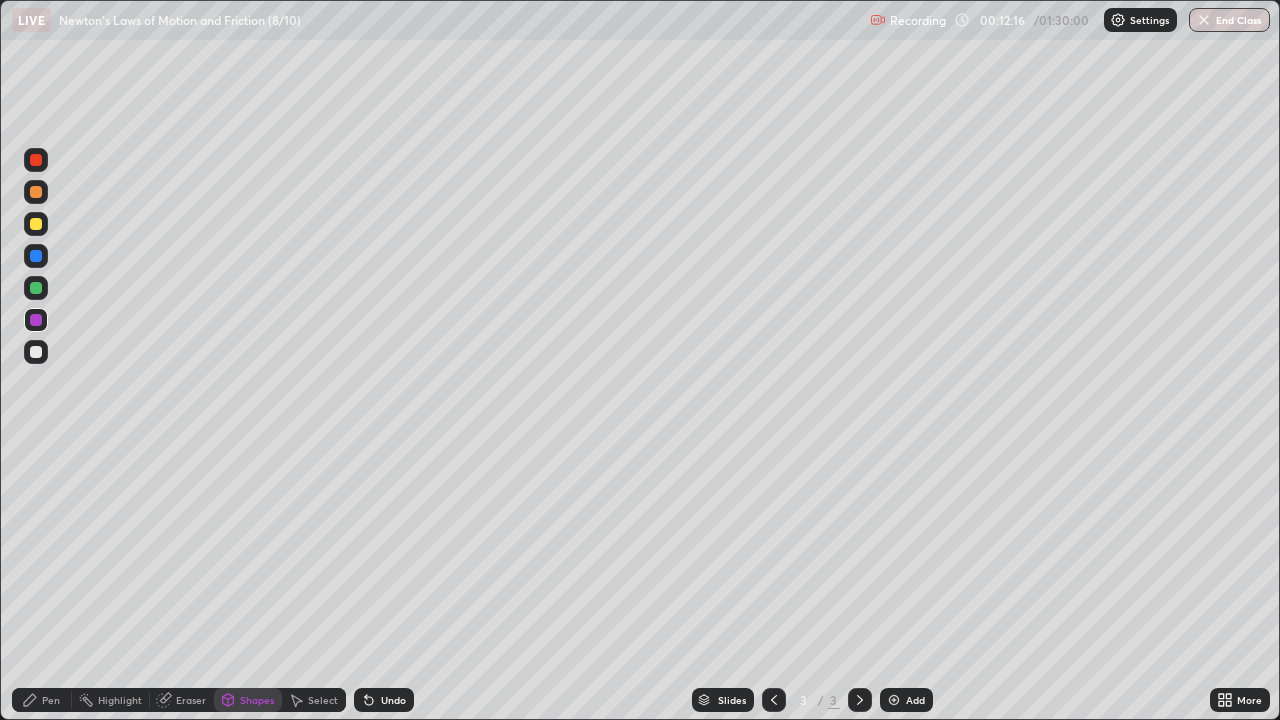 click on "Pen" at bounding box center (51, 700) 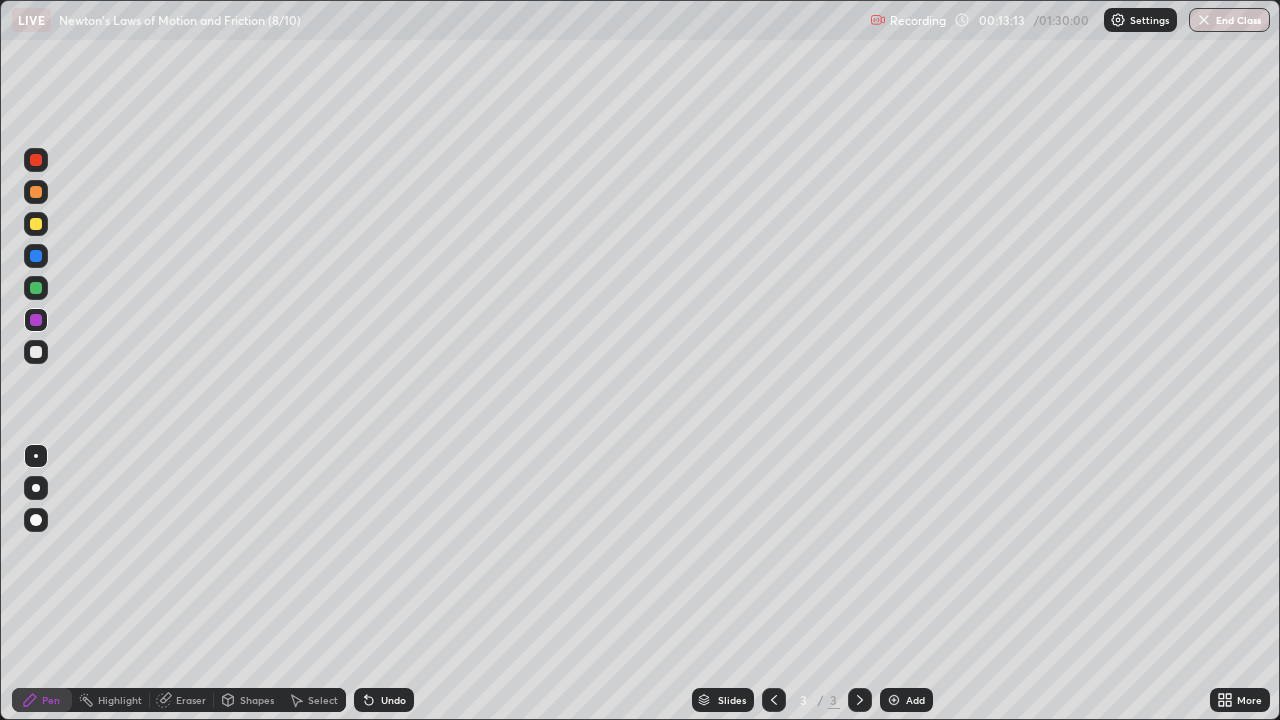 click at bounding box center (36, 352) 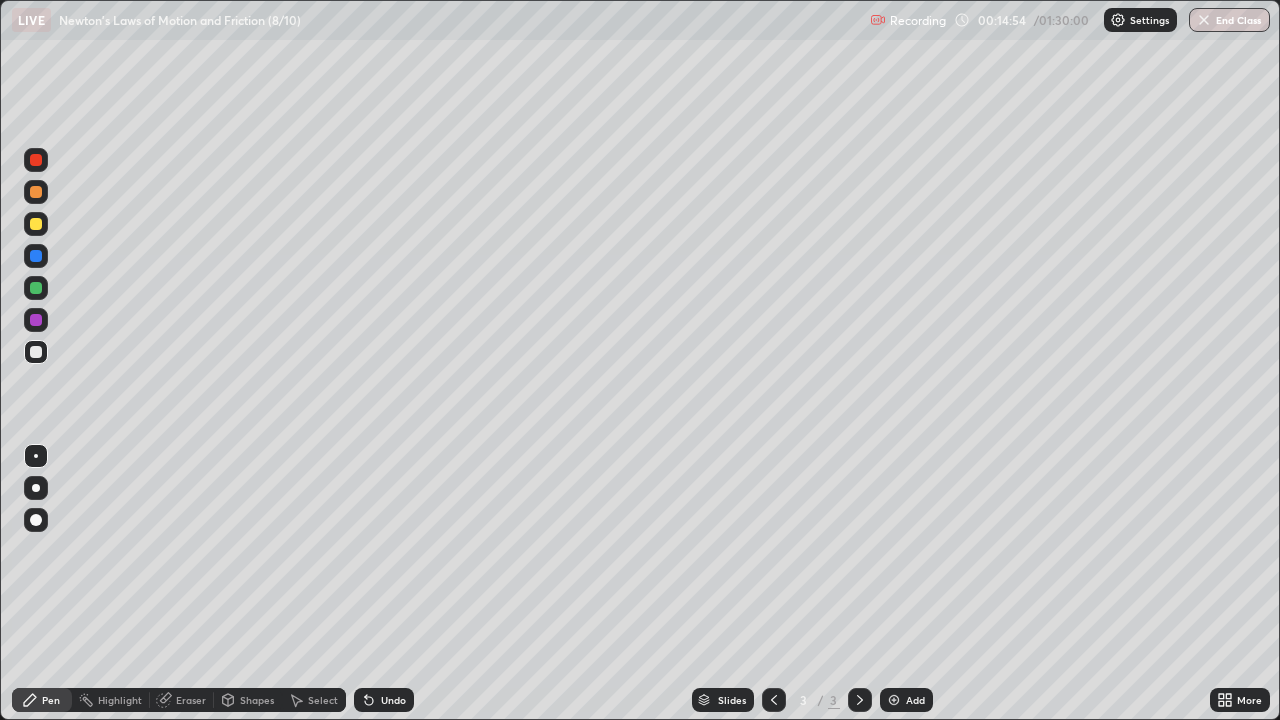 click on "Undo" at bounding box center [393, 700] 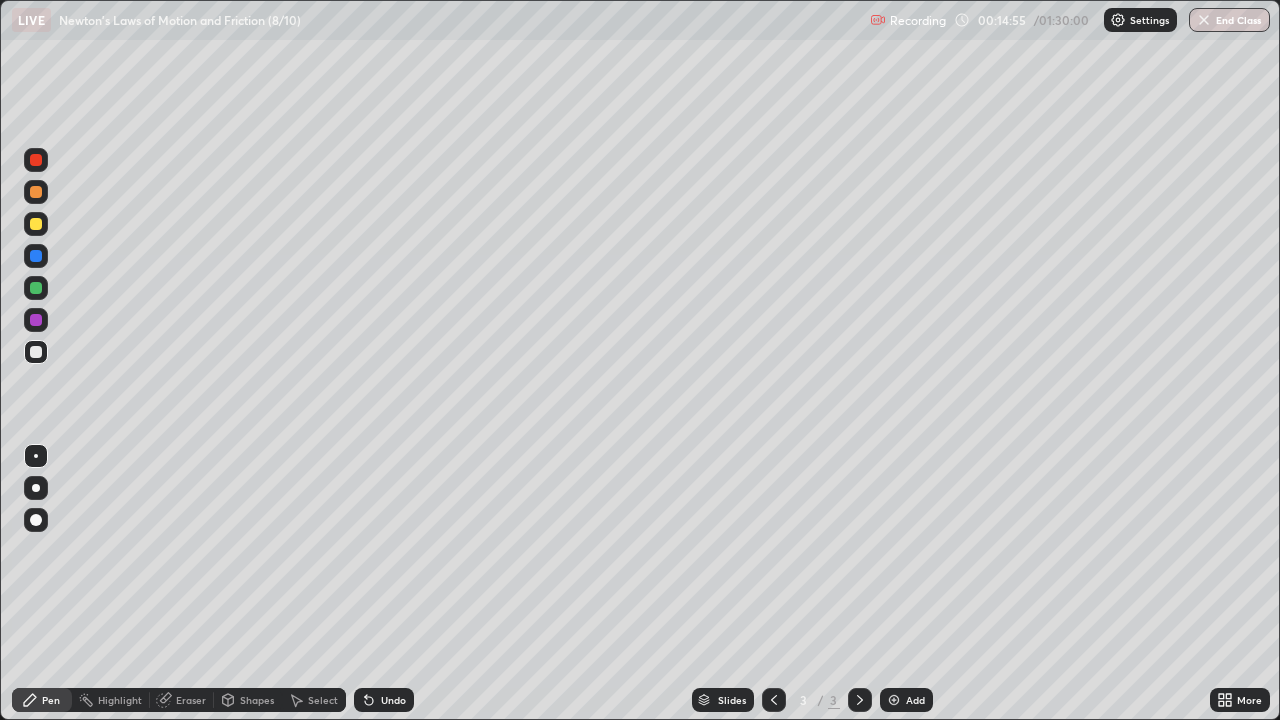 click on "Undo" at bounding box center [380, 700] 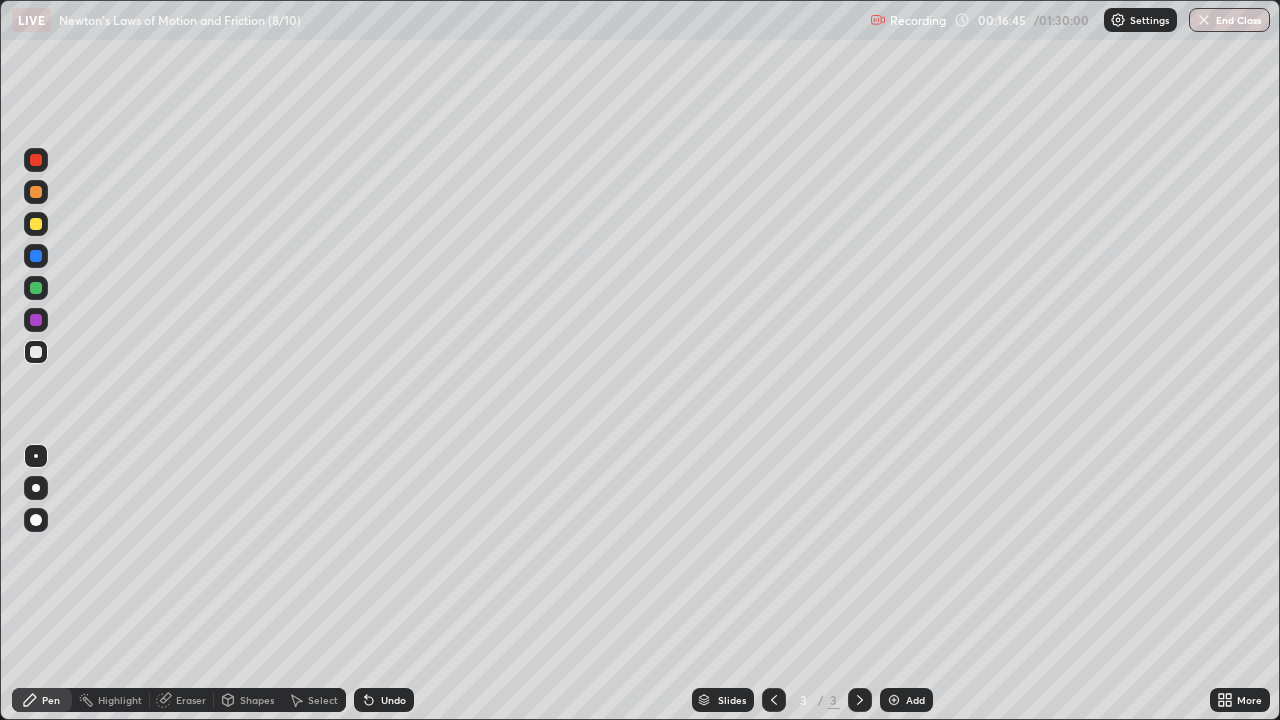 click at bounding box center [36, 160] 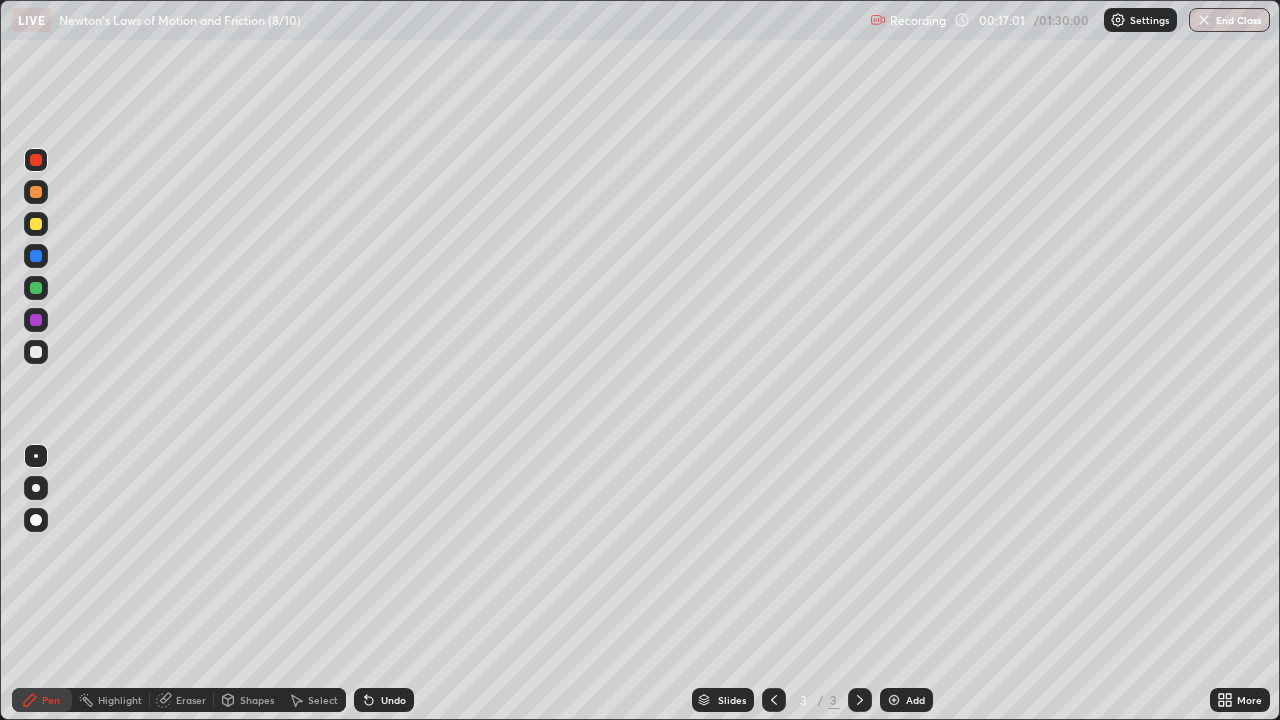 click on "Select" at bounding box center [323, 700] 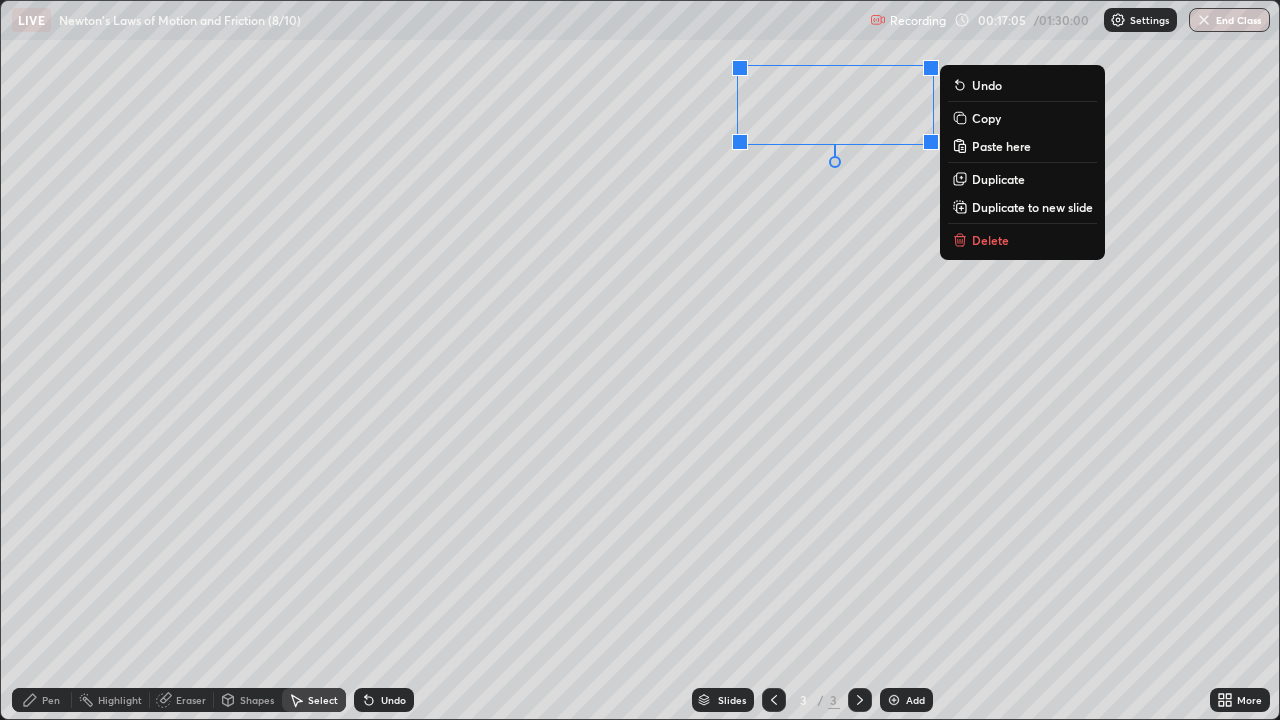 click on "Delete" at bounding box center (990, 240) 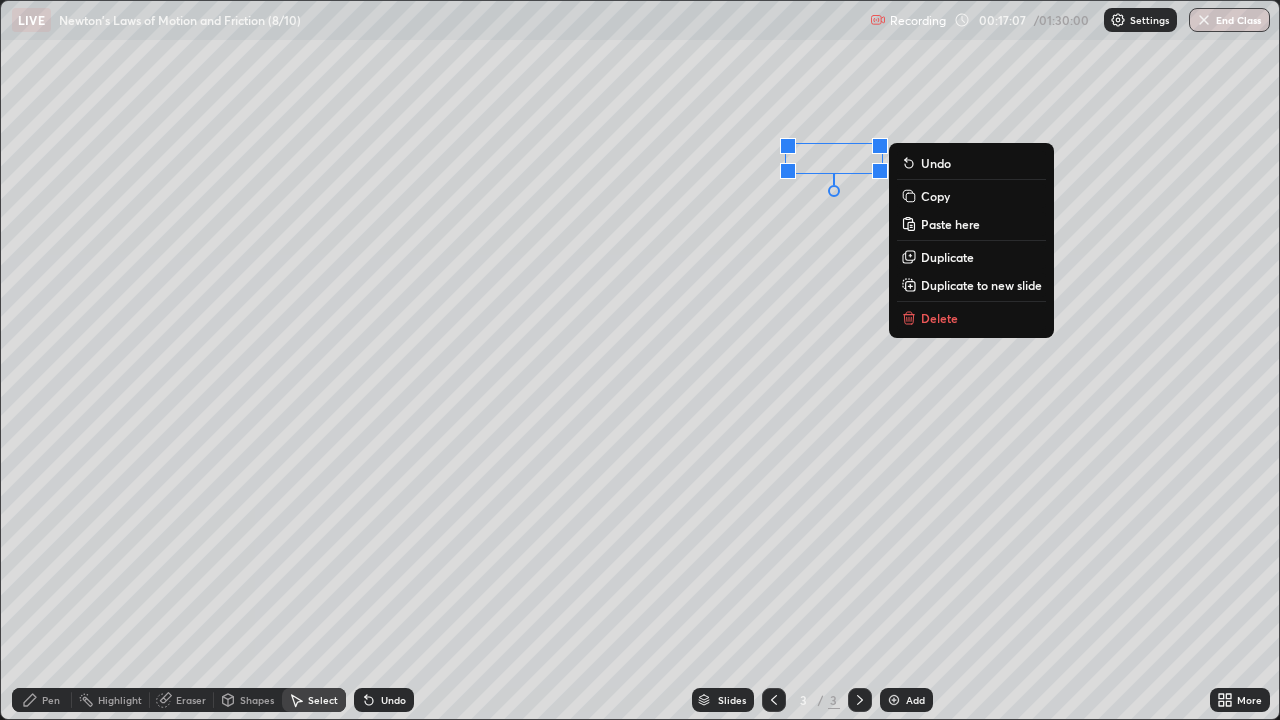 click on "Delete" at bounding box center (939, 318) 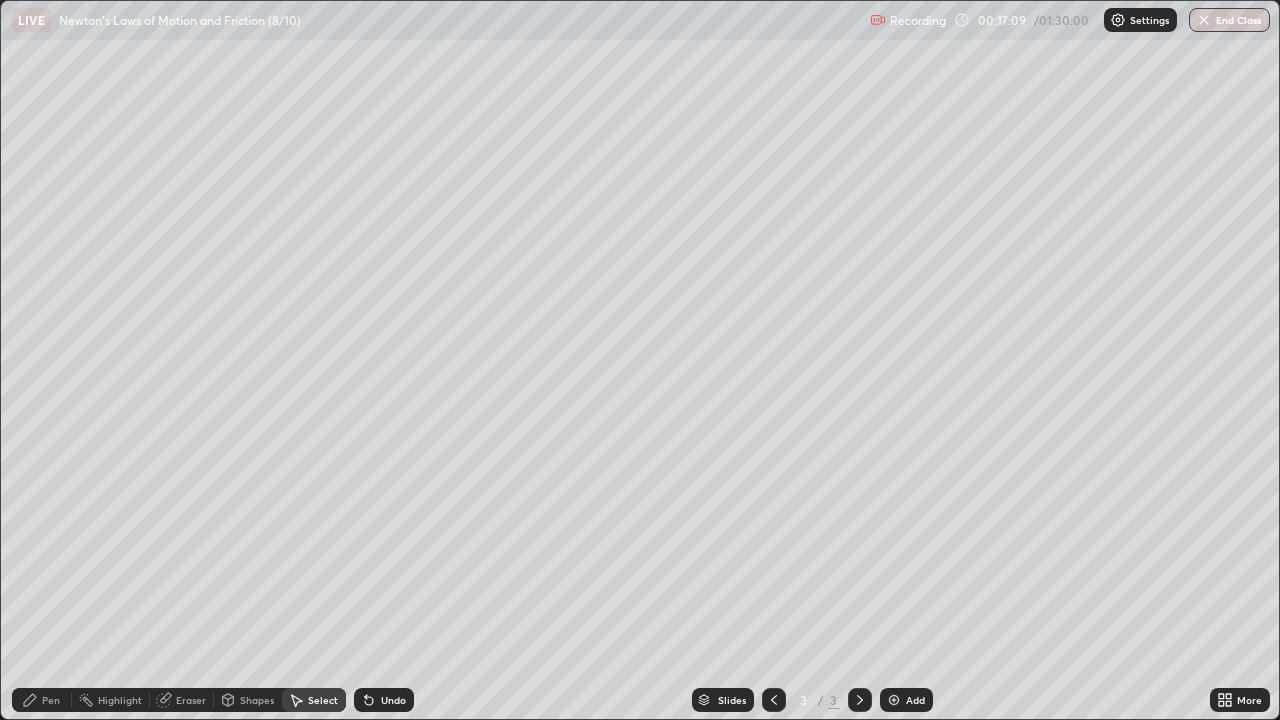 click on "0 ° Undo Copy Paste here Duplicate Duplicate to new slide Delete" at bounding box center [640, 360] 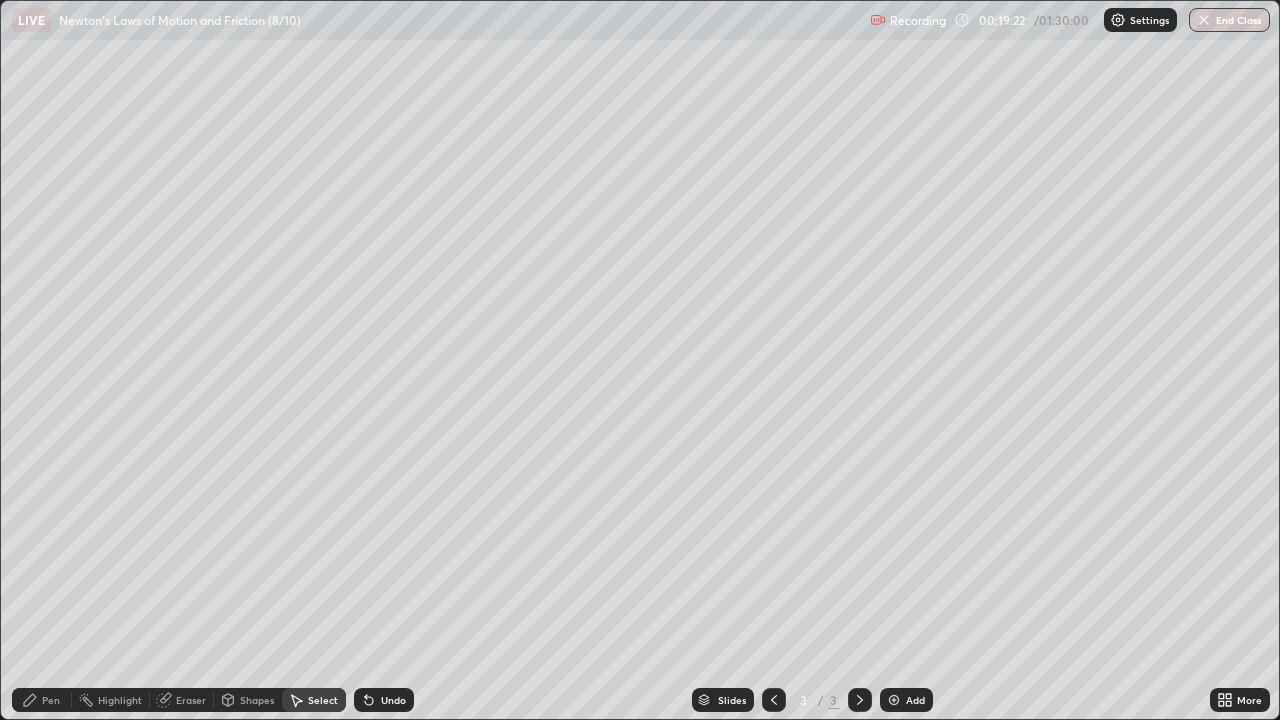 click on "Pen" at bounding box center [51, 700] 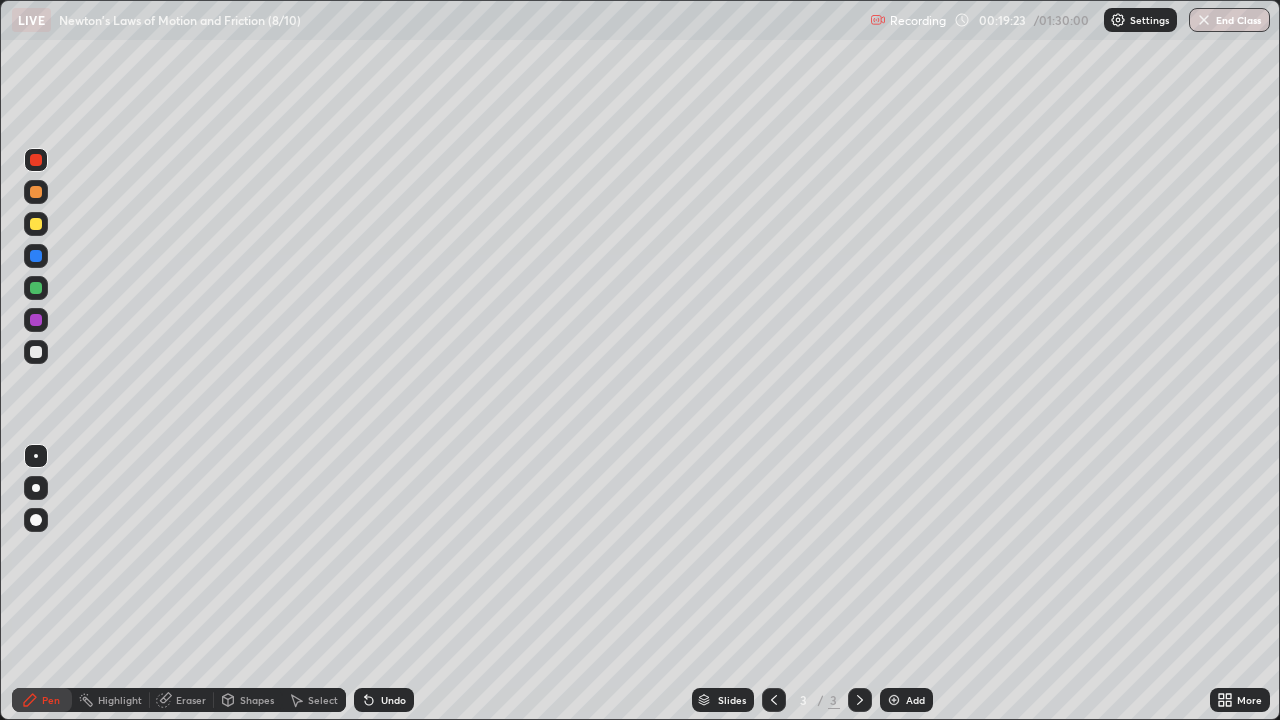click at bounding box center [36, 256] 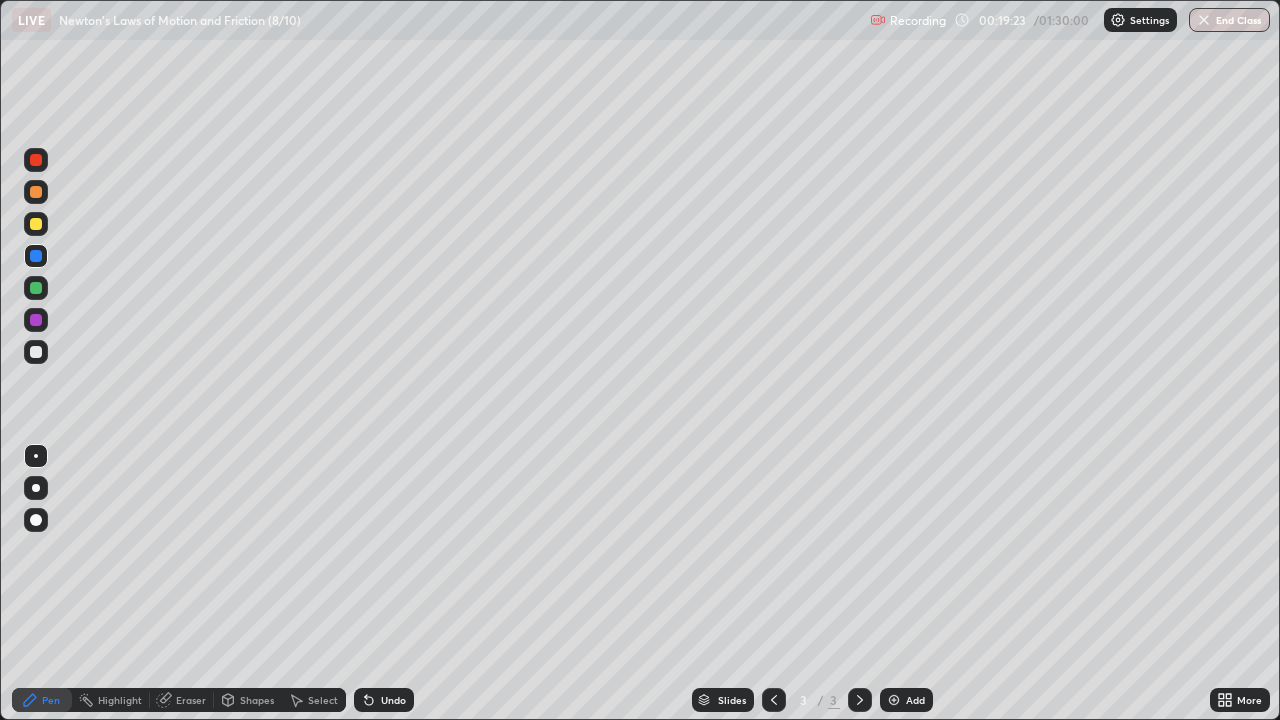 click at bounding box center [36, 256] 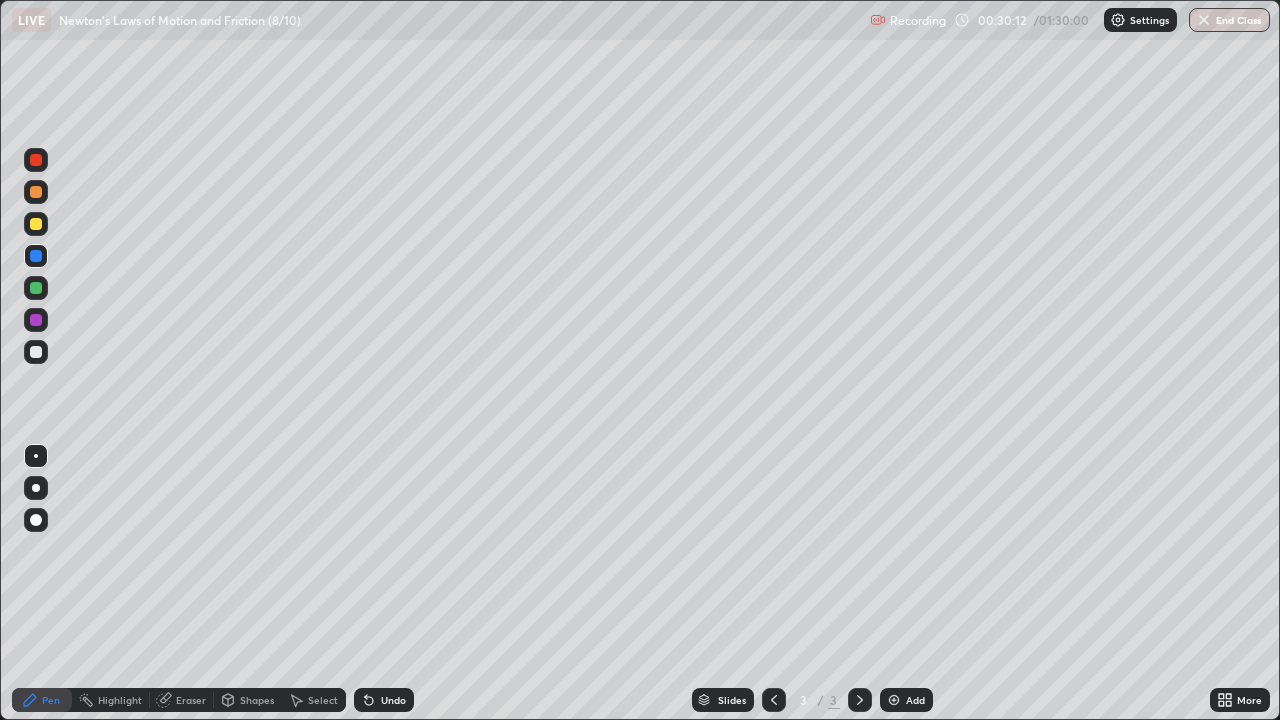 click at bounding box center [894, 700] 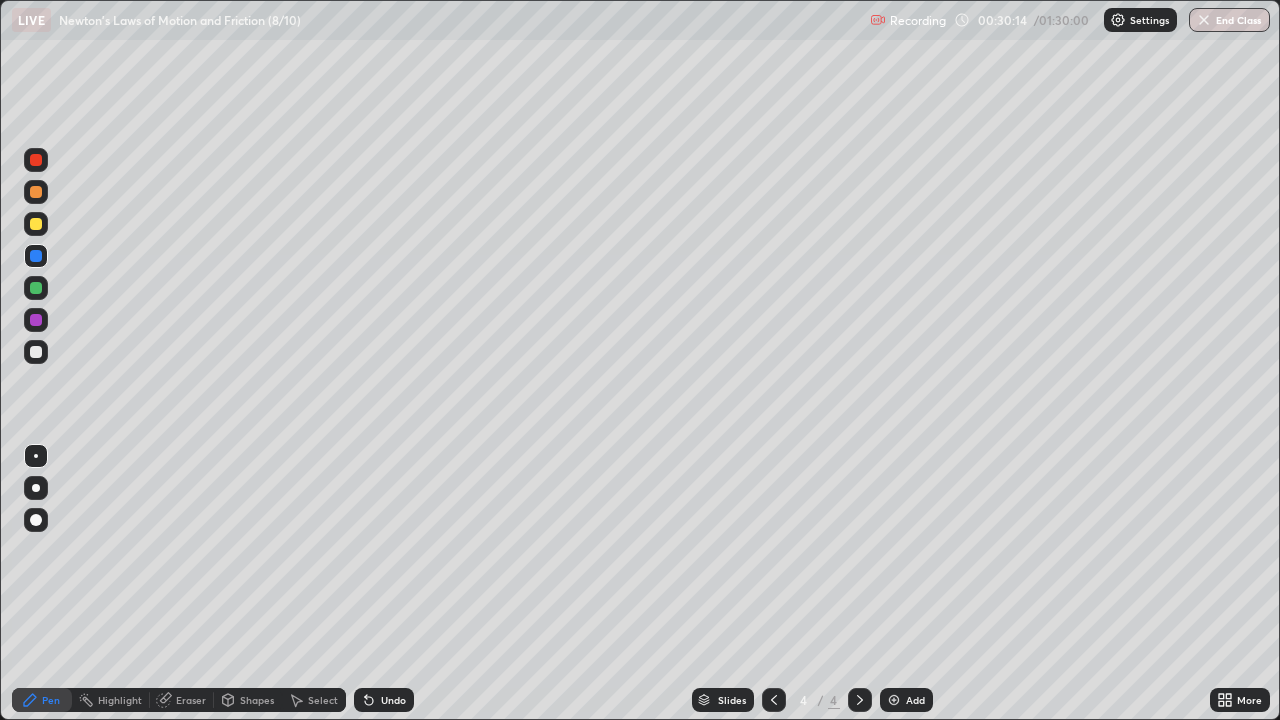 click at bounding box center (36, 224) 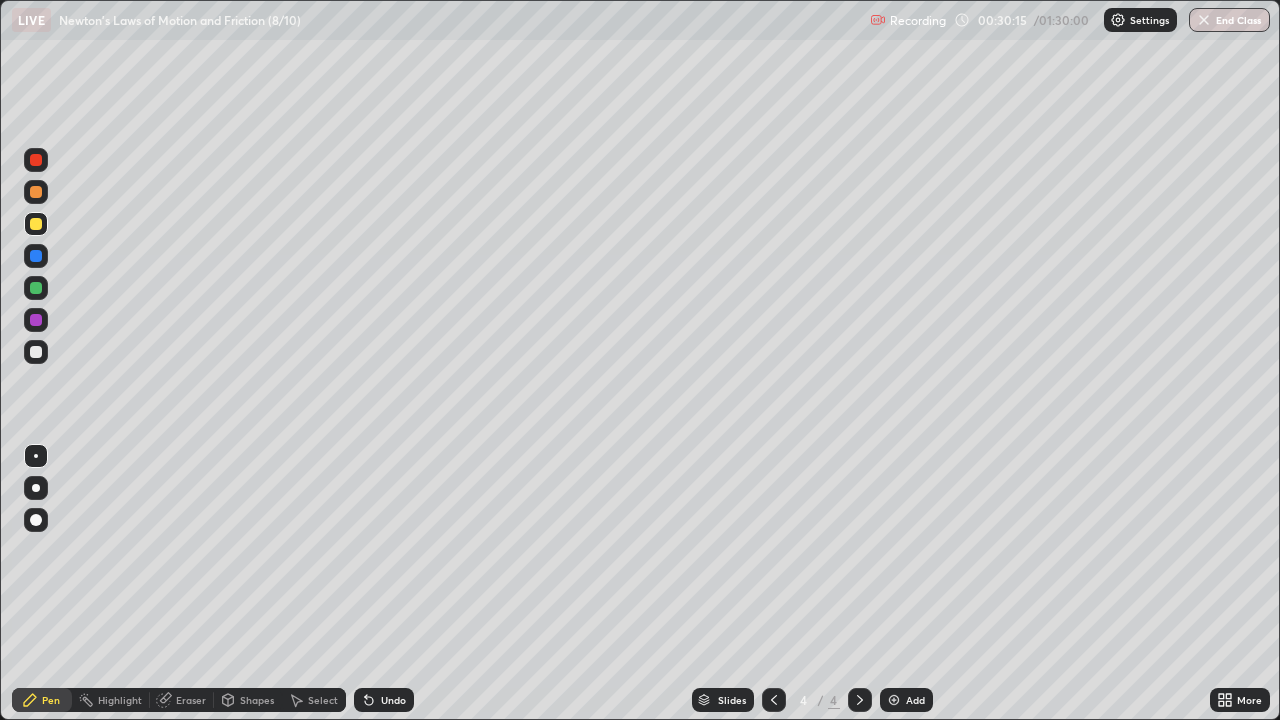 click on "Shapes" at bounding box center (257, 700) 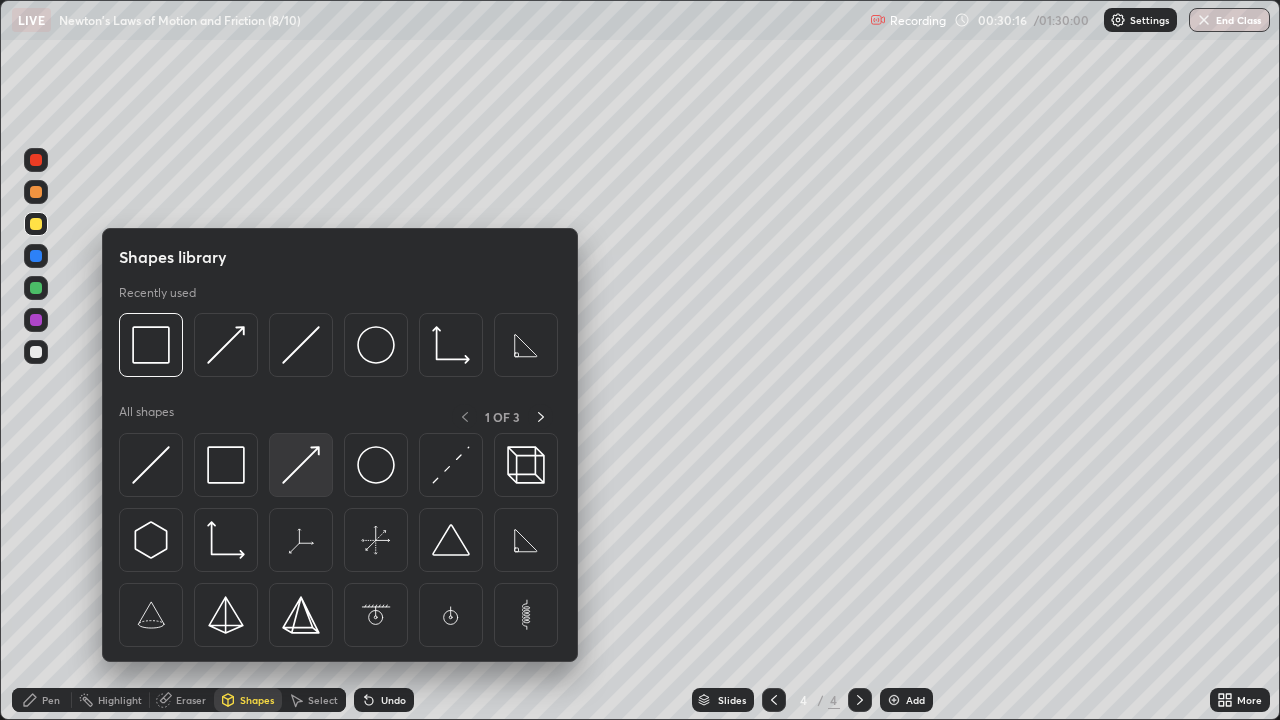 click at bounding box center [301, 465] 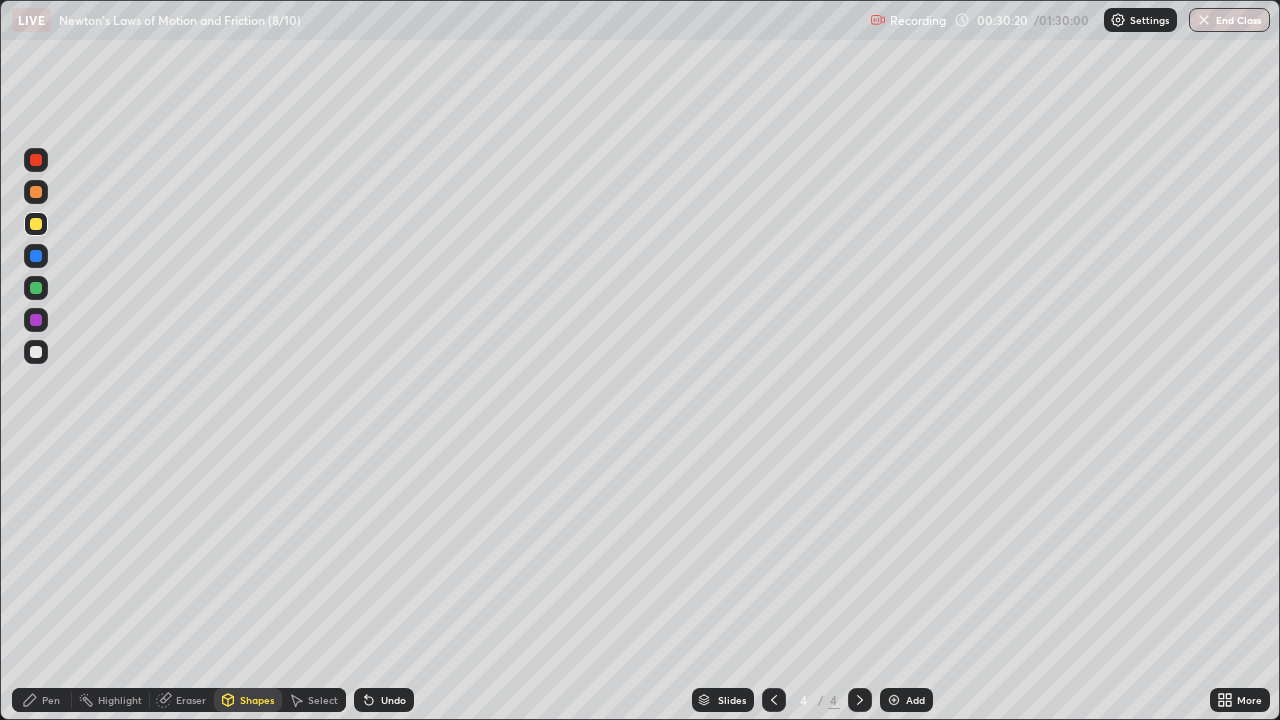click at bounding box center (36, 352) 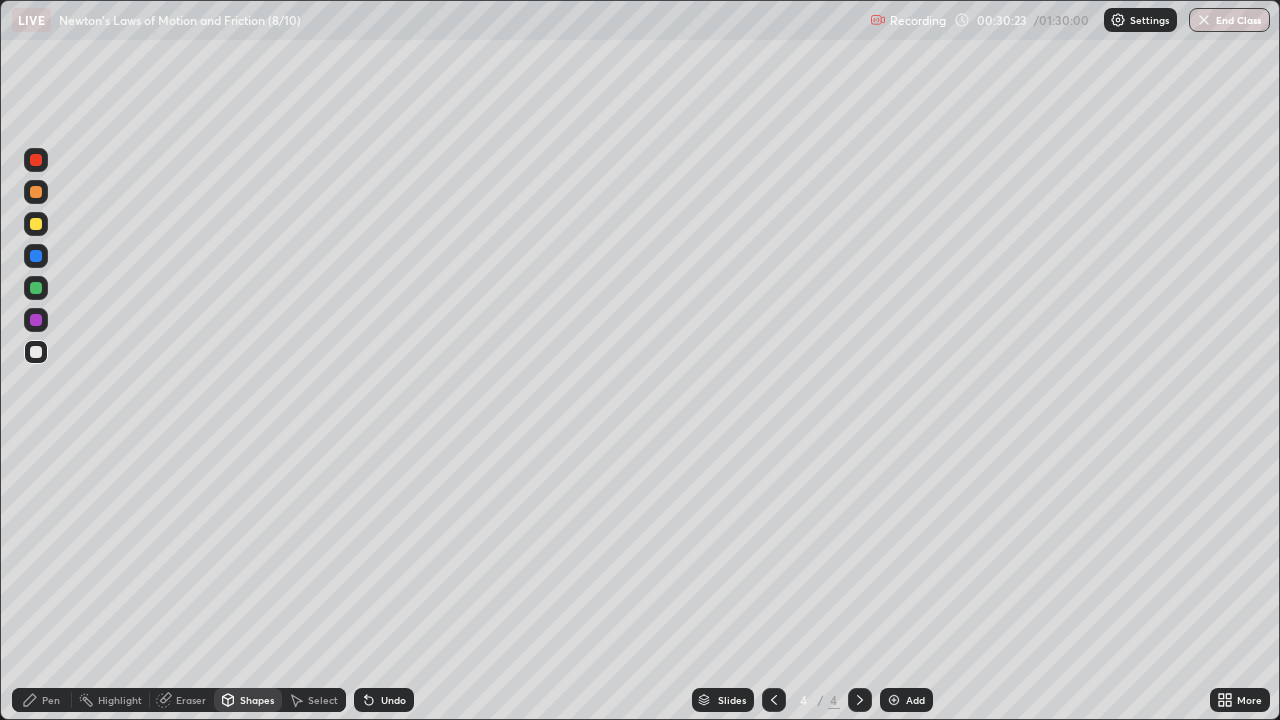 click on "Pen" at bounding box center (51, 700) 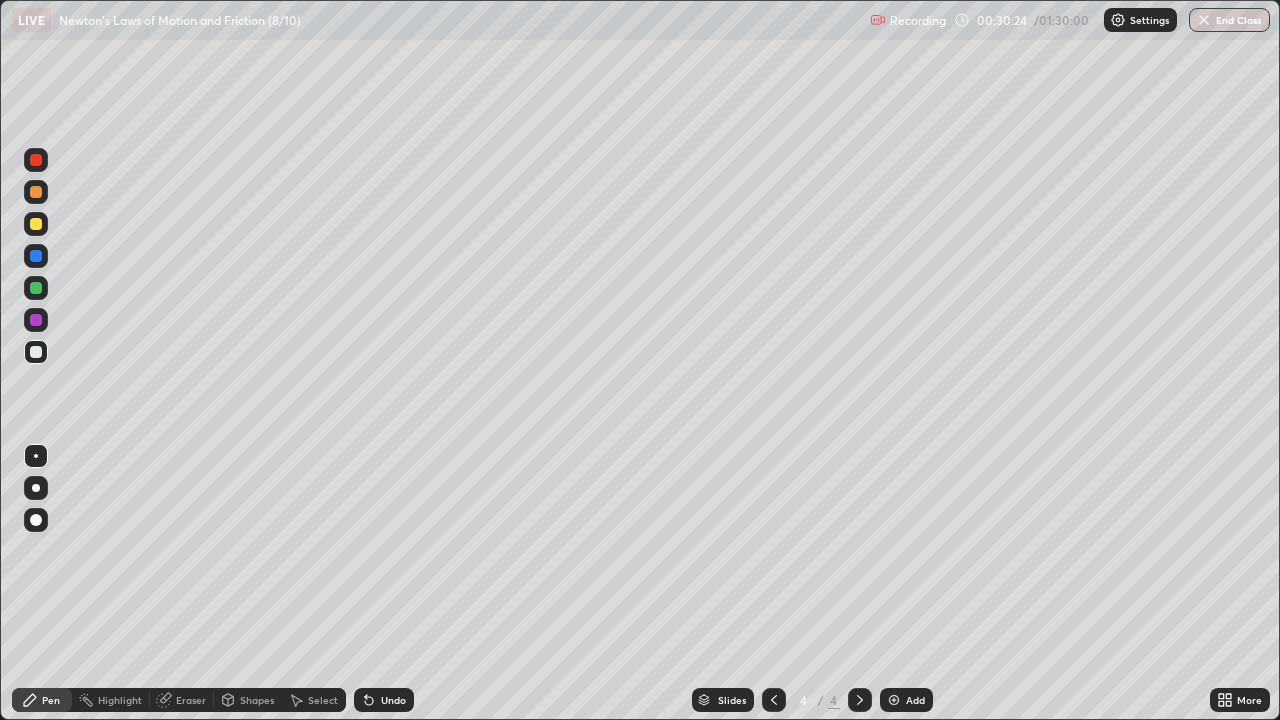 click at bounding box center [36, 288] 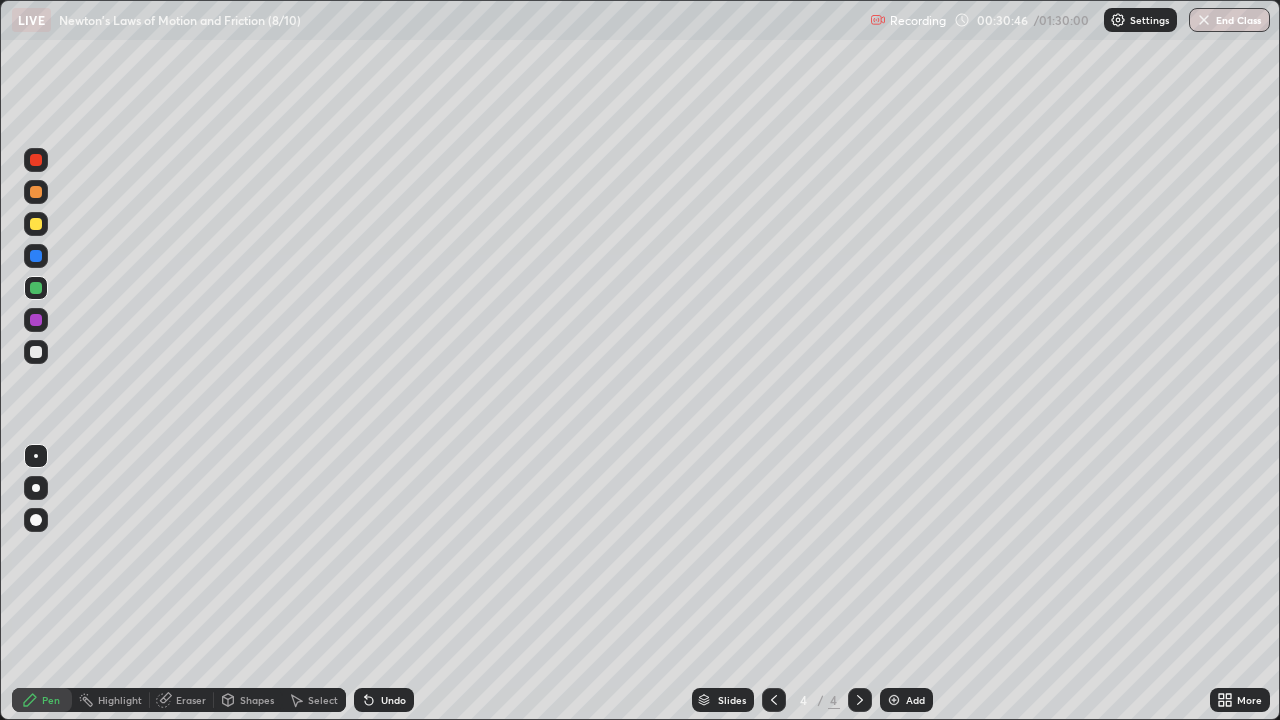 click at bounding box center (36, 160) 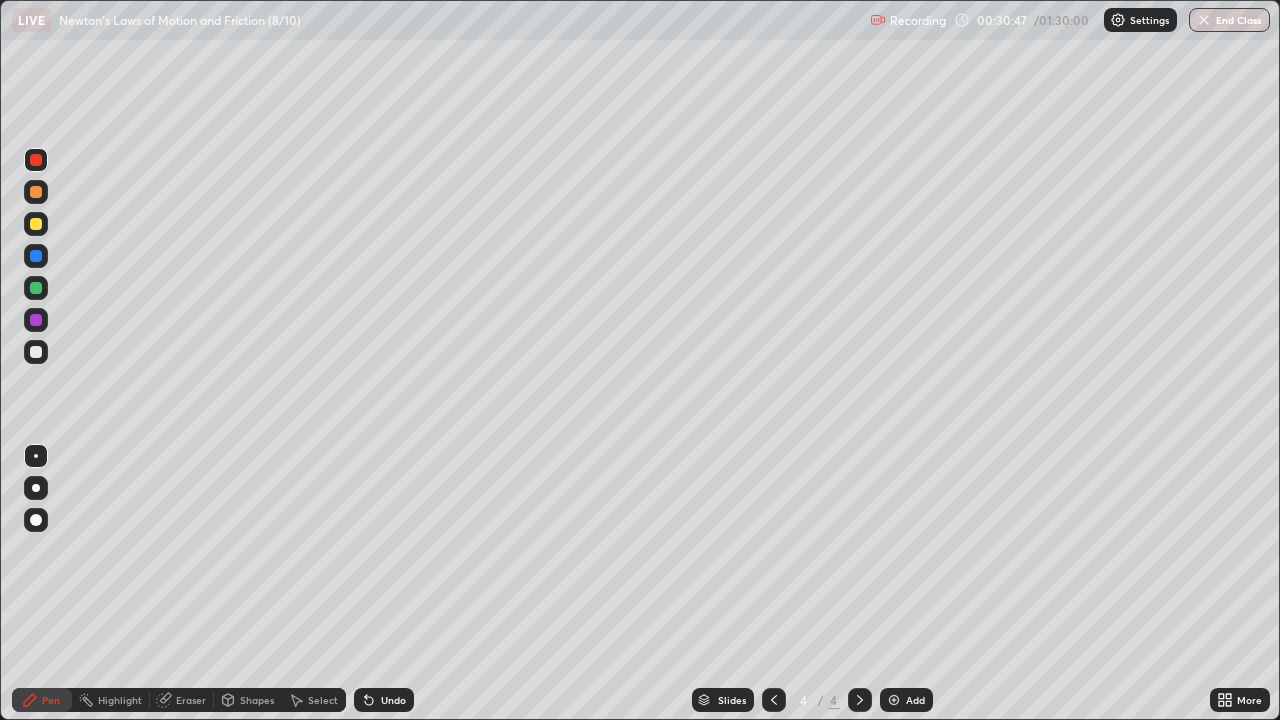 click on "Shapes" at bounding box center [248, 700] 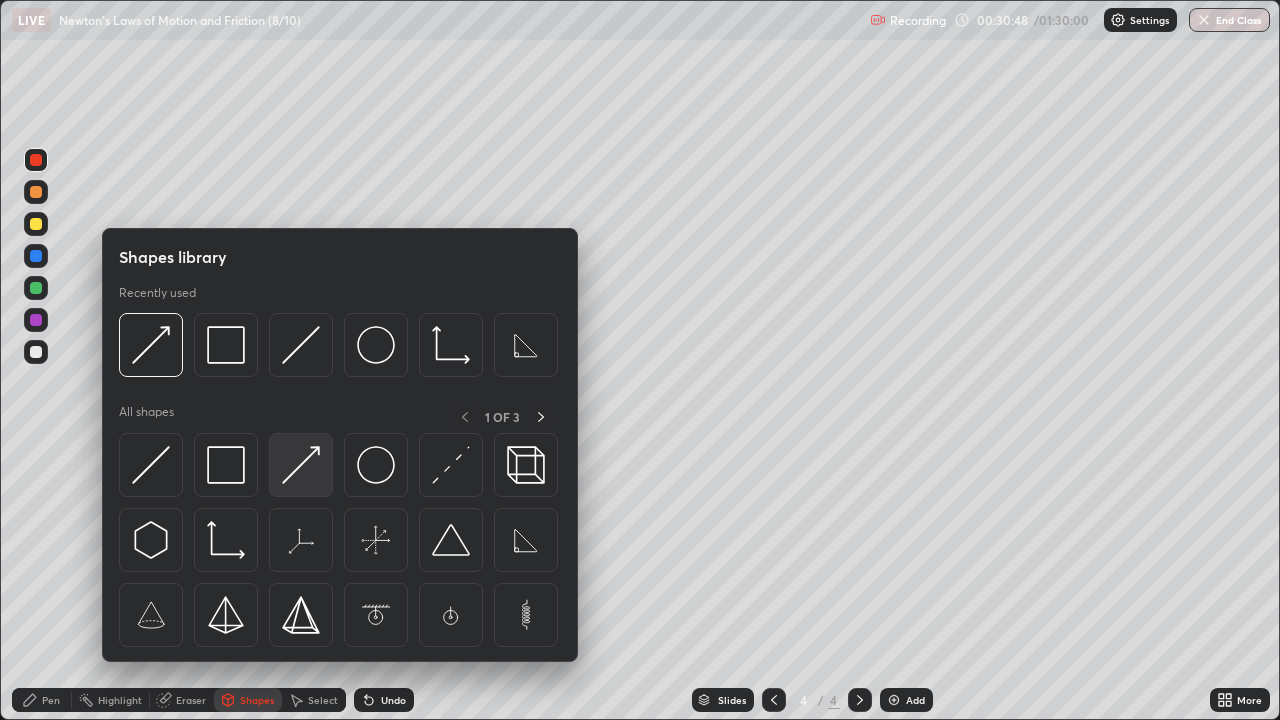 click at bounding box center [301, 465] 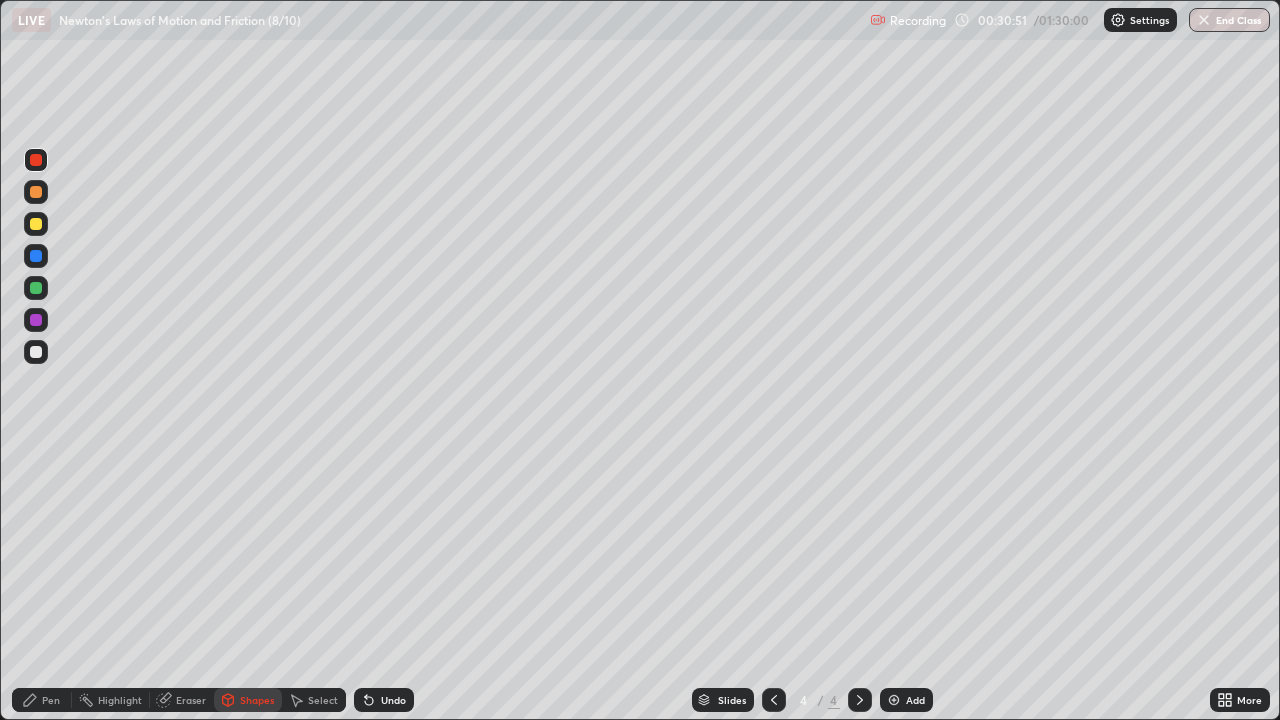 click on "Pen" at bounding box center [51, 700] 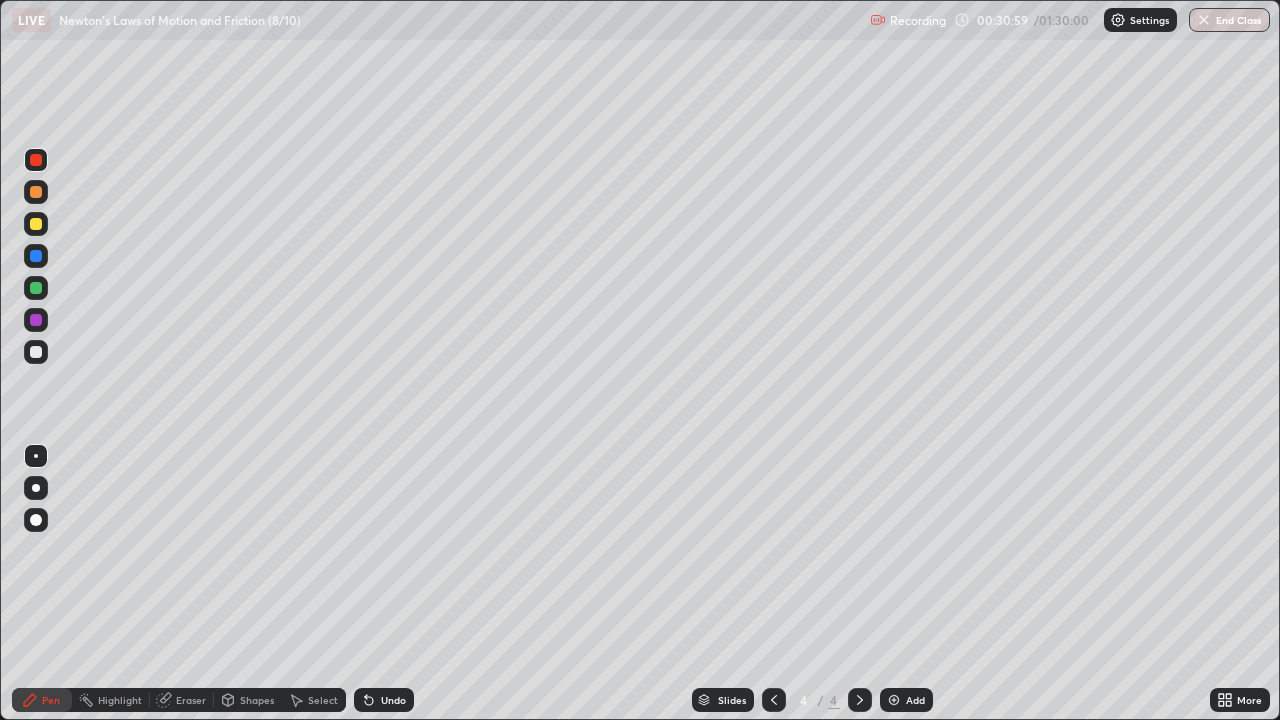 click 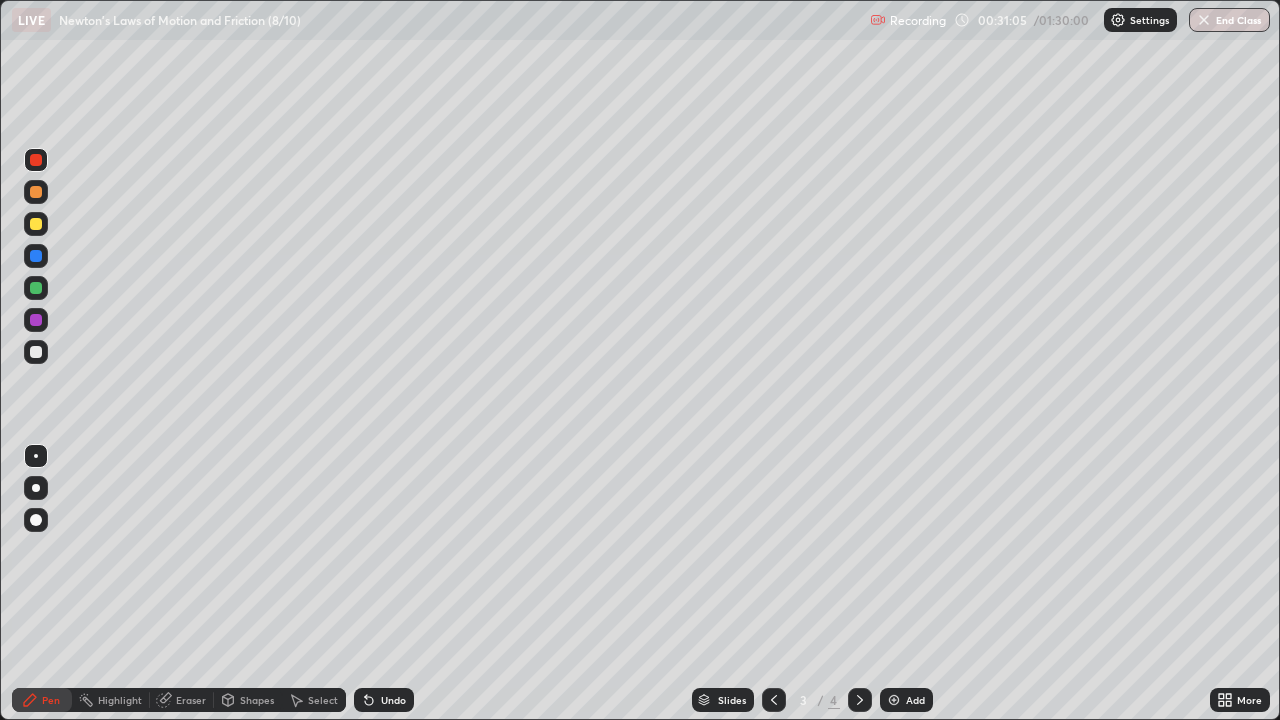 click 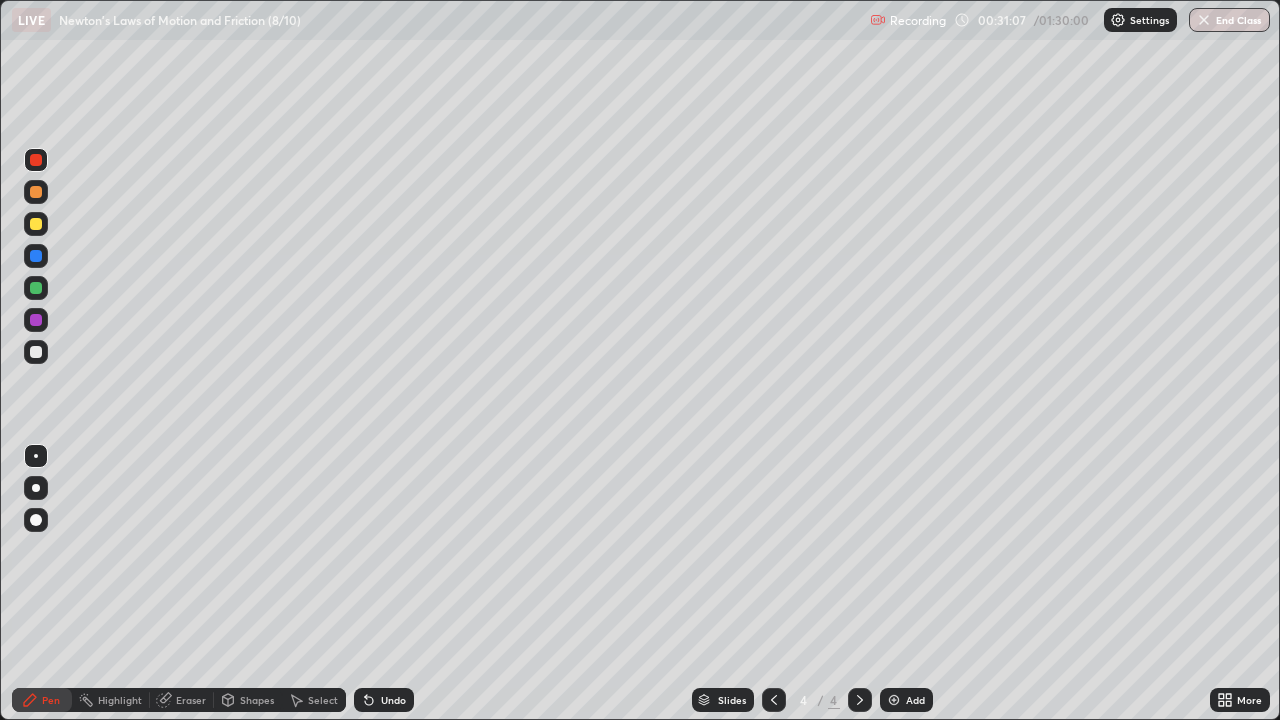 click at bounding box center (36, 352) 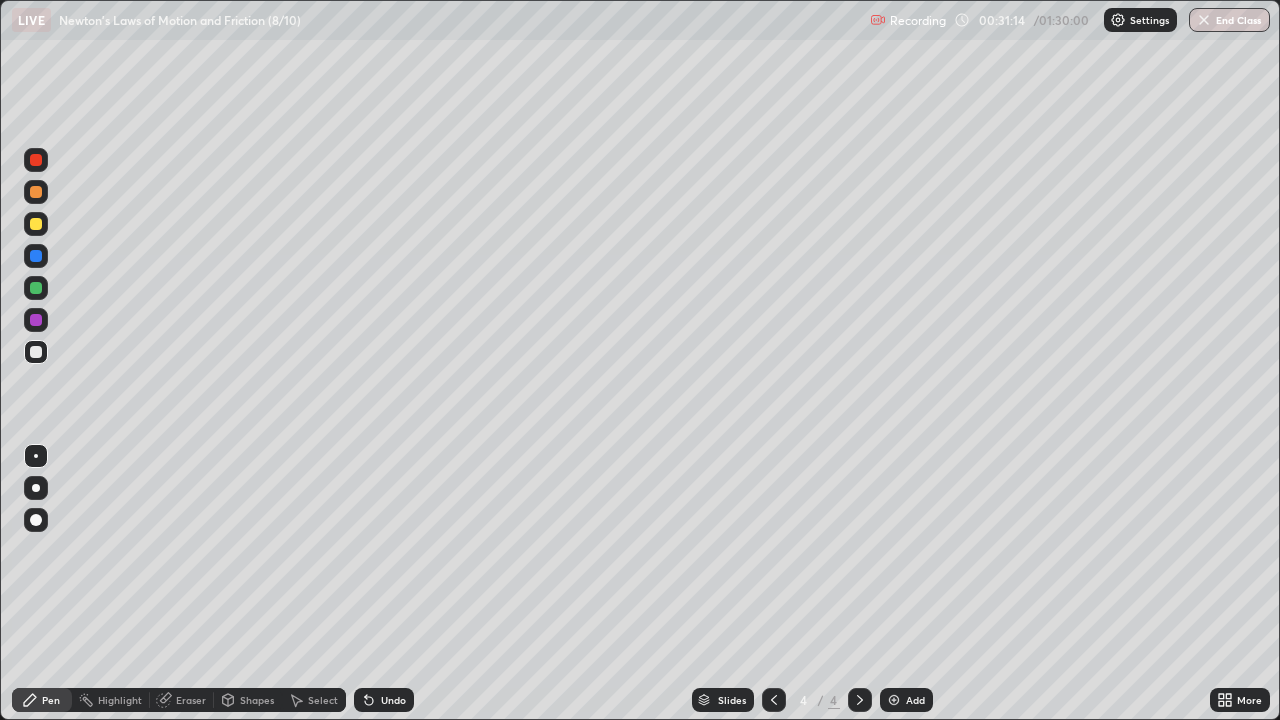 click on "Shapes" at bounding box center (257, 700) 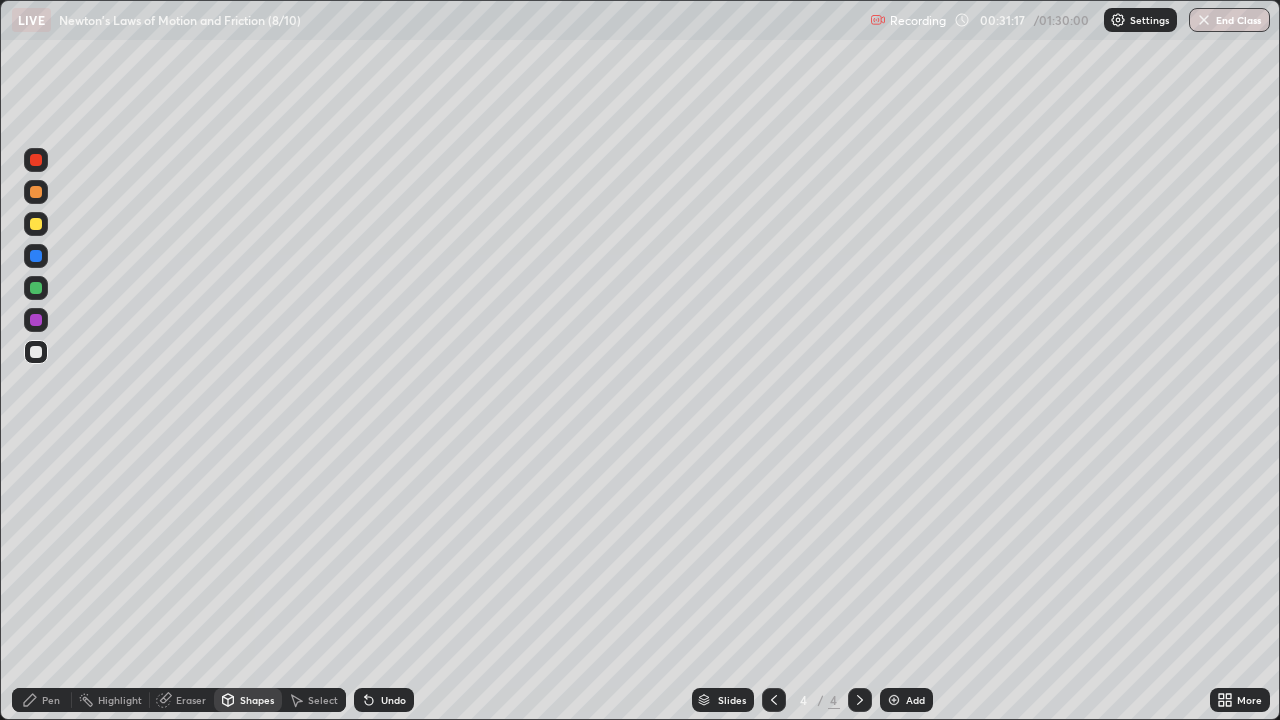 click 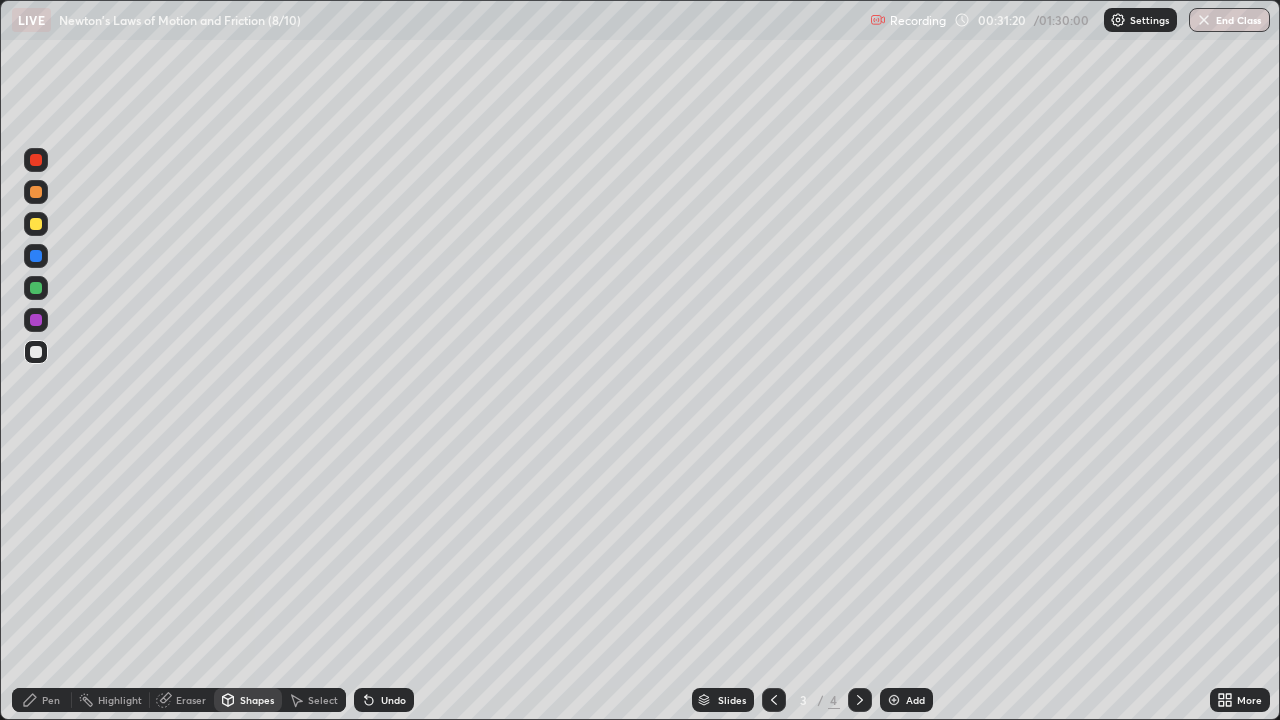 click on "Pen" at bounding box center [51, 700] 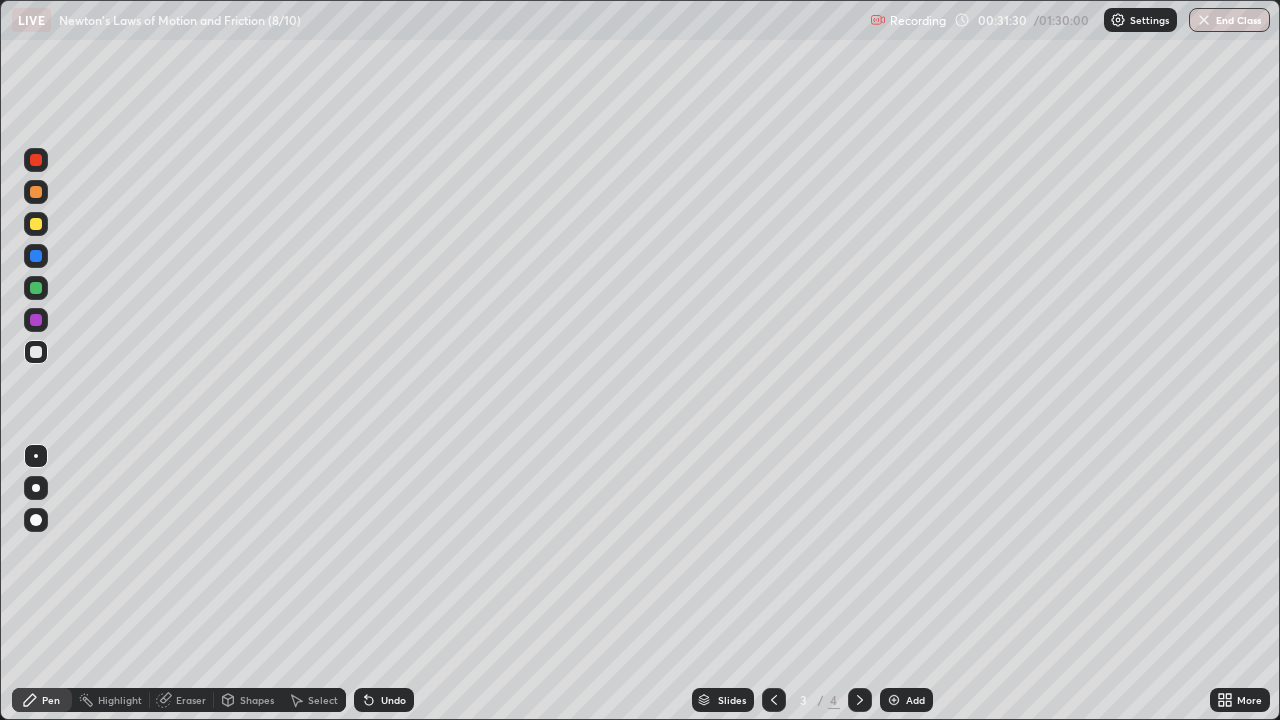 click 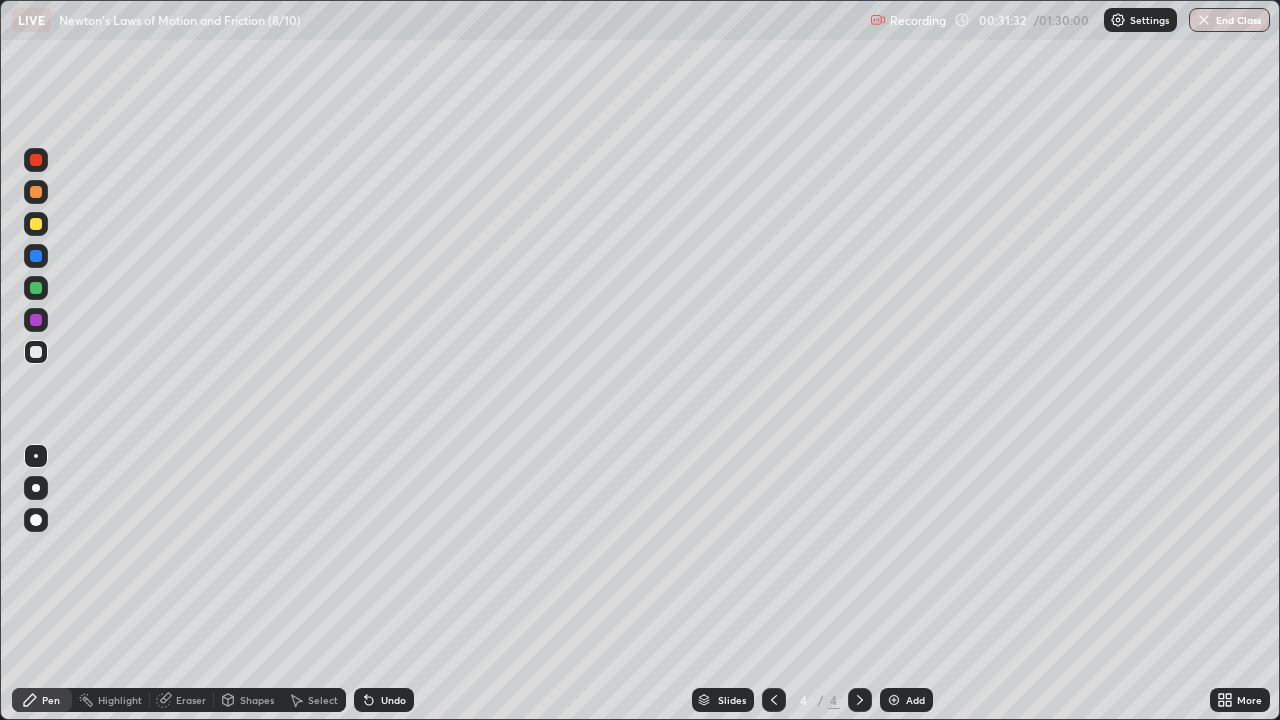 click at bounding box center (36, 224) 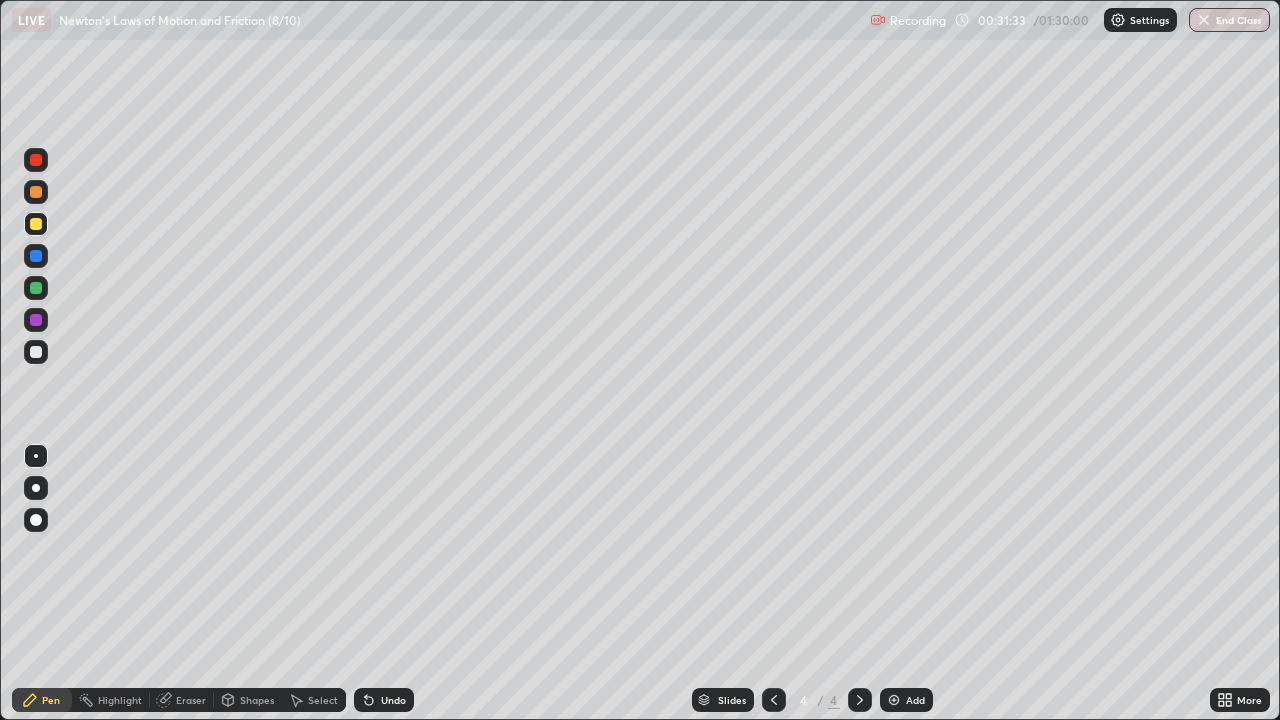 click on "Shapes" at bounding box center (257, 700) 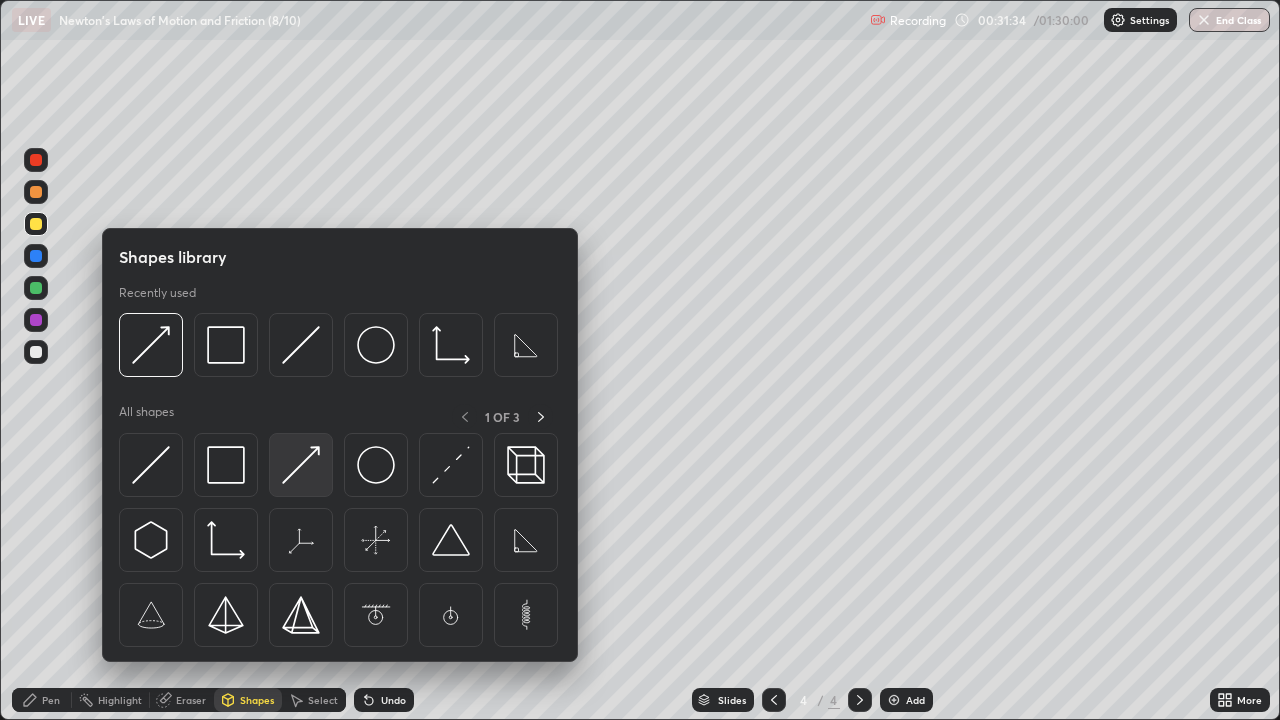 click at bounding box center [301, 465] 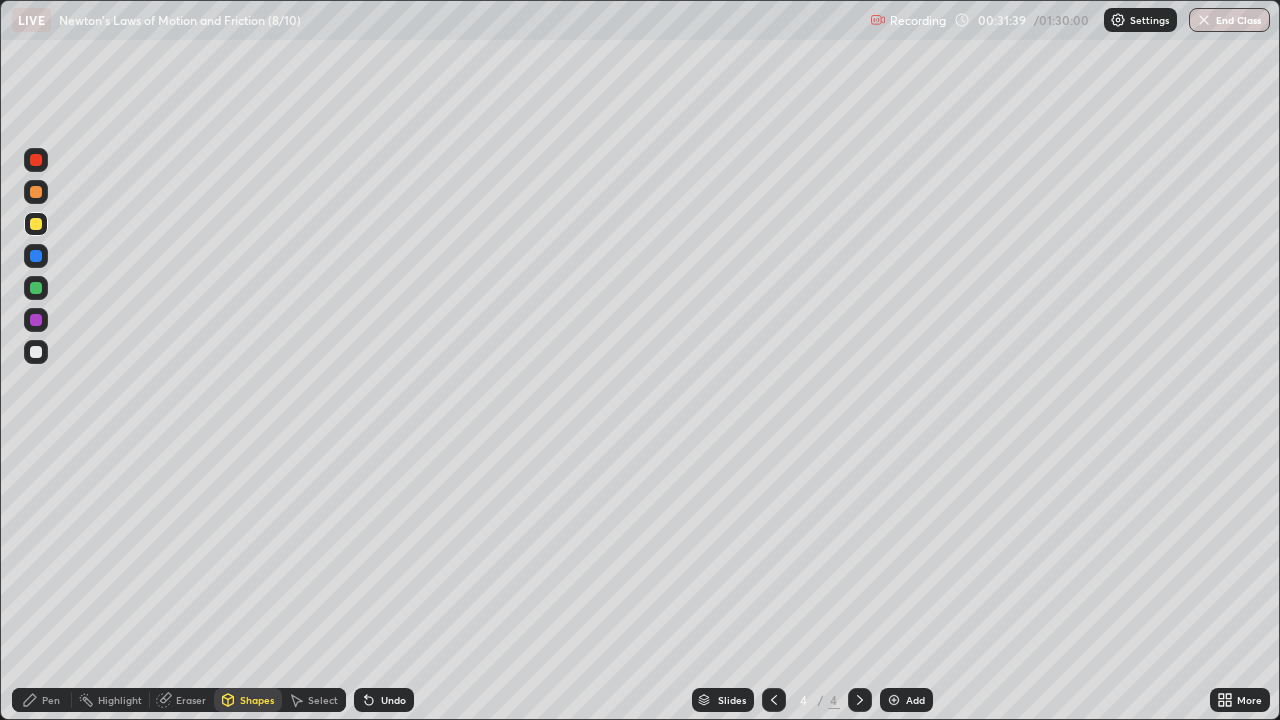 click at bounding box center [36, 160] 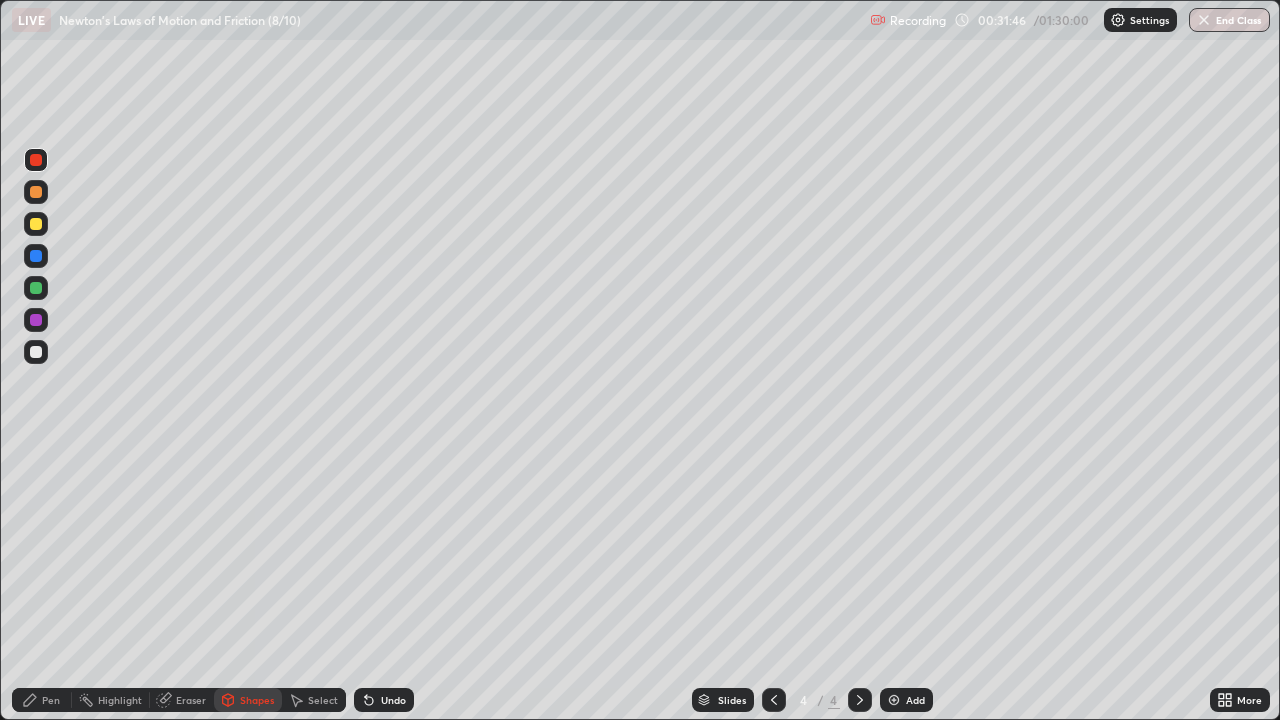 click at bounding box center [36, 352] 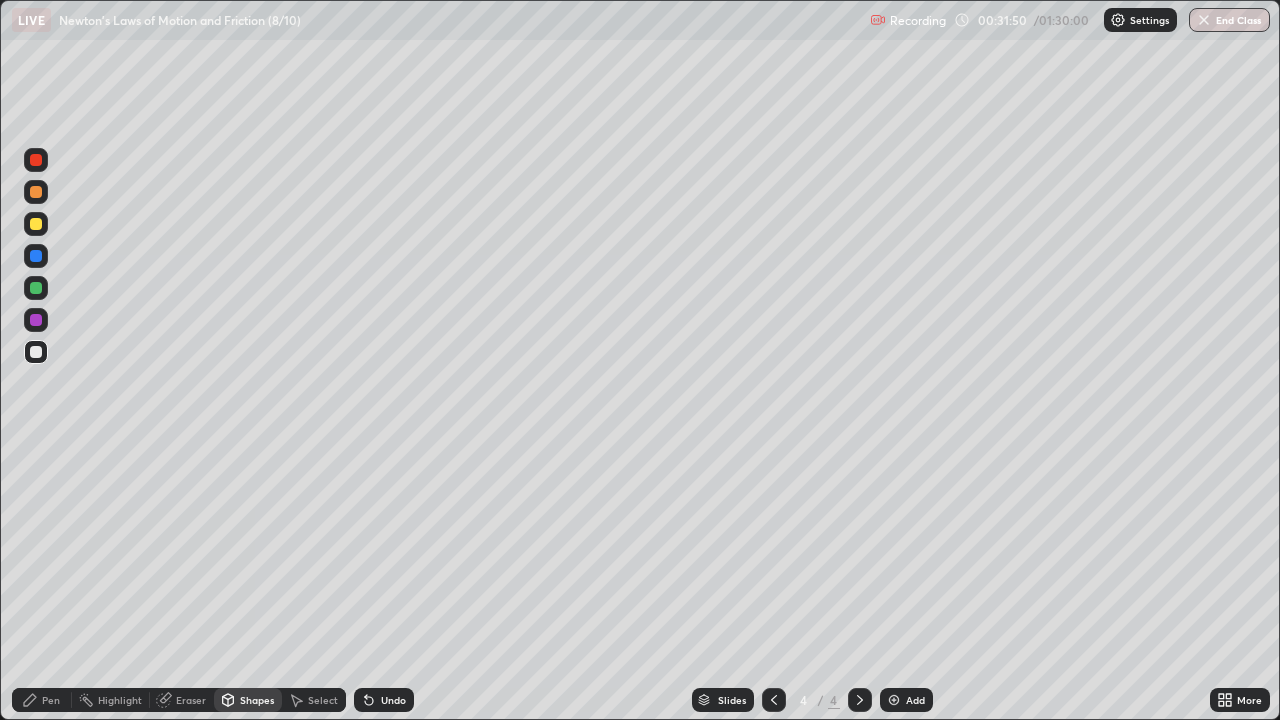 click at bounding box center (36, 224) 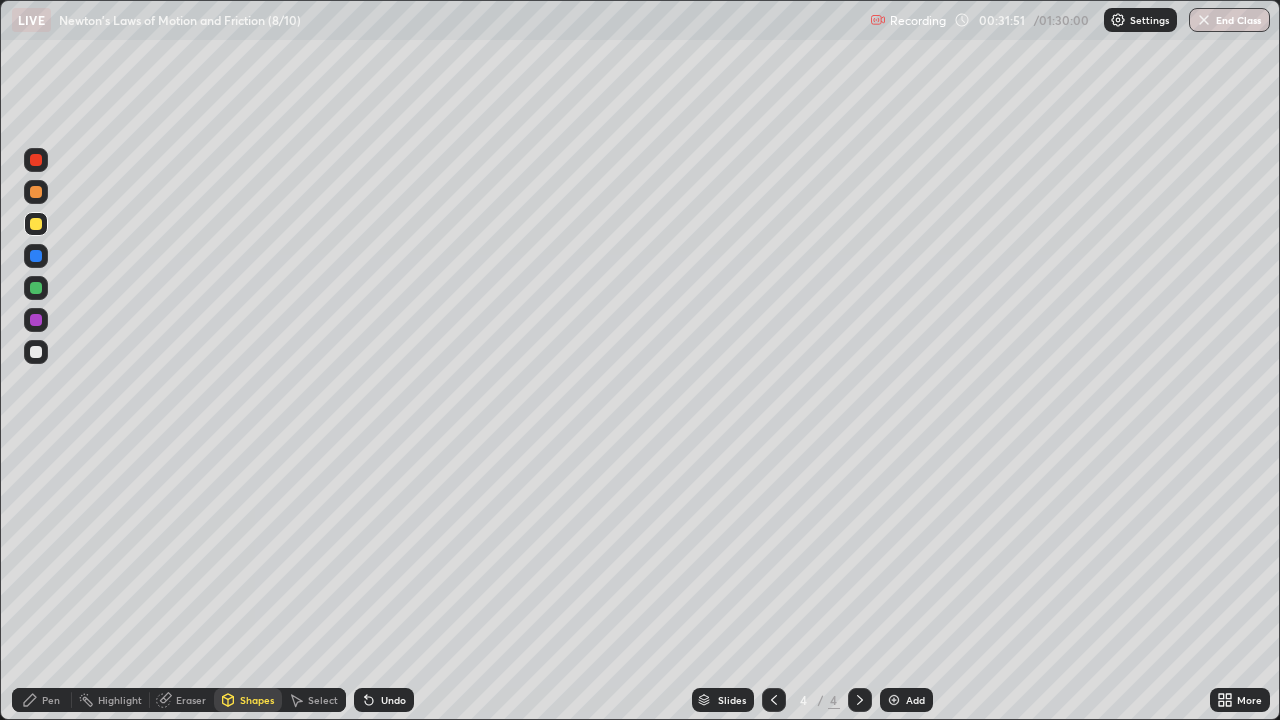 click on "Pen" at bounding box center (51, 700) 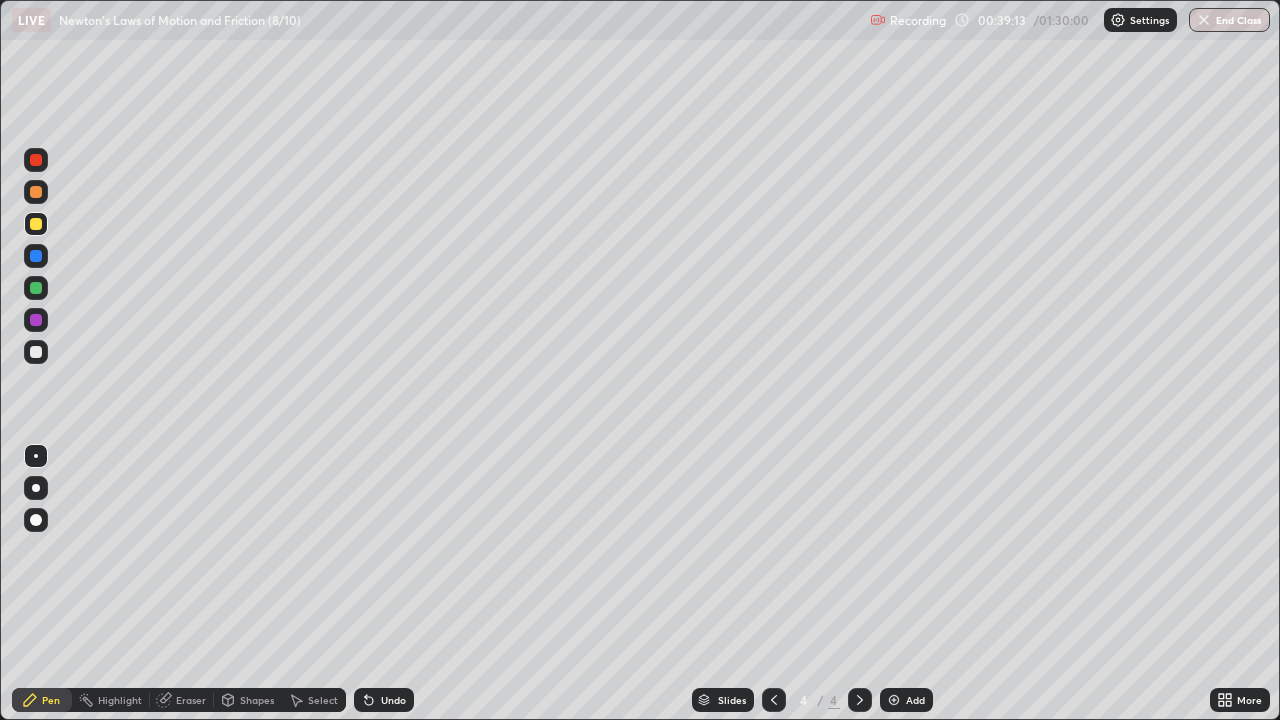 click at bounding box center [36, 352] 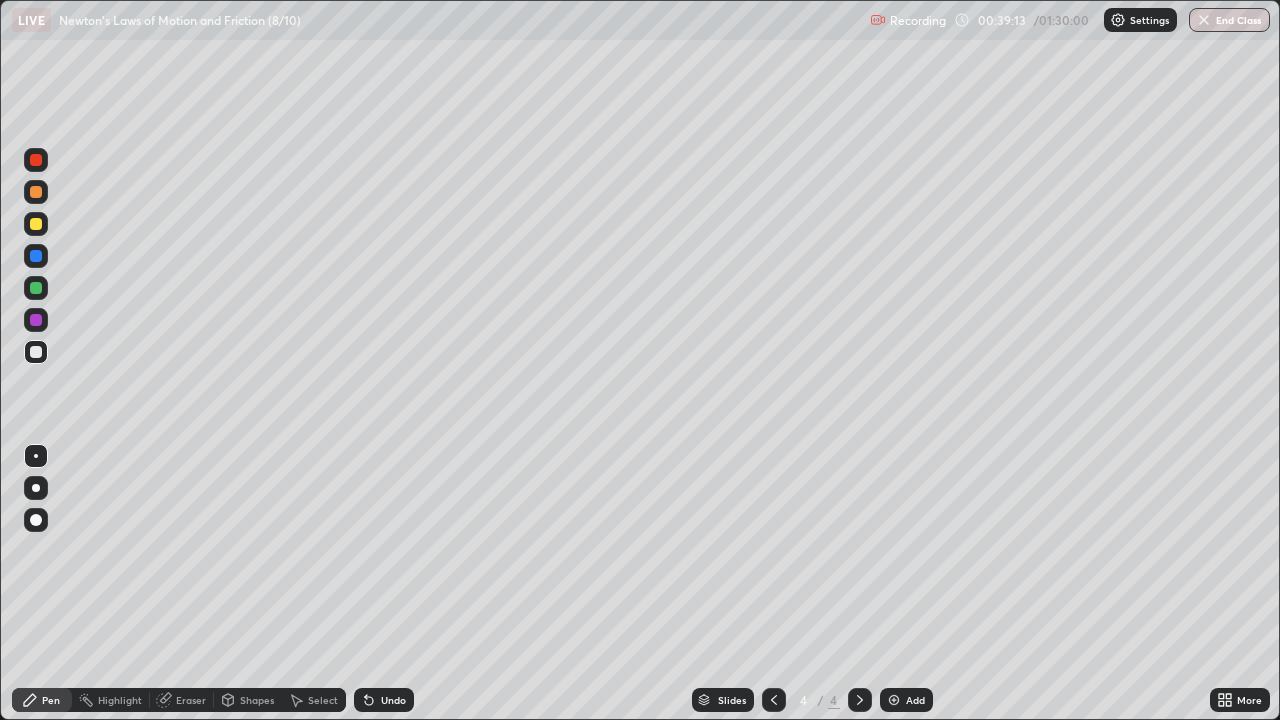 click at bounding box center [36, 352] 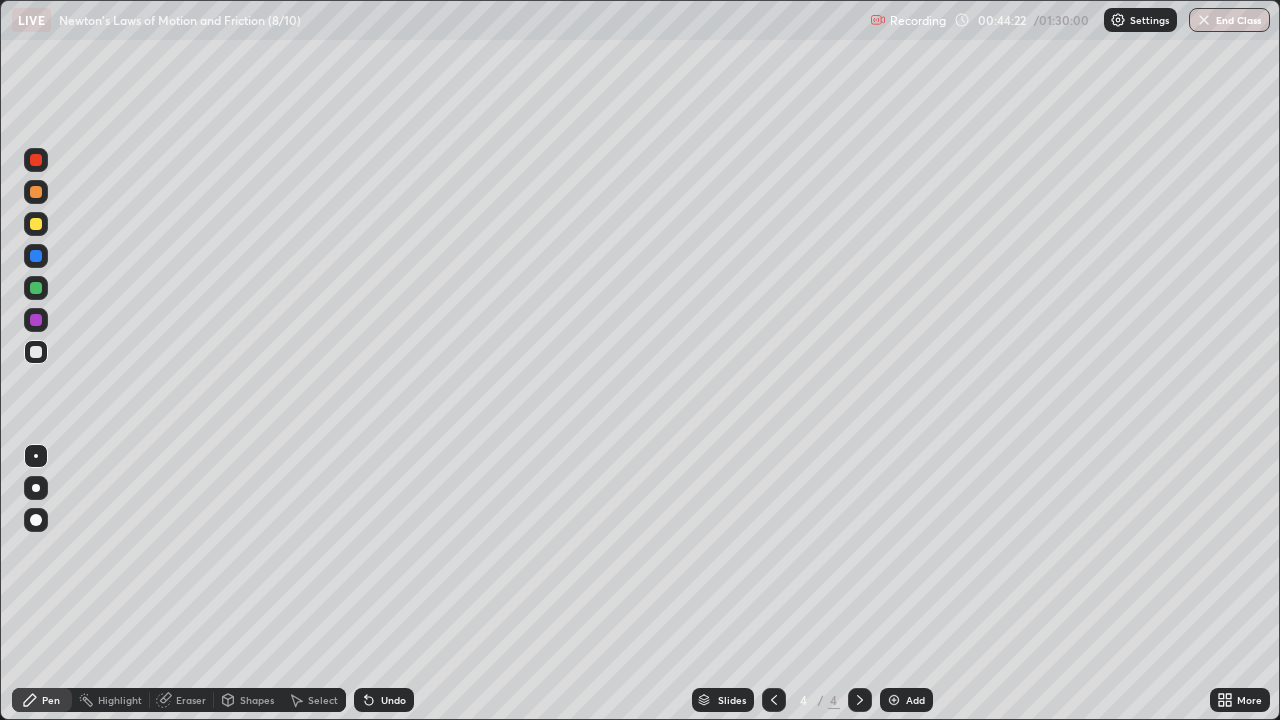 click at bounding box center [894, 700] 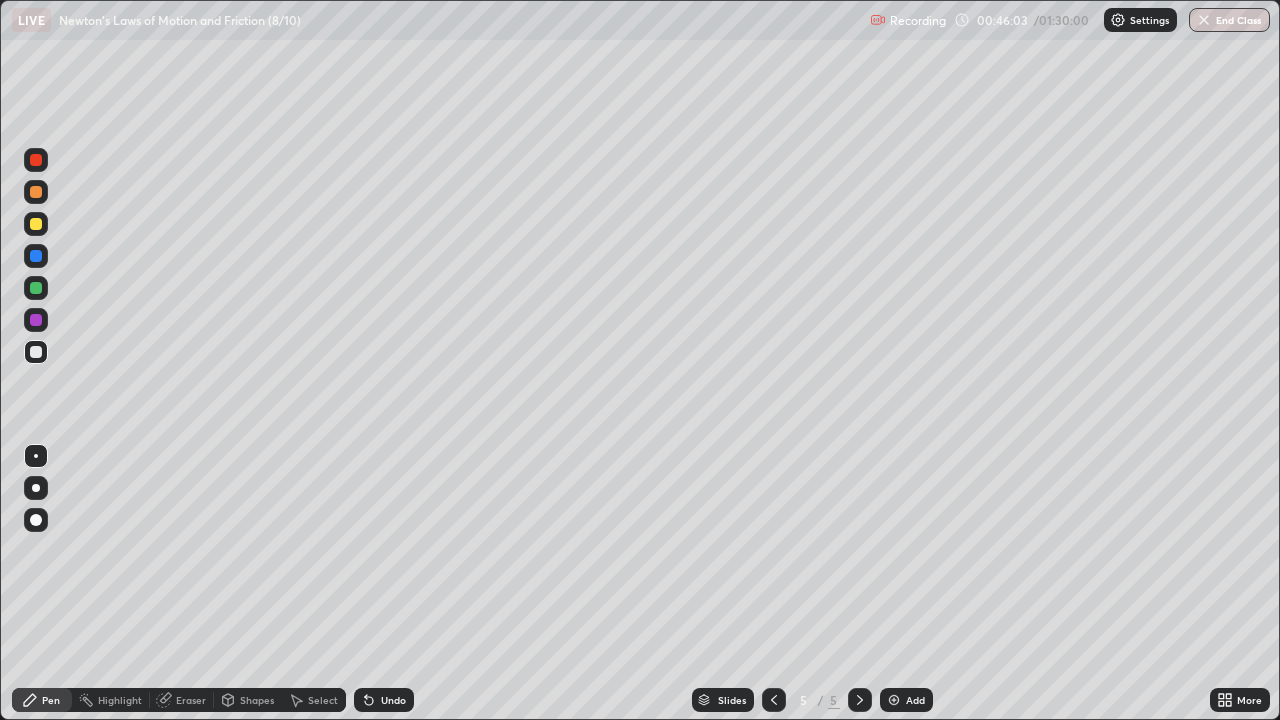 click at bounding box center (36, 224) 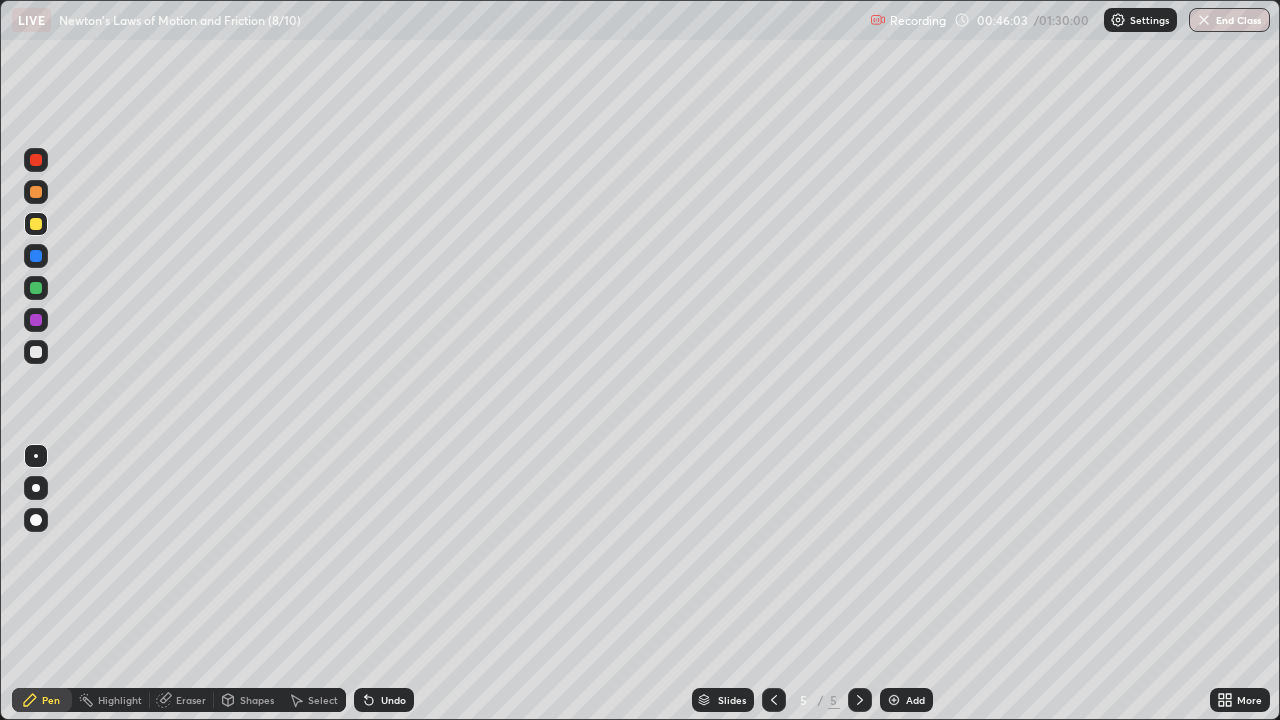 click at bounding box center (36, 224) 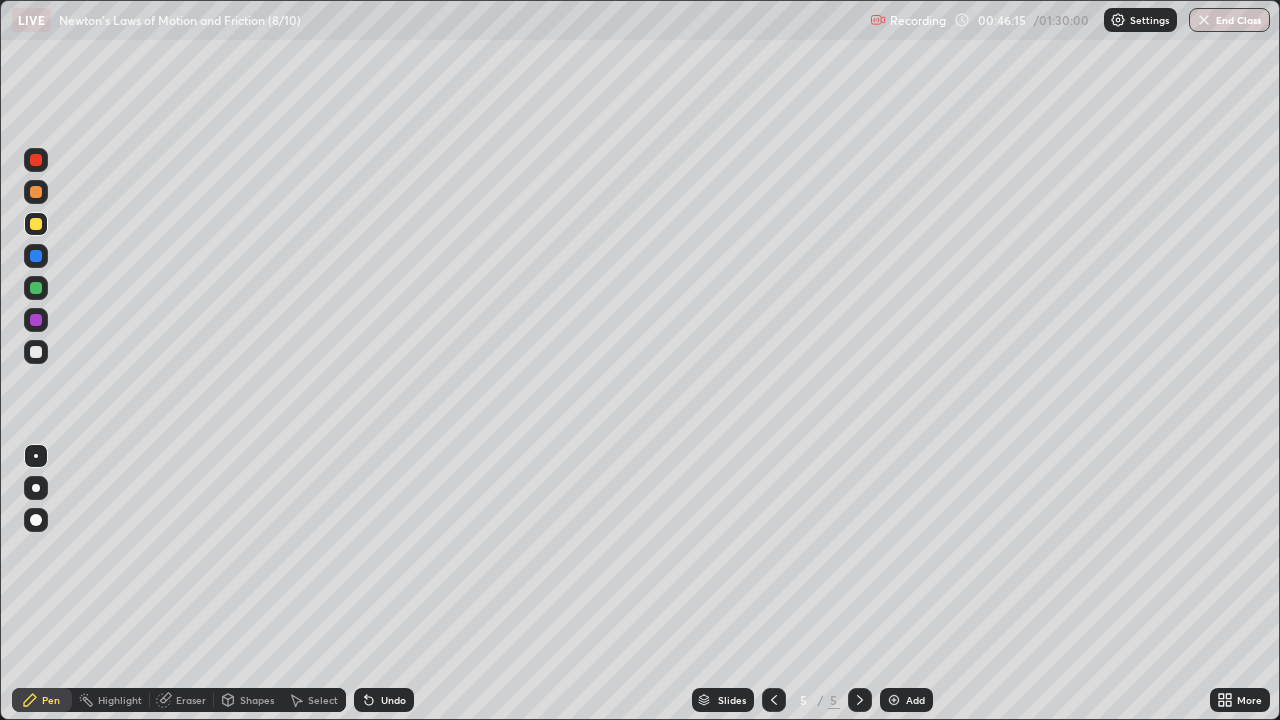 click on "Undo" at bounding box center (384, 700) 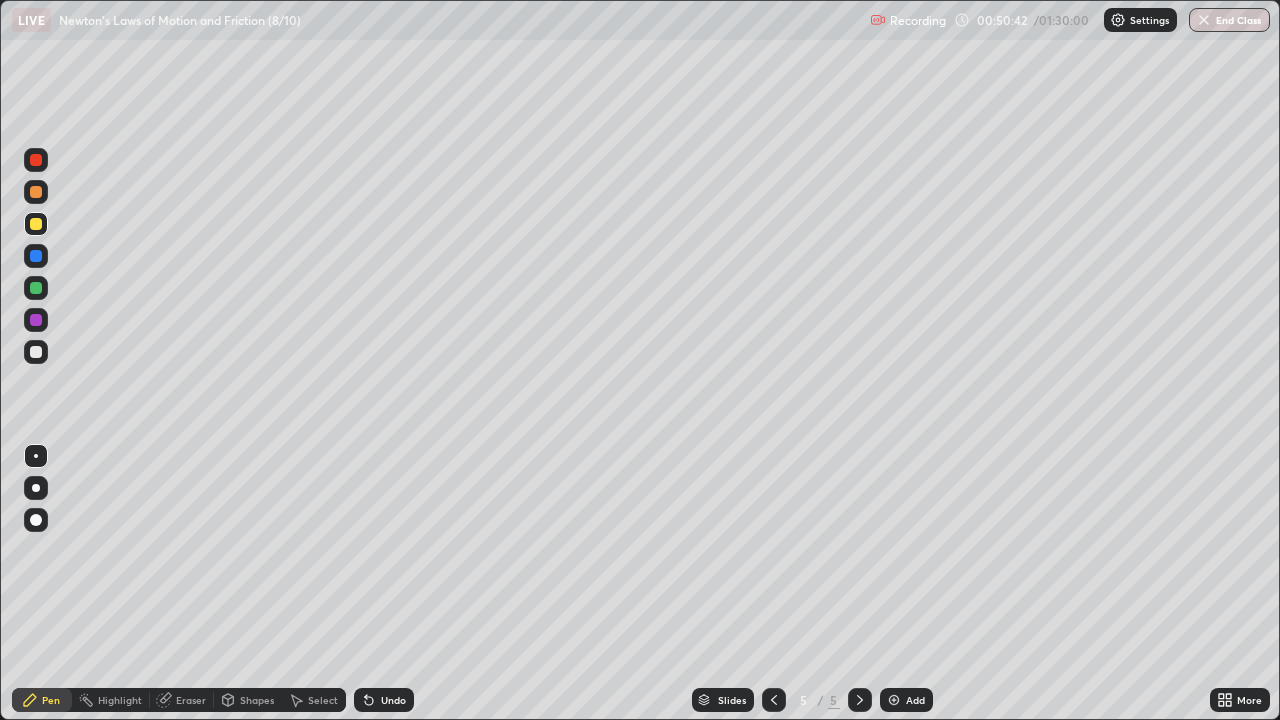 click at bounding box center (894, 700) 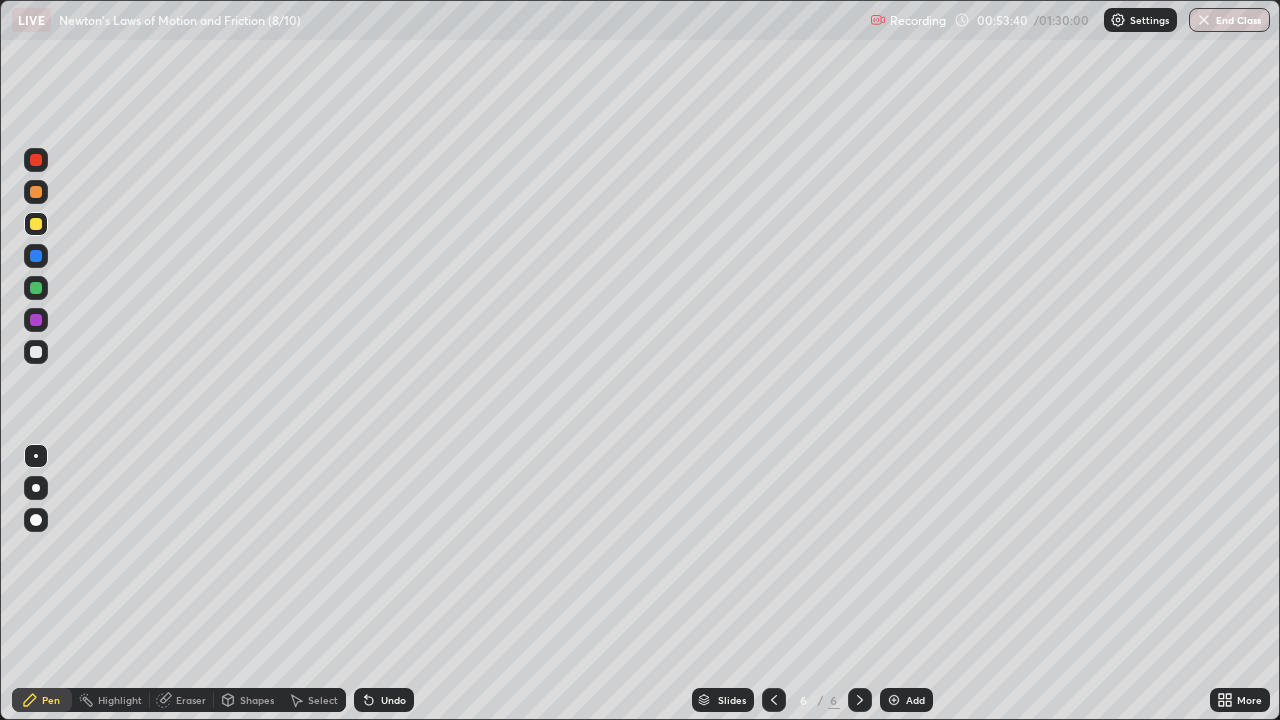 click on "Shapes" at bounding box center [248, 700] 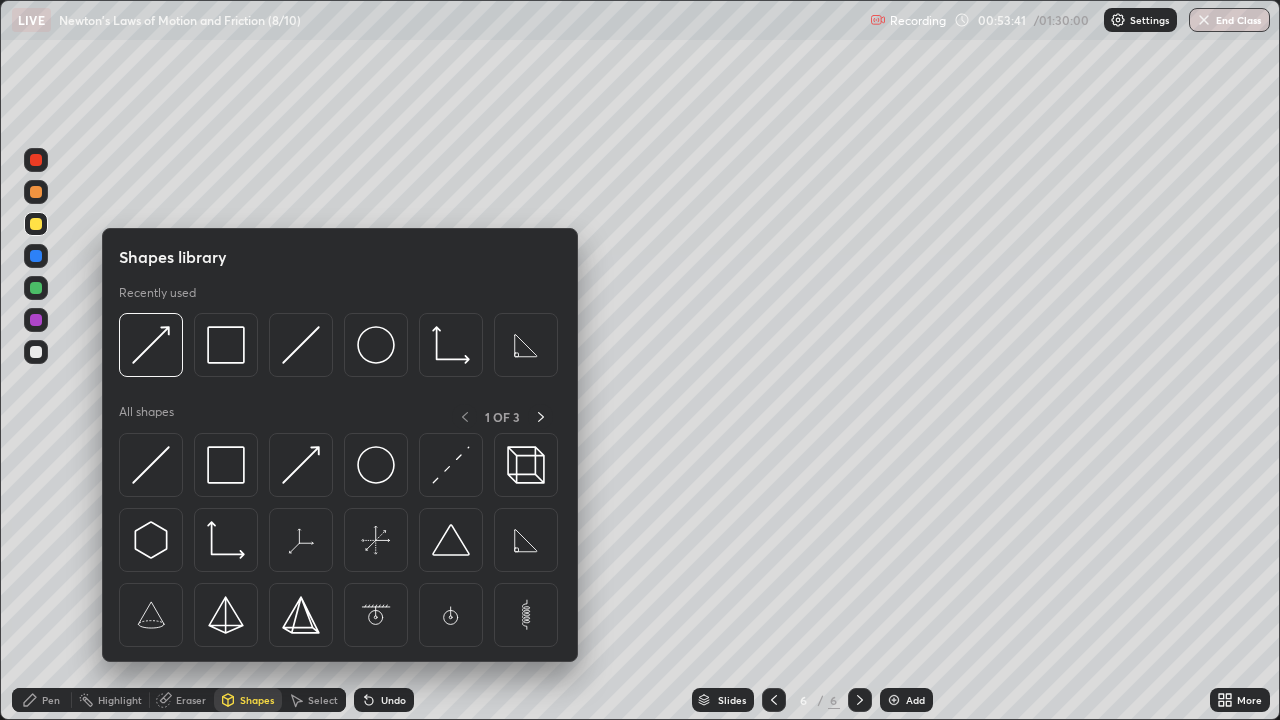 click at bounding box center [301, 465] 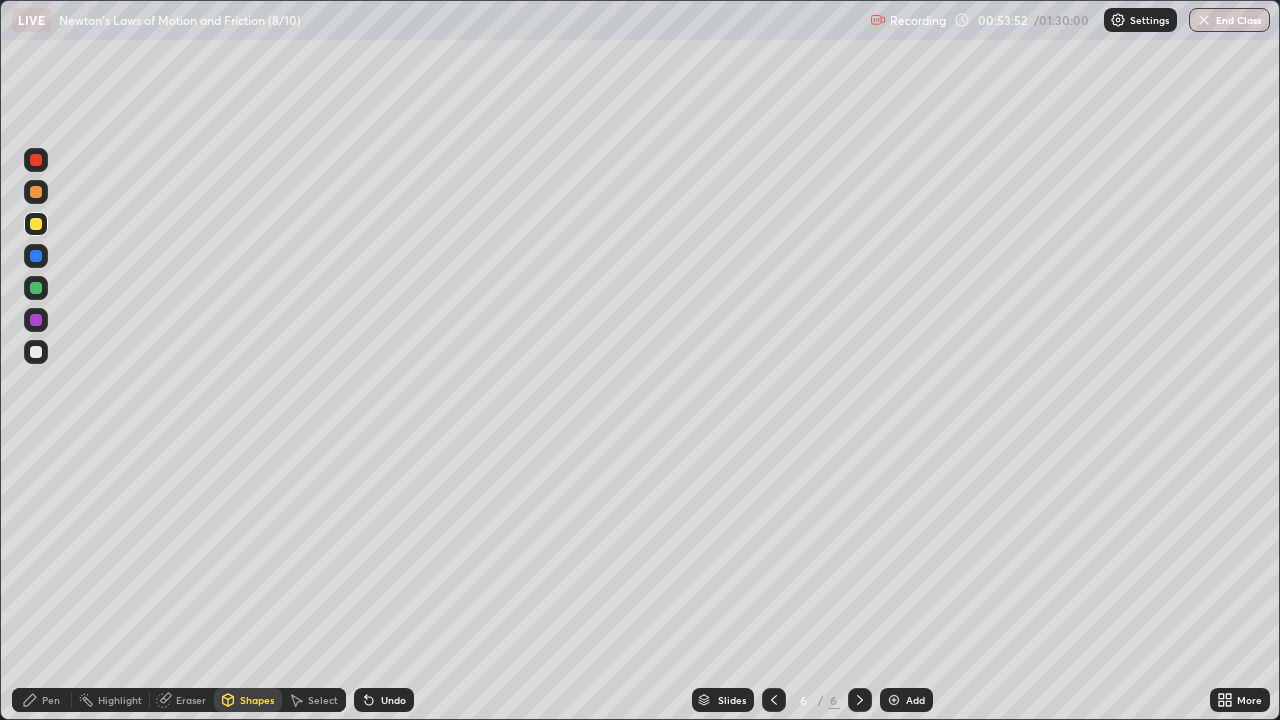 click on "Shapes" at bounding box center (248, 700) 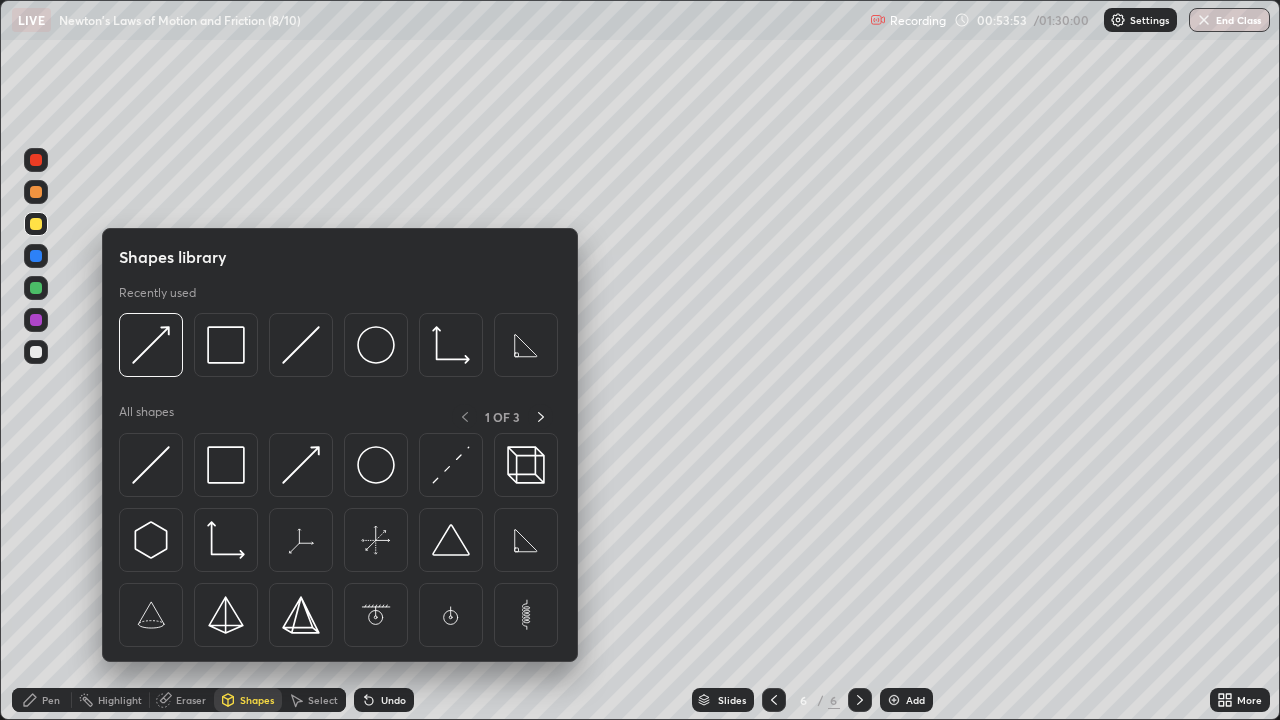 click at bounding box center (151, 465) 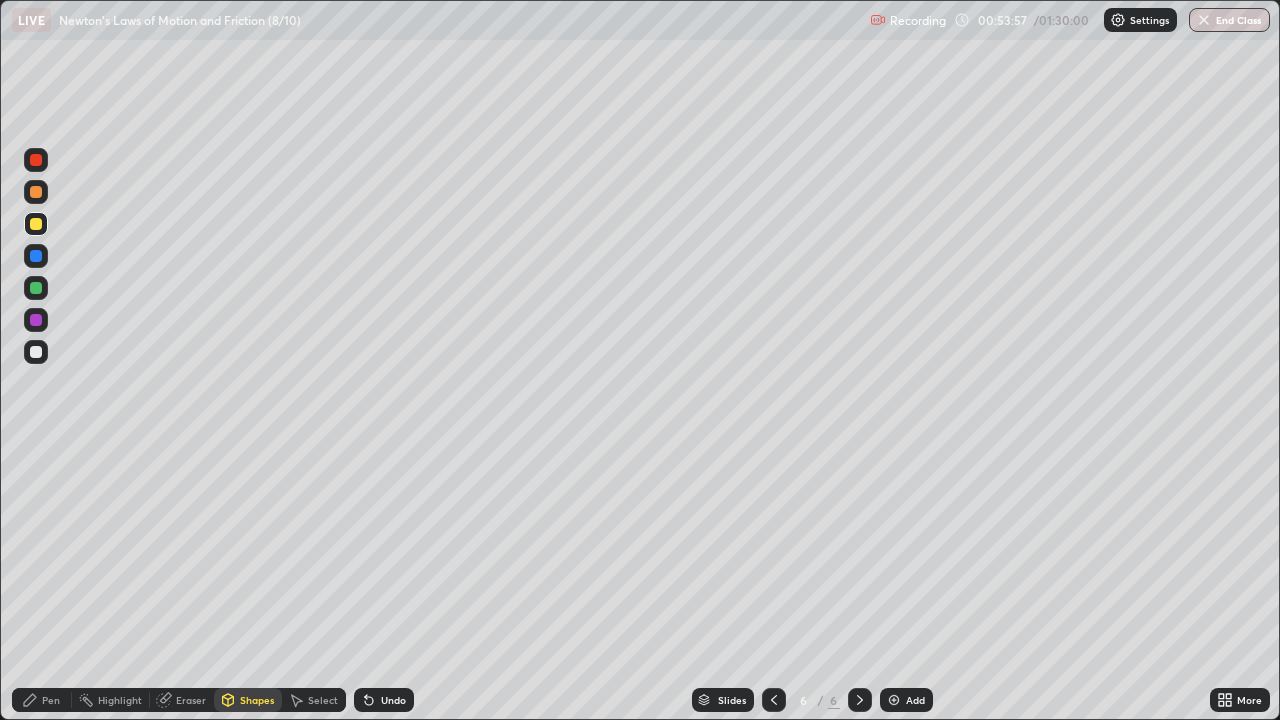 click at bounding box center [36, 288] 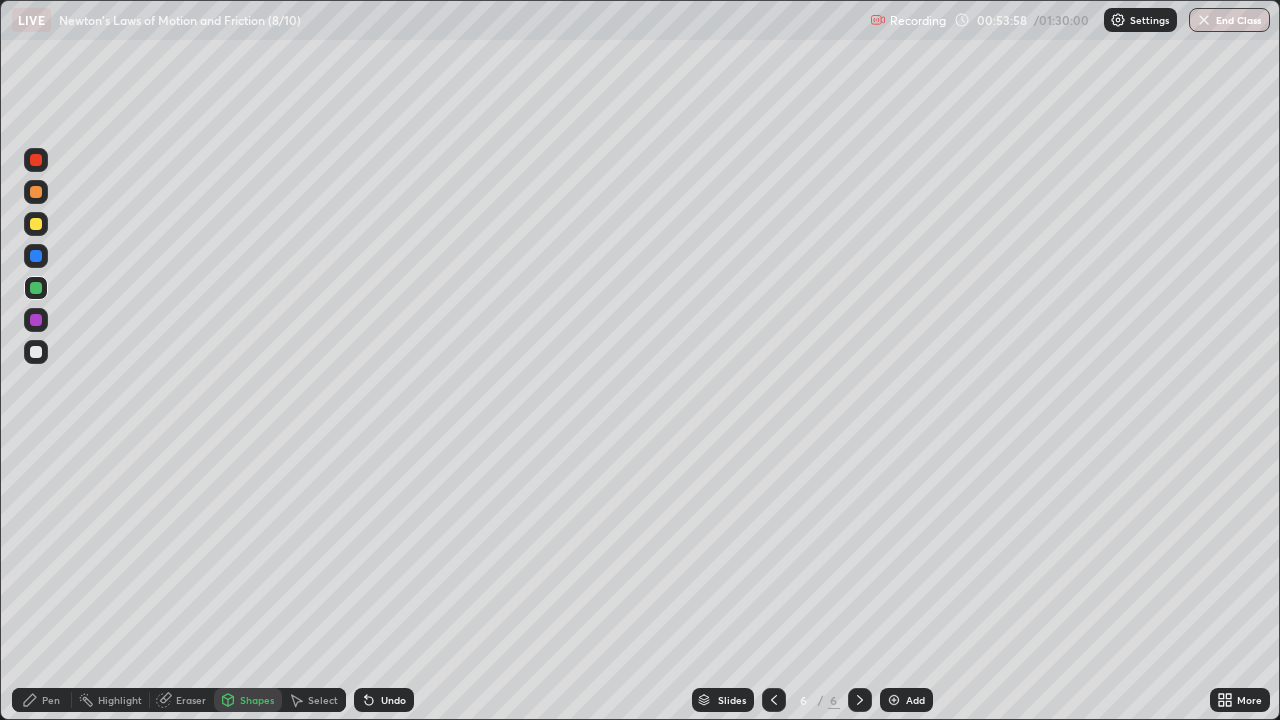 click at bounding box center (36, 288) 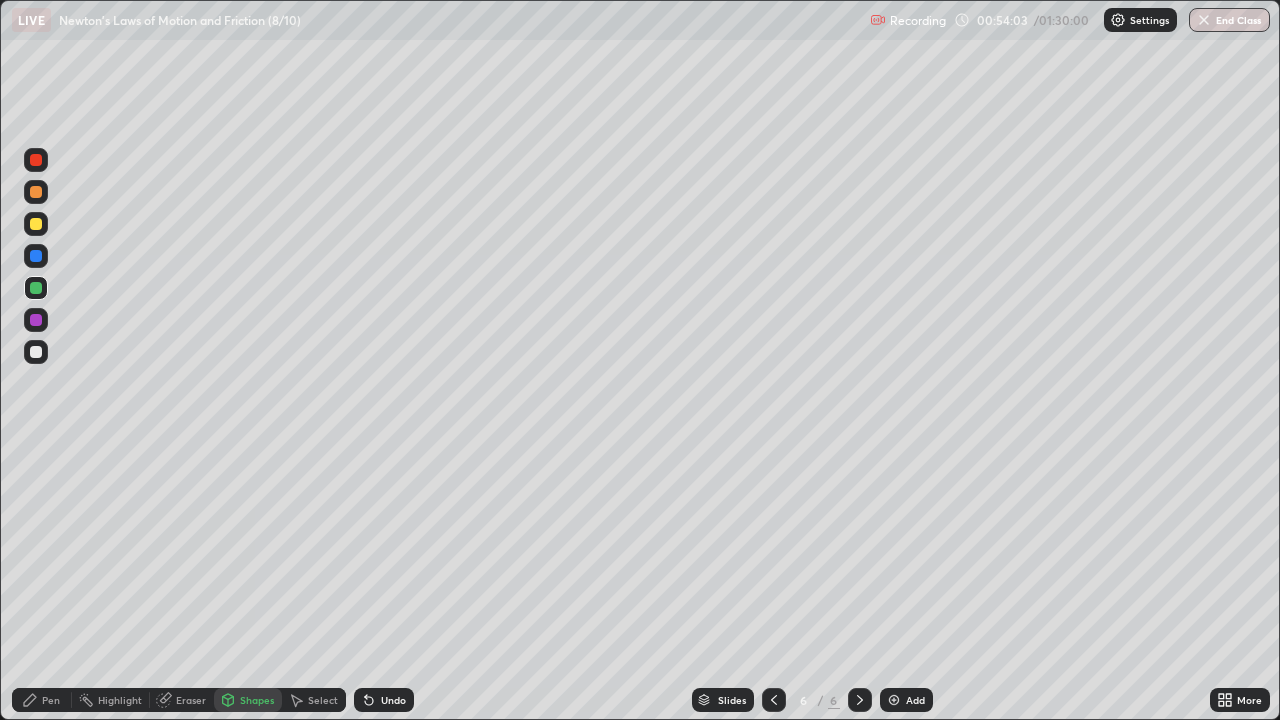 click on "Pen" at bounding box center [51, 700] 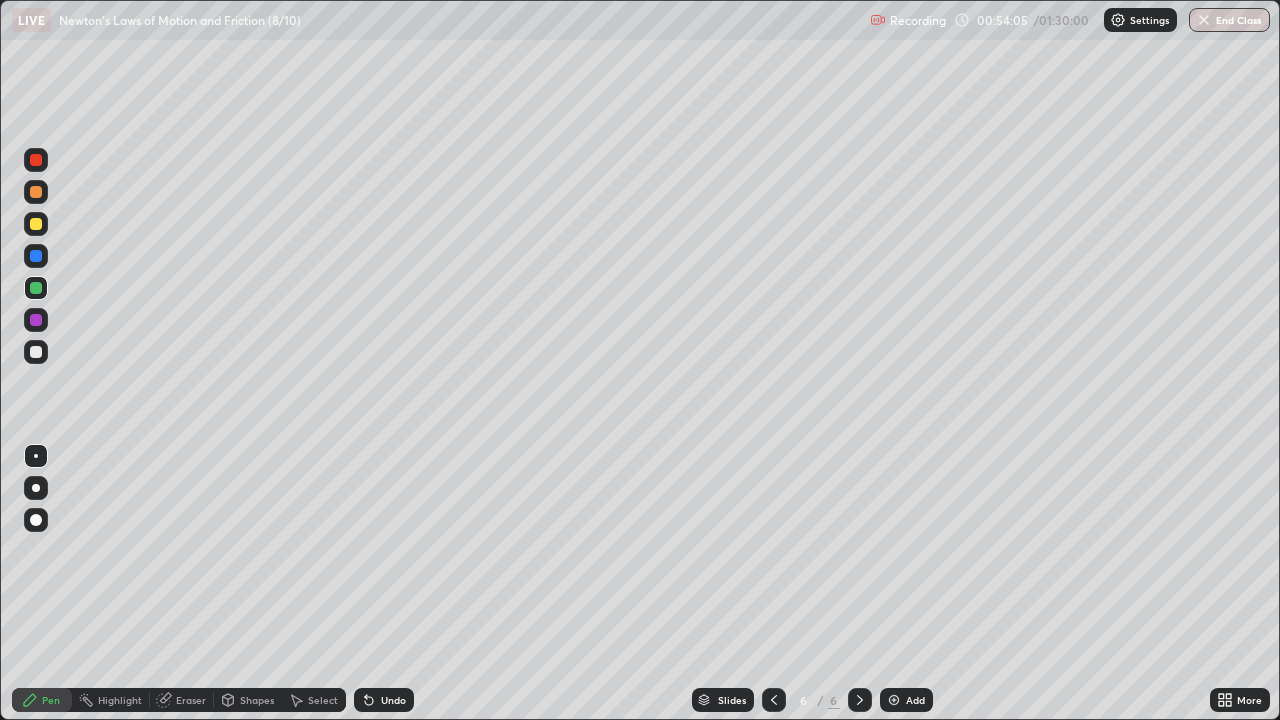 click on "Undo" at bounding box center (380, 700) 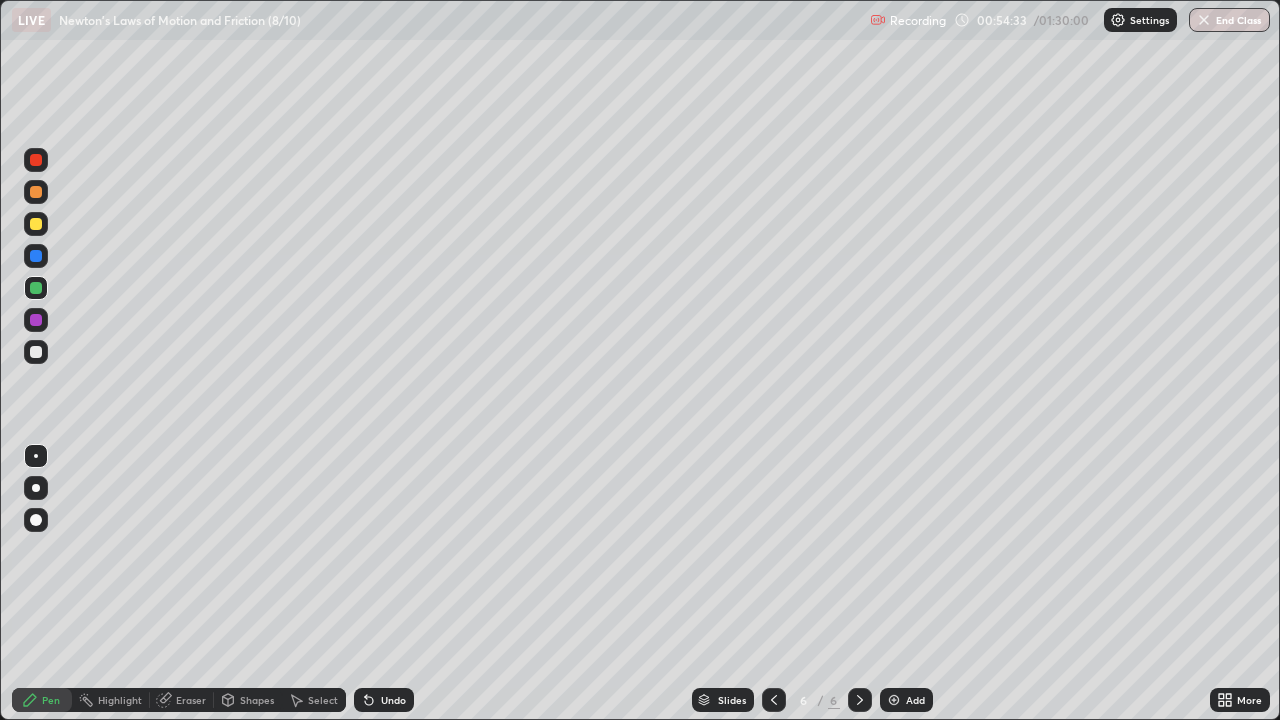 click on "Shapes" at bounding box center [257, 700] 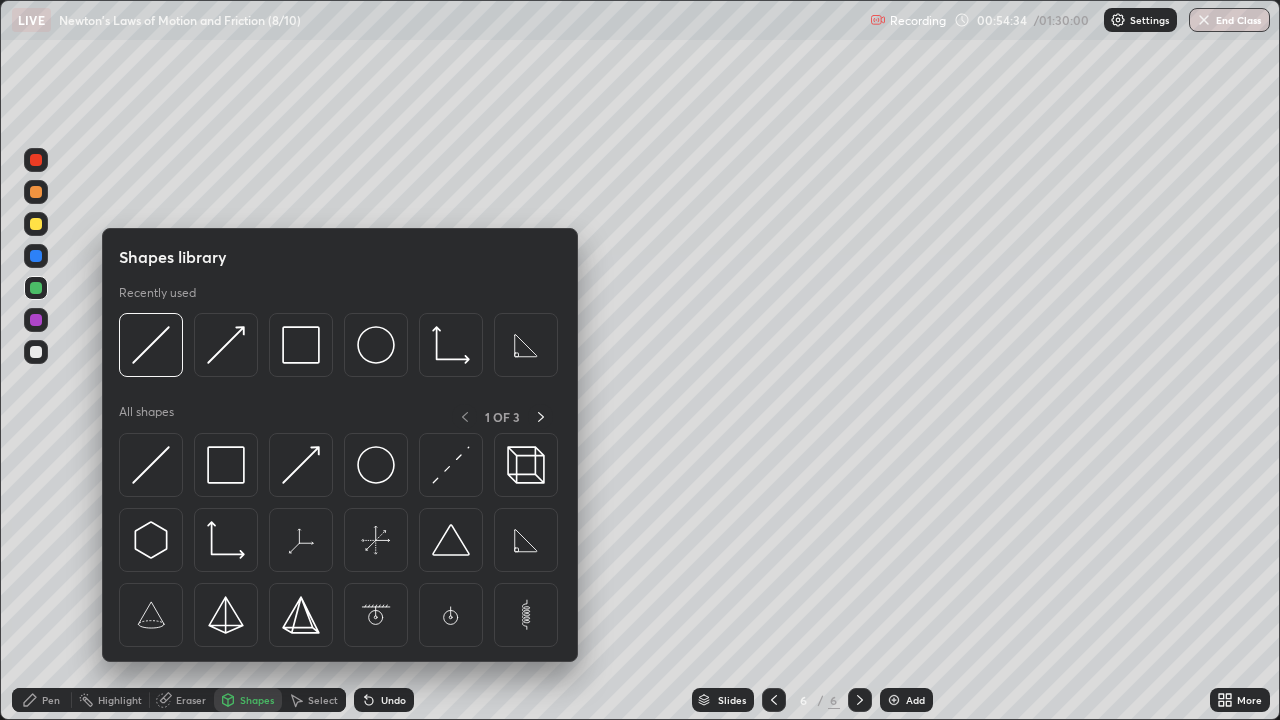 click at bounding box center [301, 465] 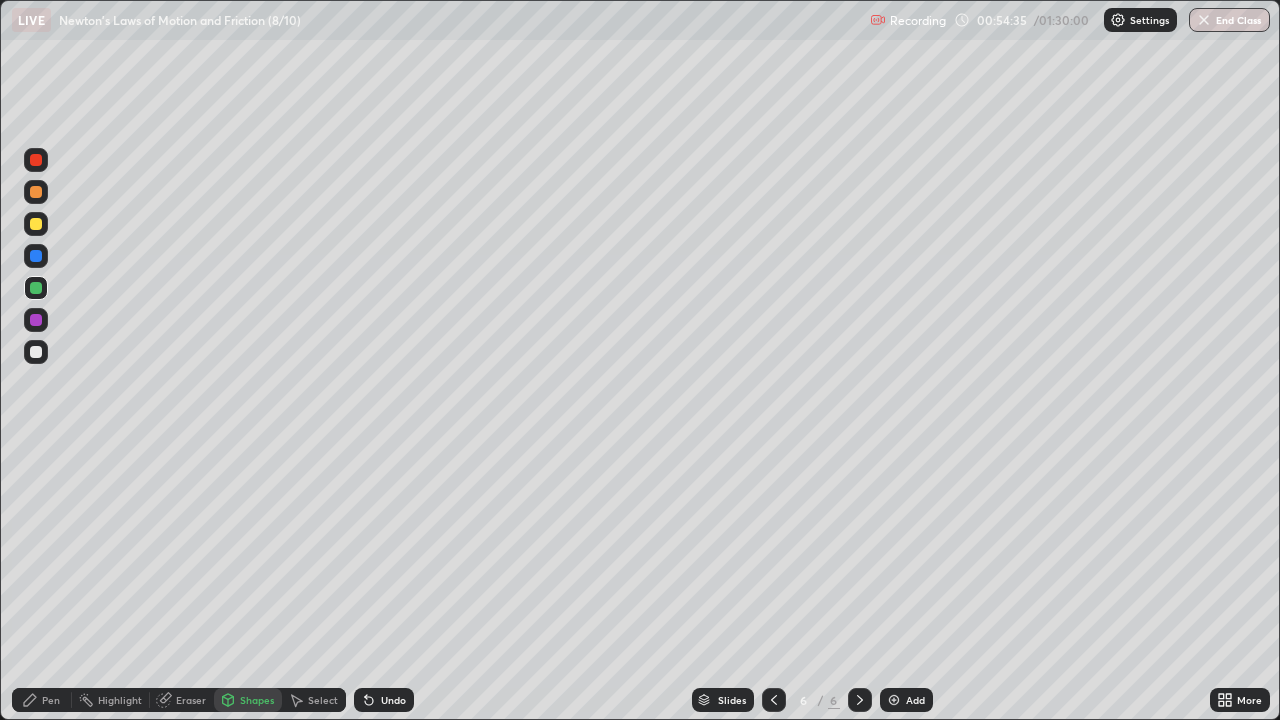 click at bounding box center [36, 160] 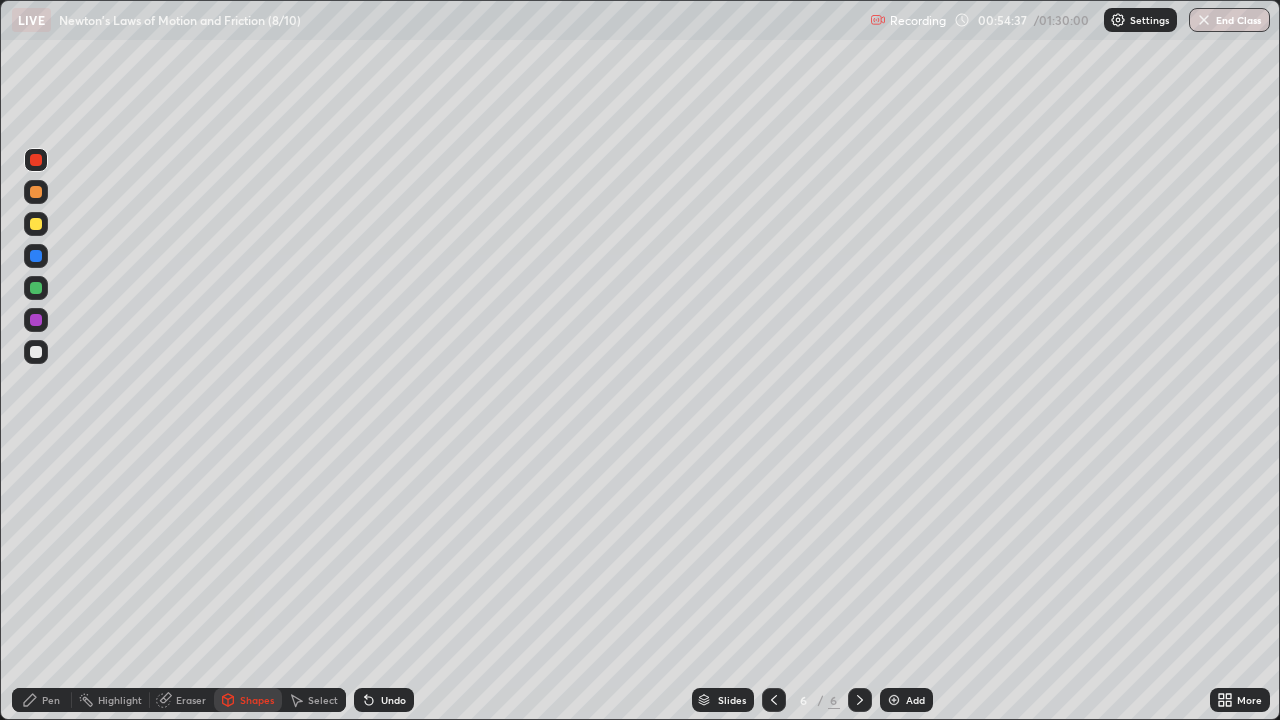 click on "Pen" at bounding box center [42, 700] 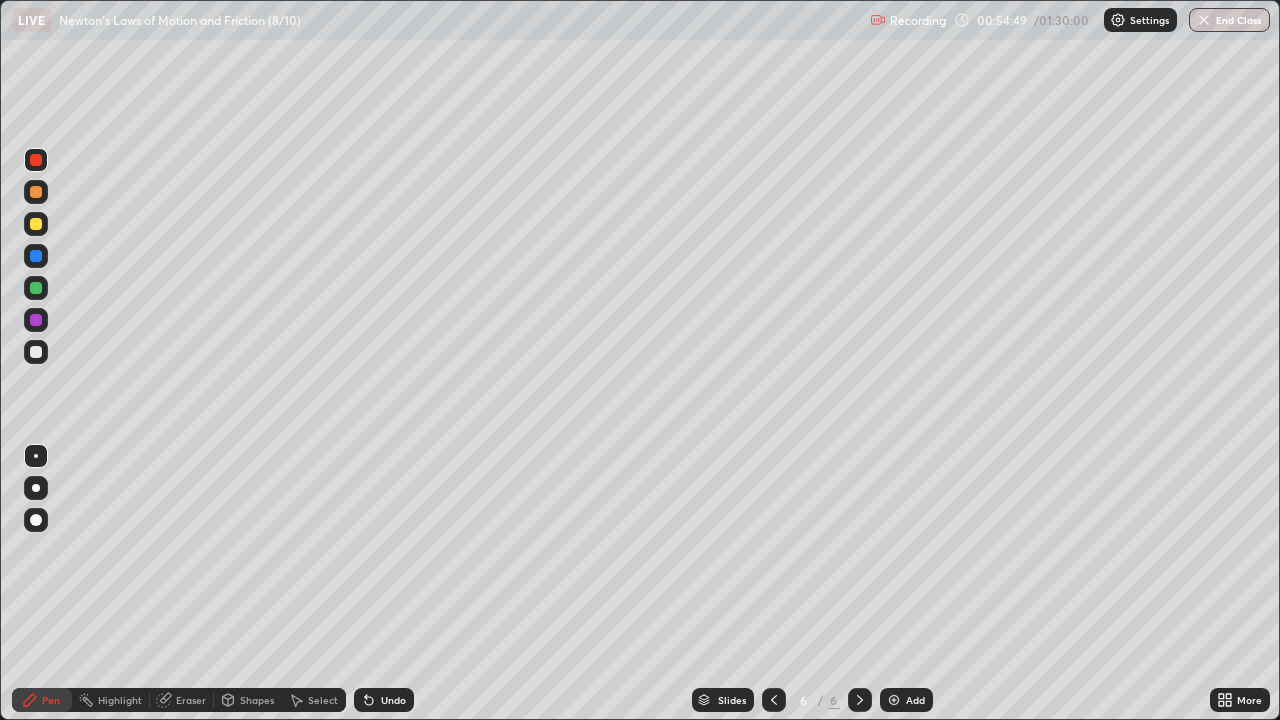 click on "Shapes" at bounding box center (257, 700) 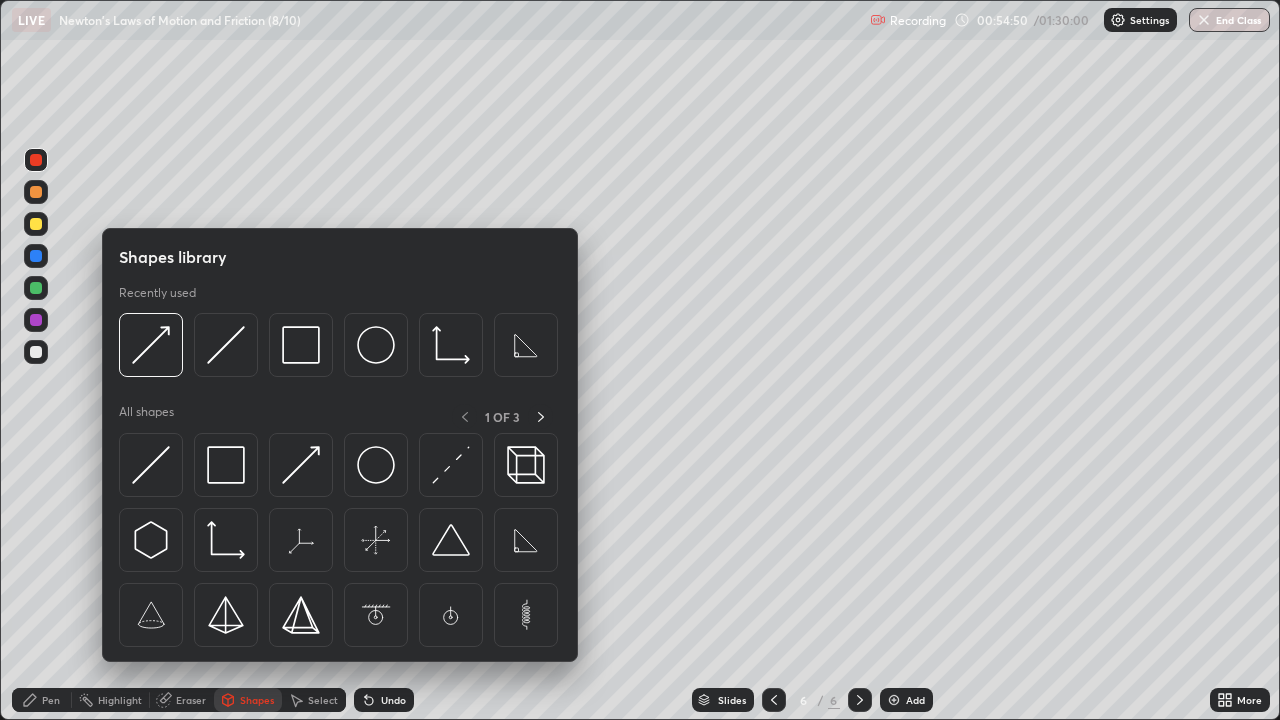 click at bounding box center [301, 465] 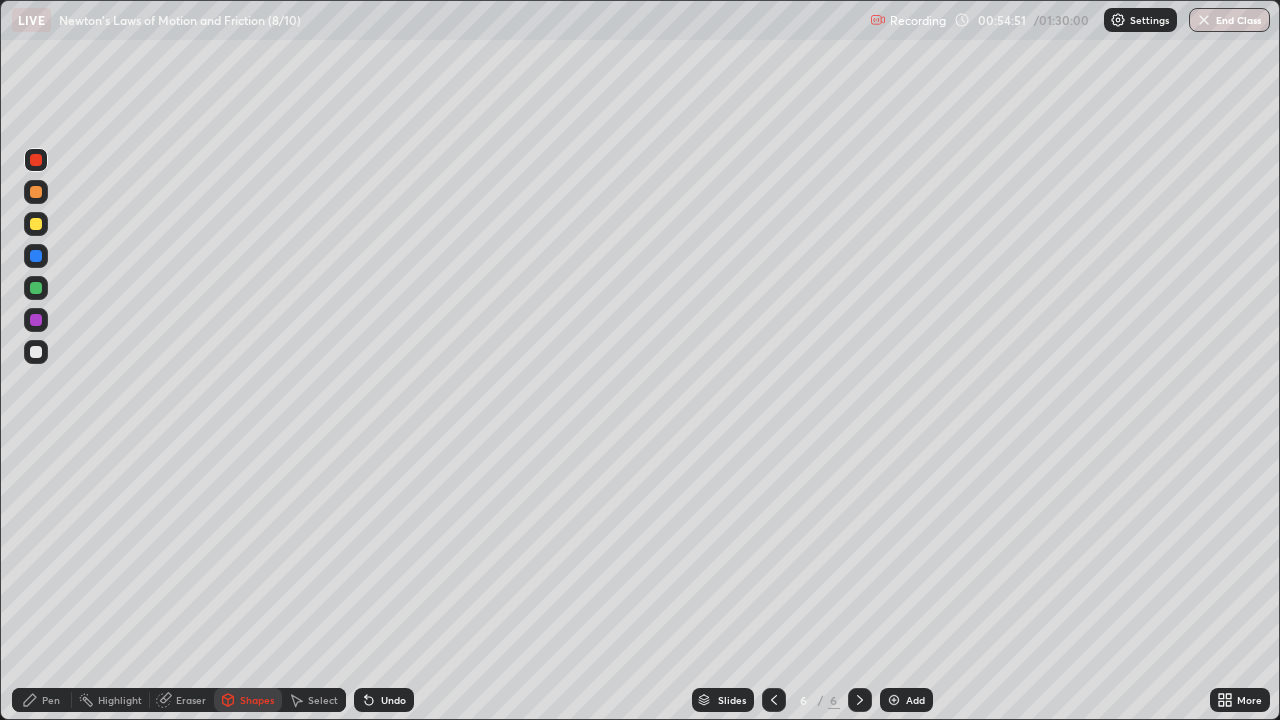click at bounding box center (36, 224) 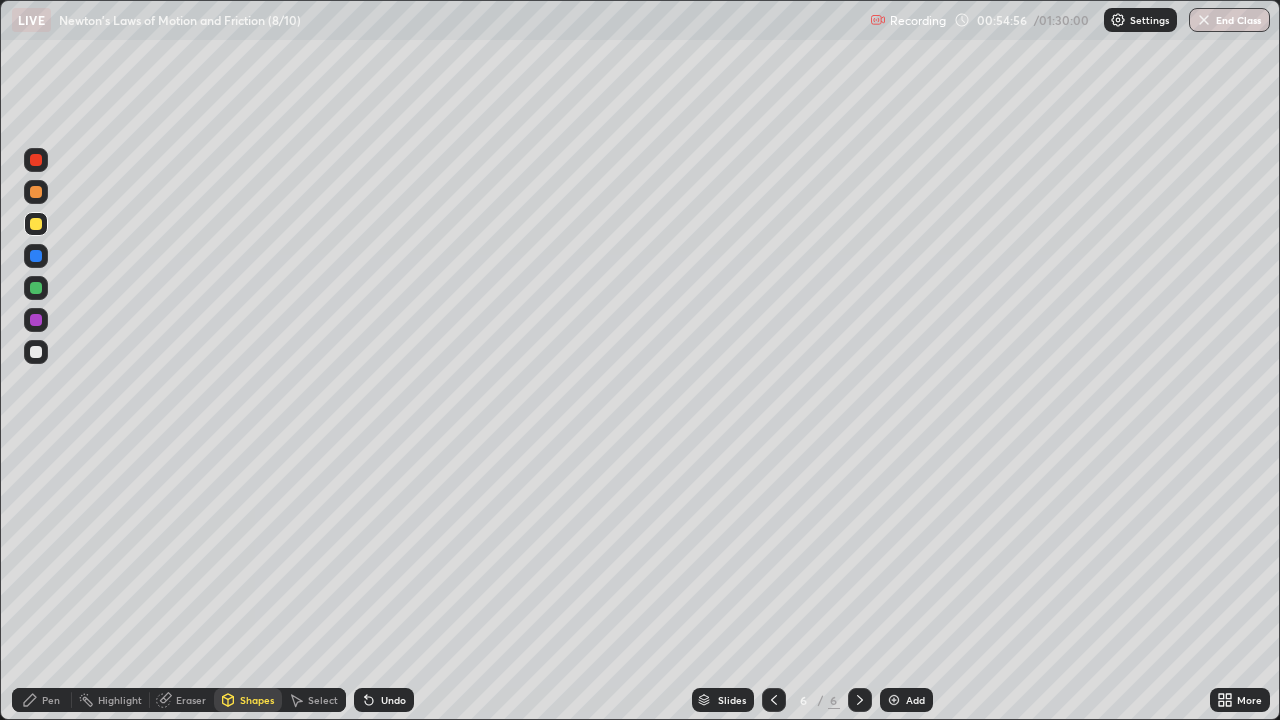 click at bounding box center (36, 160) 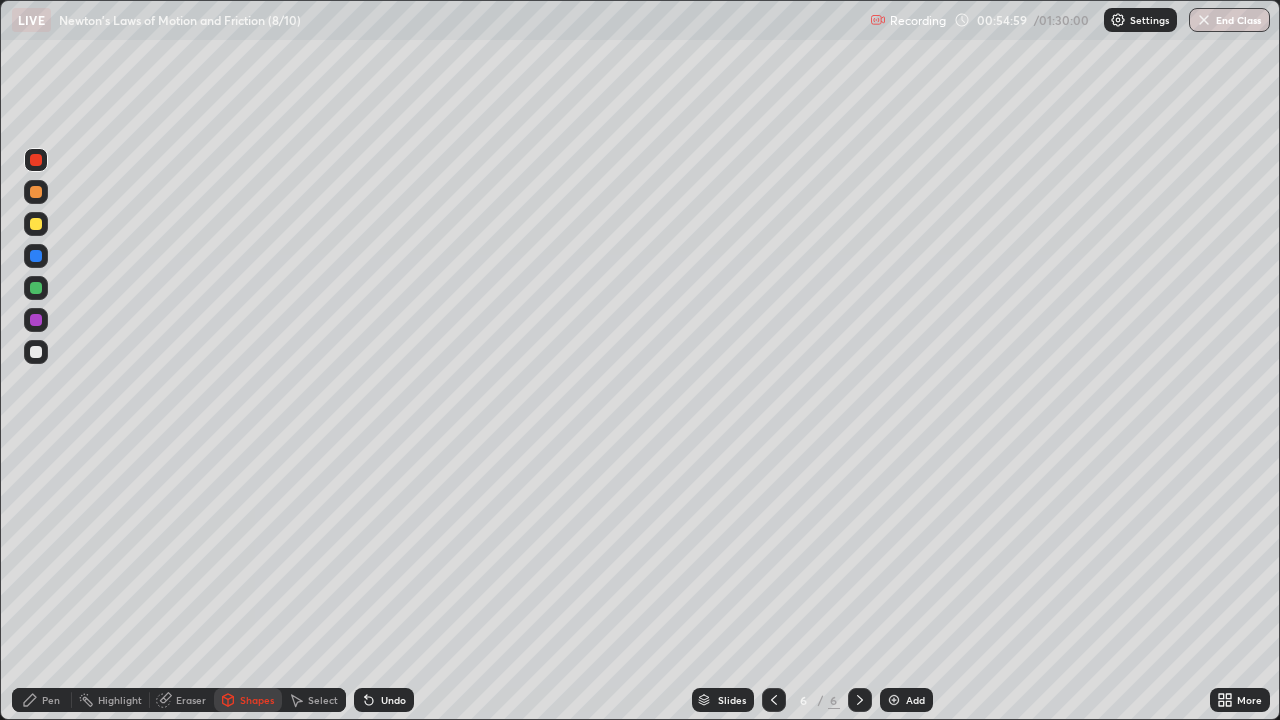 click on "Pen" at bounding box center [51, 700] 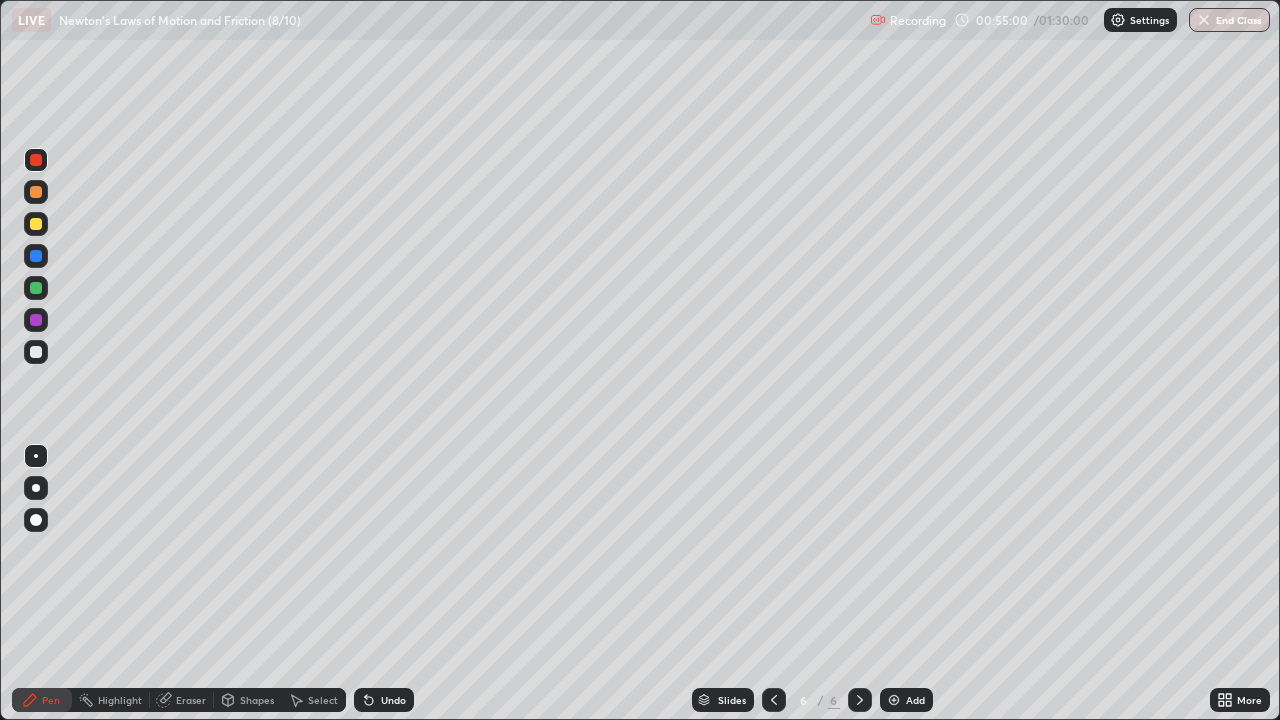 click at bounding box center (36, 288) 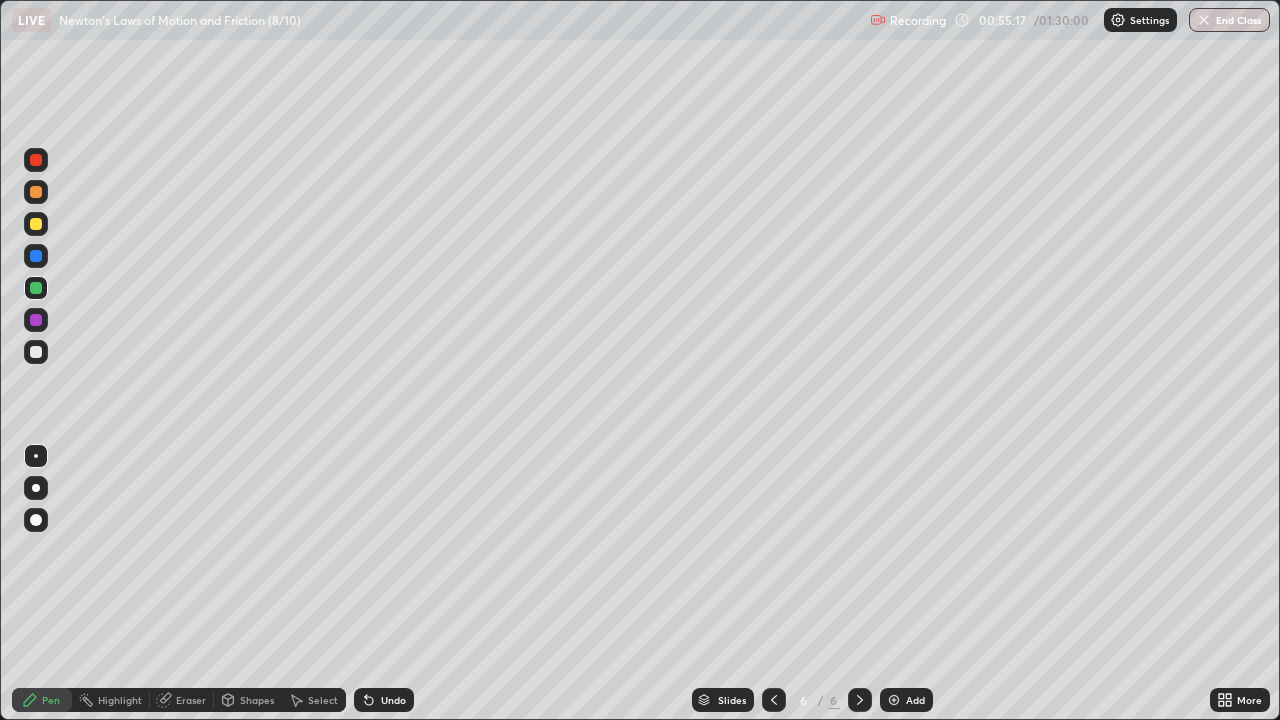 click on "Select" at bounding box center (323, 700) 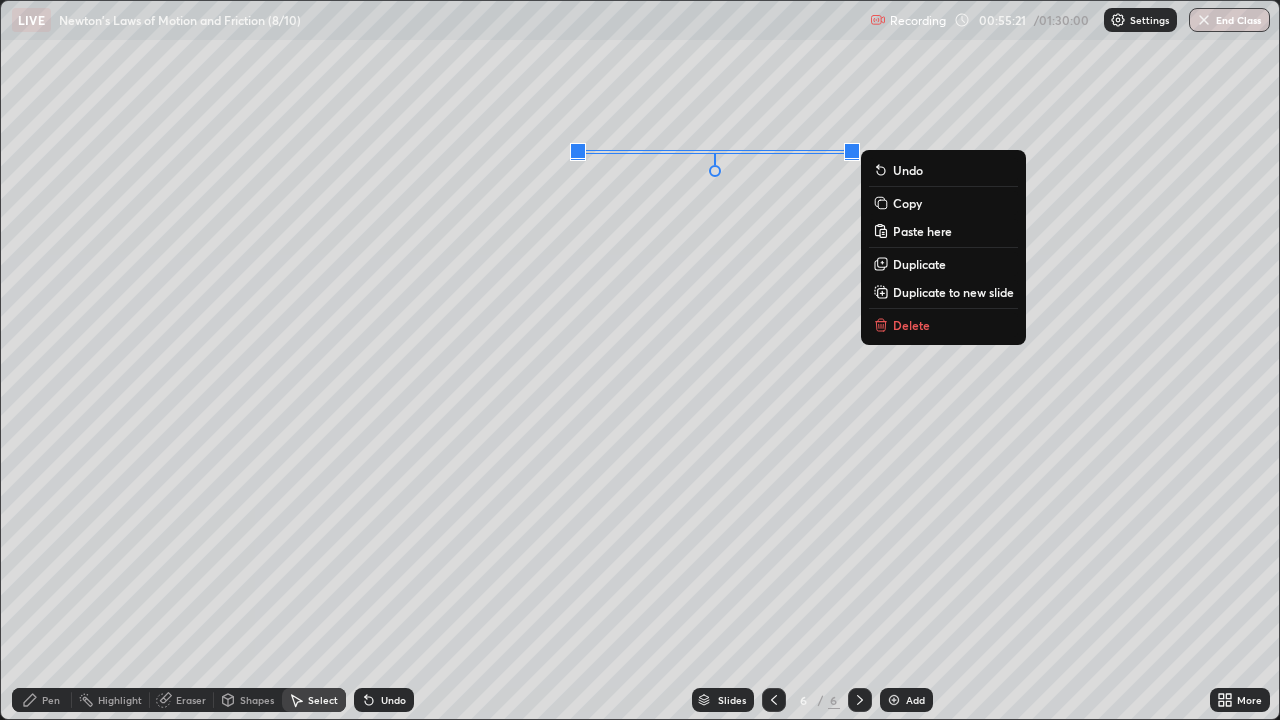 click on "0 ° Undo Copy Paste here Duplicate Duplicate to new slide Delete" at bounding box center (640, 360) 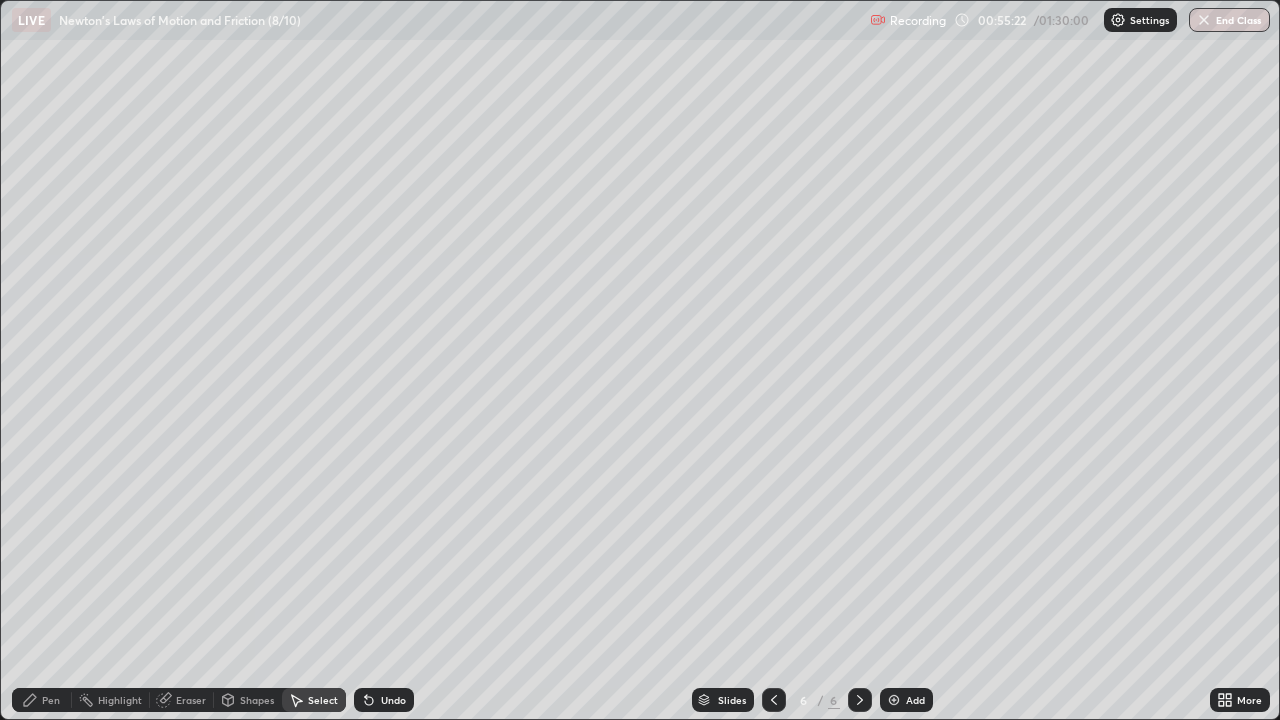 click on "Pen" at bounding box center (42, 700) 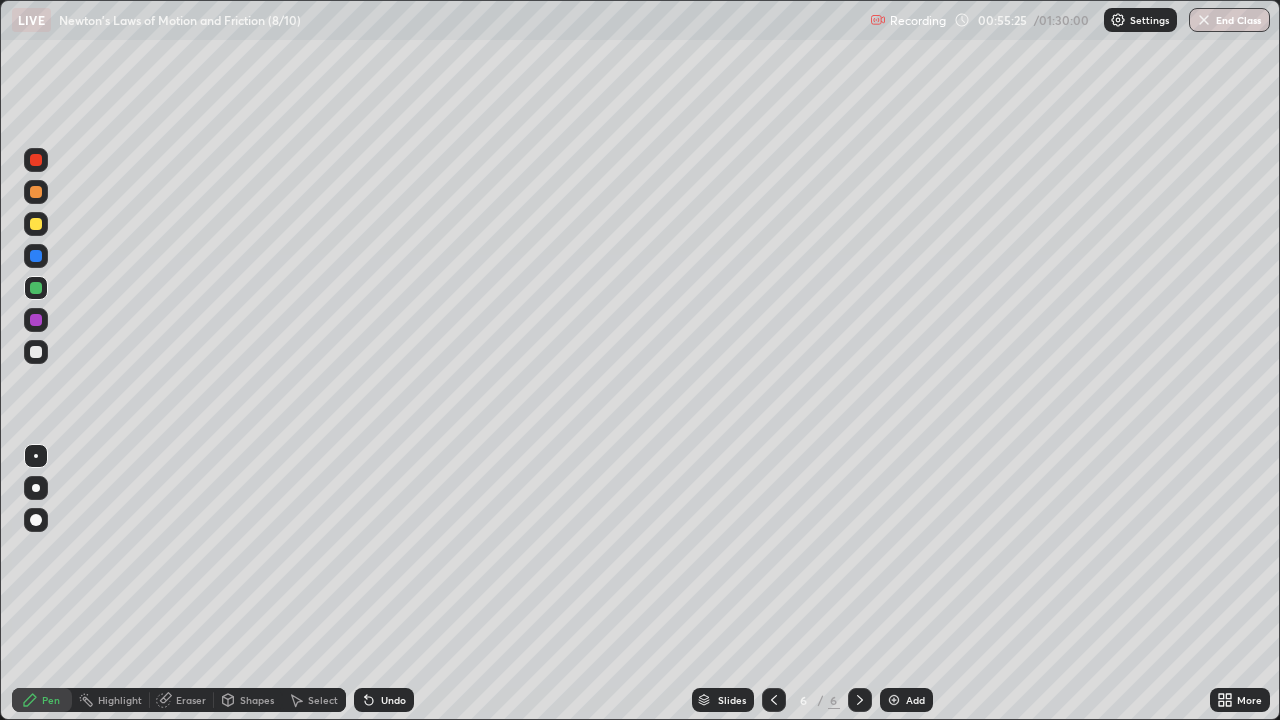click on "Undo" at bounding box center [393, 700] 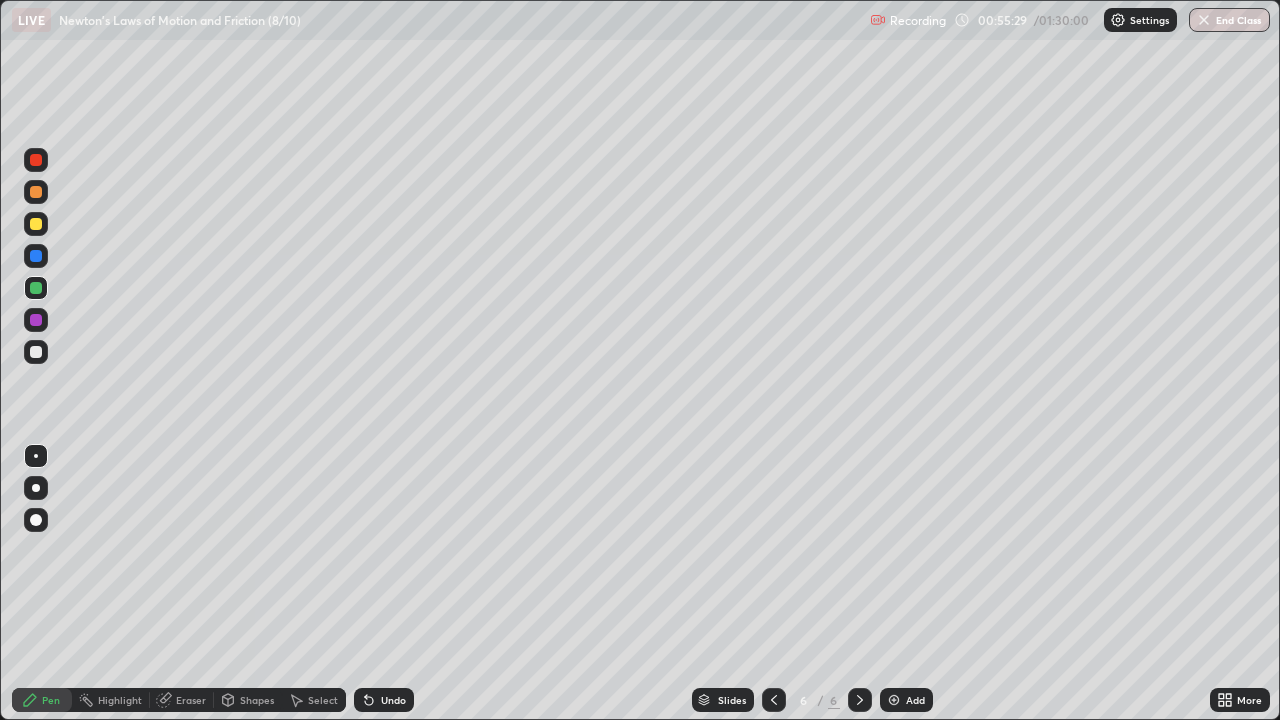 click on "Shapes" at bounding box center (257, 700) 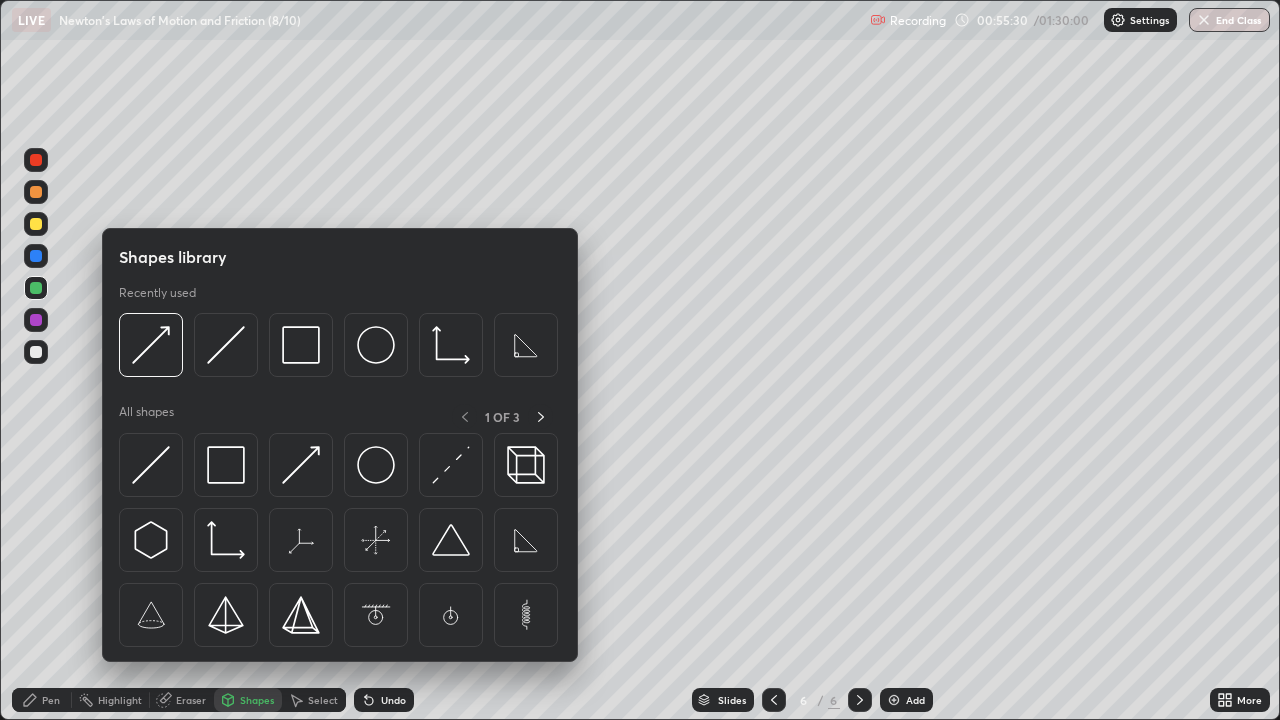 click at bounding box center [301, 465] 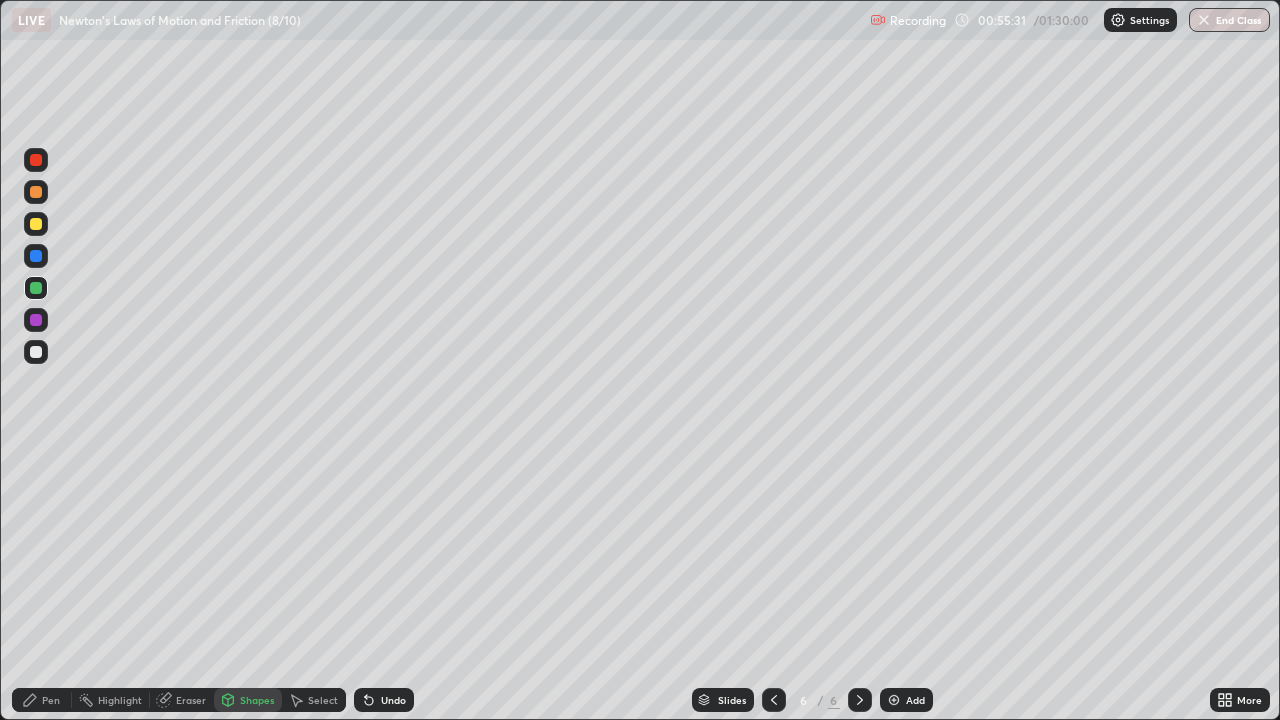 click on "Pen" at bounding box center [51, 700] 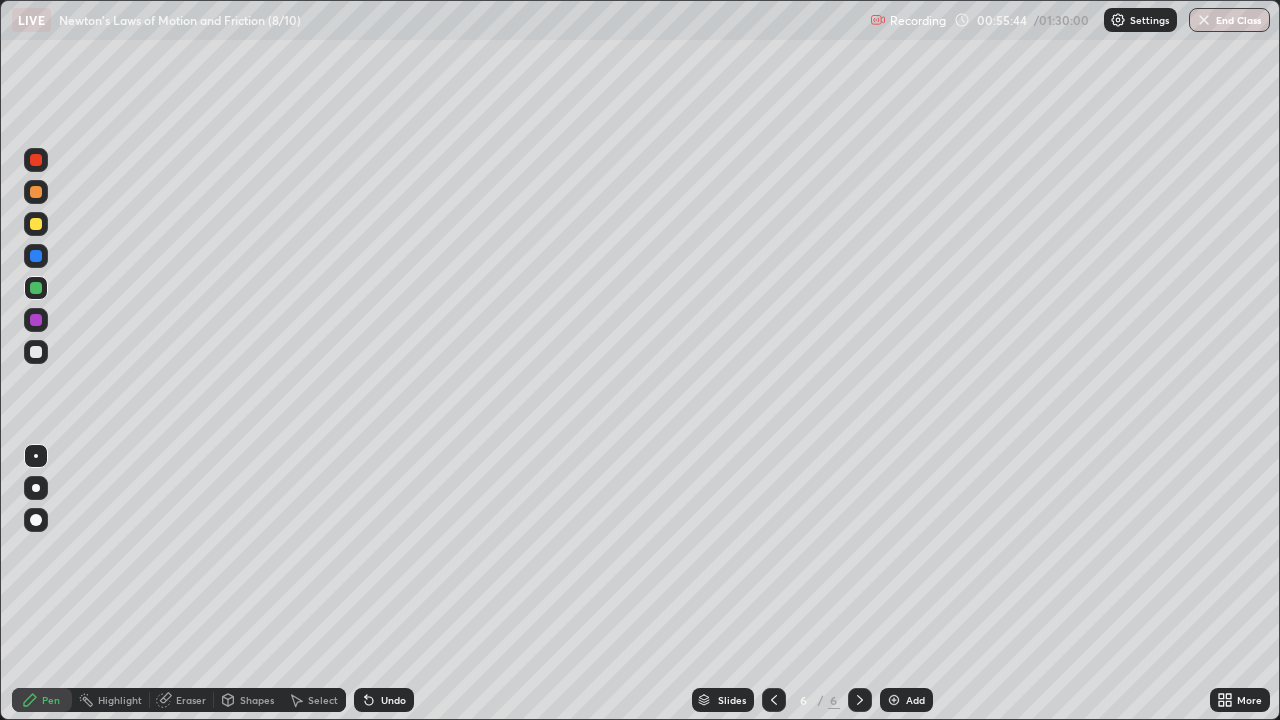 click on "Shapes" at bounding box center (257, 700) 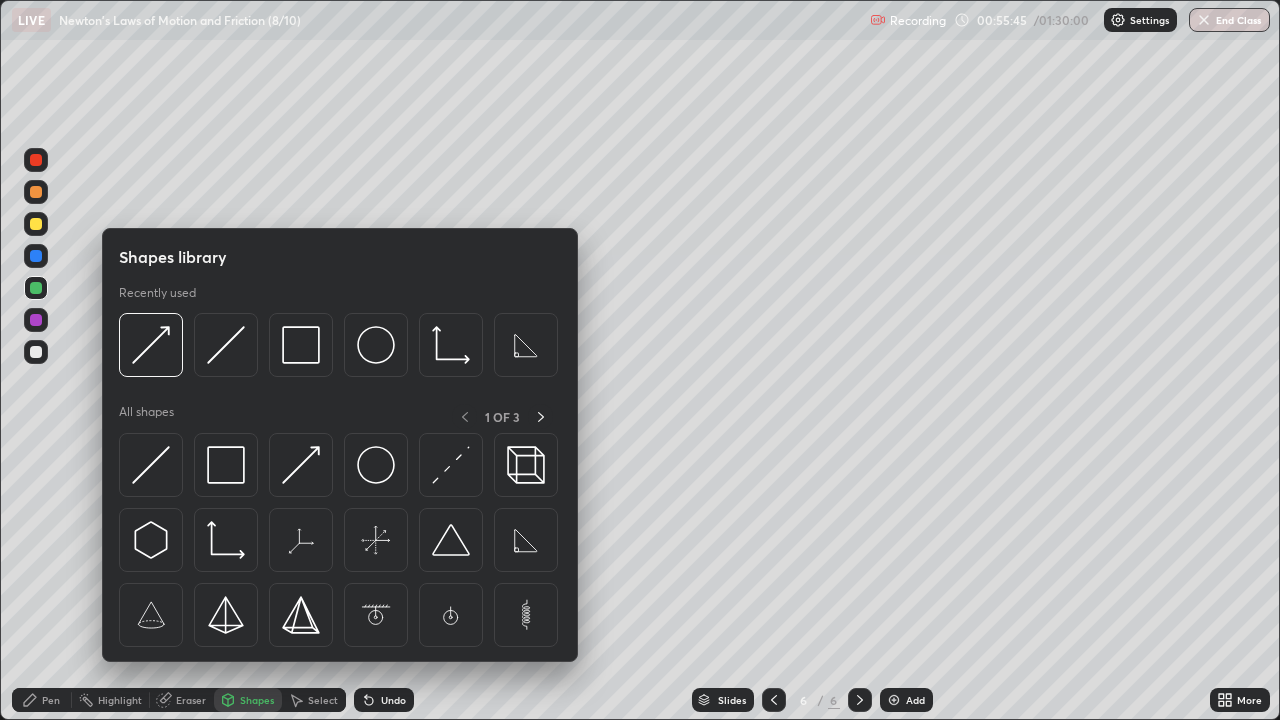 click at bounding box center [301, 465] 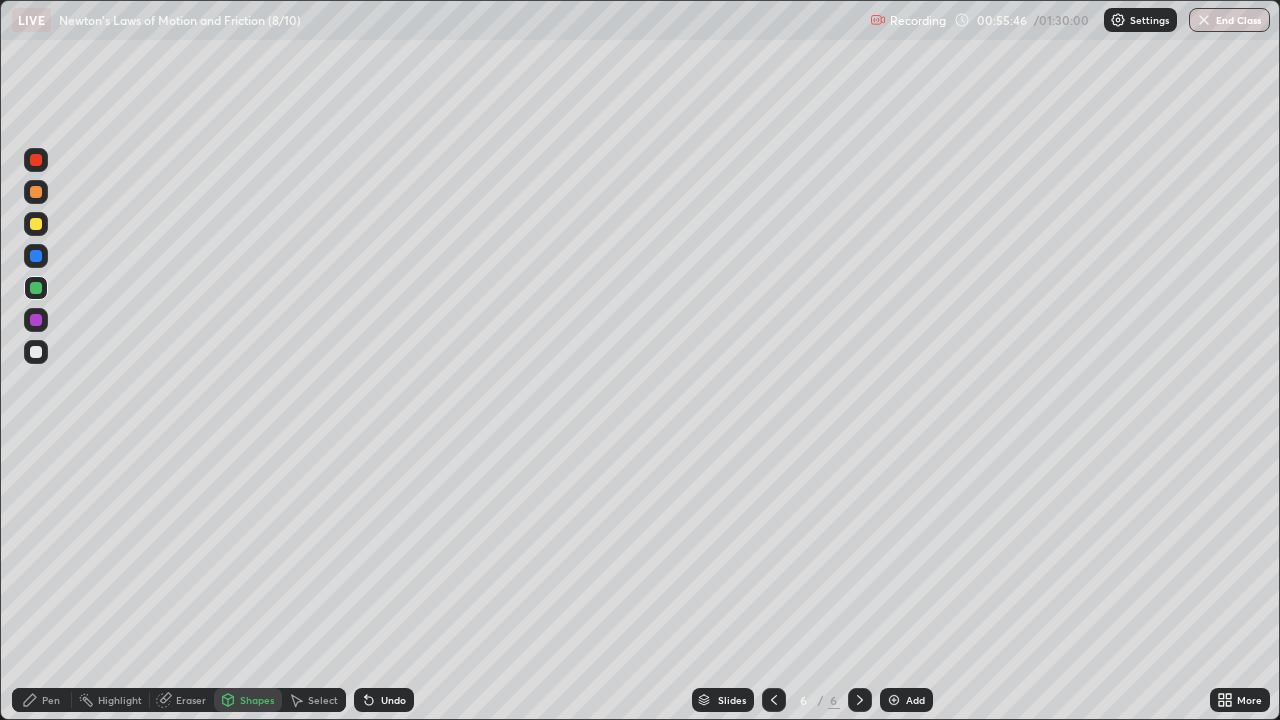 click at bounding box center [36, 160] 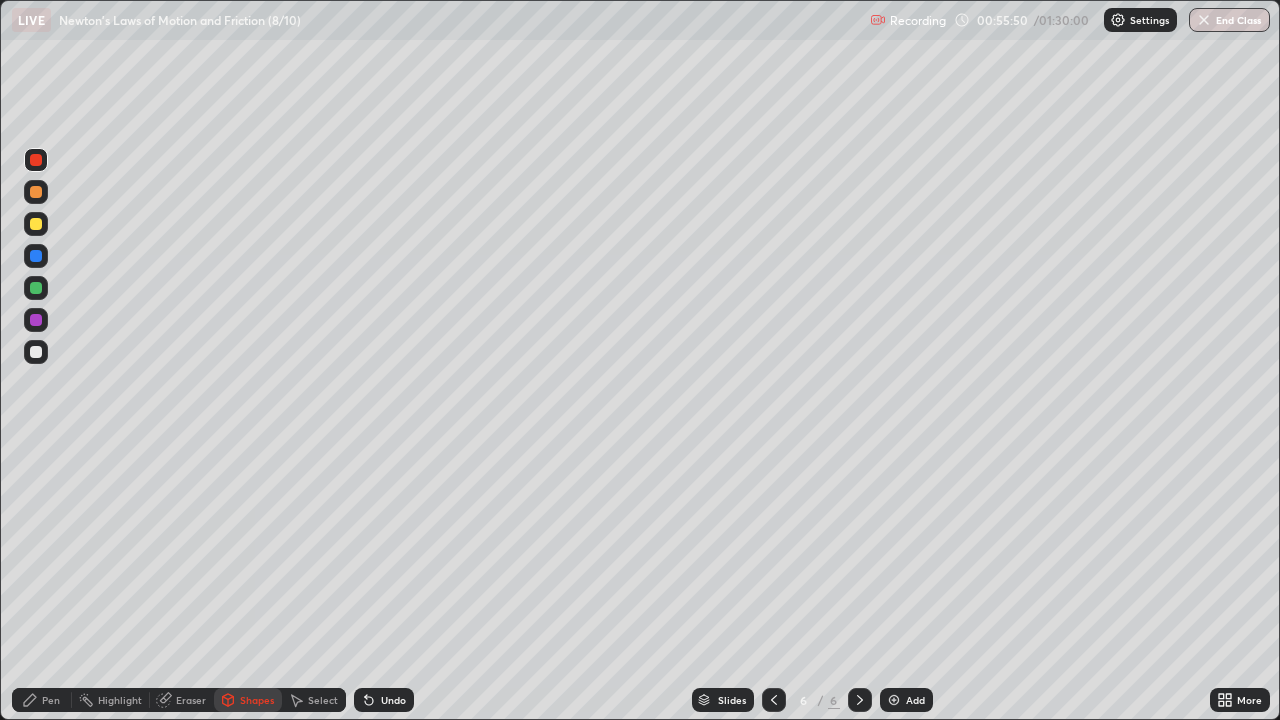 click on "Pen" at bounding box center [51, 700] 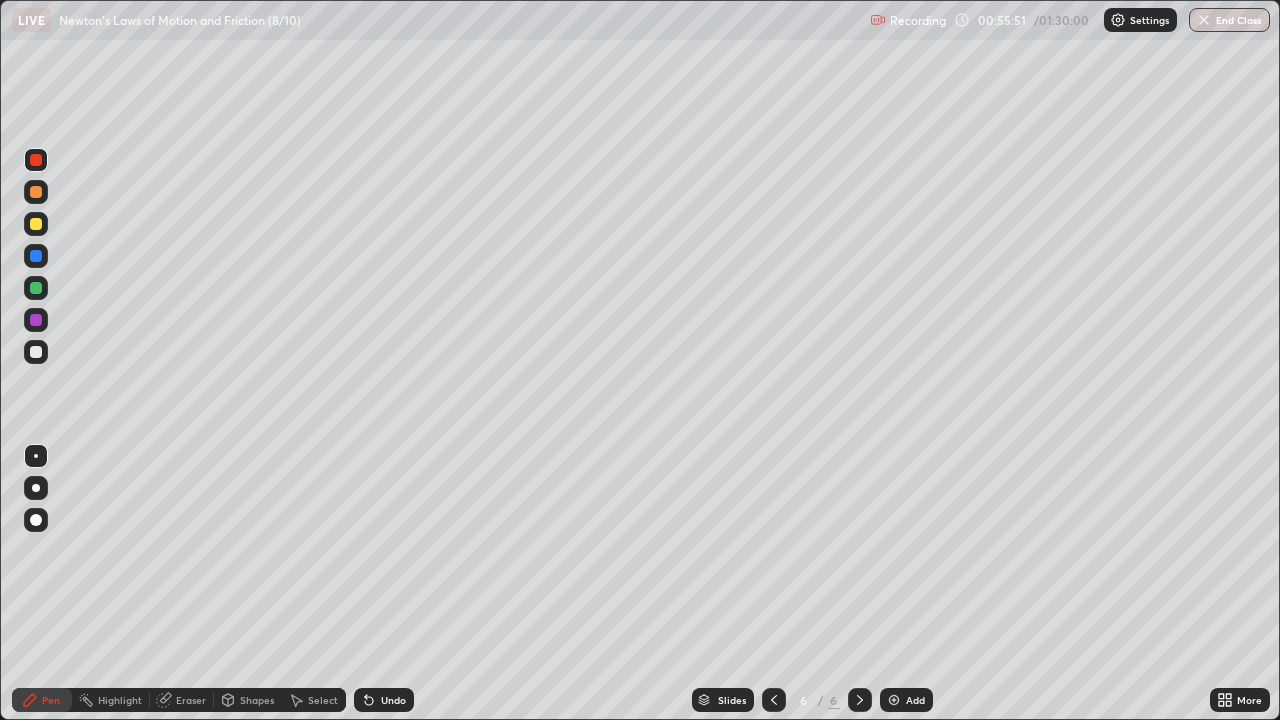 click at bounding box center (36, 160) 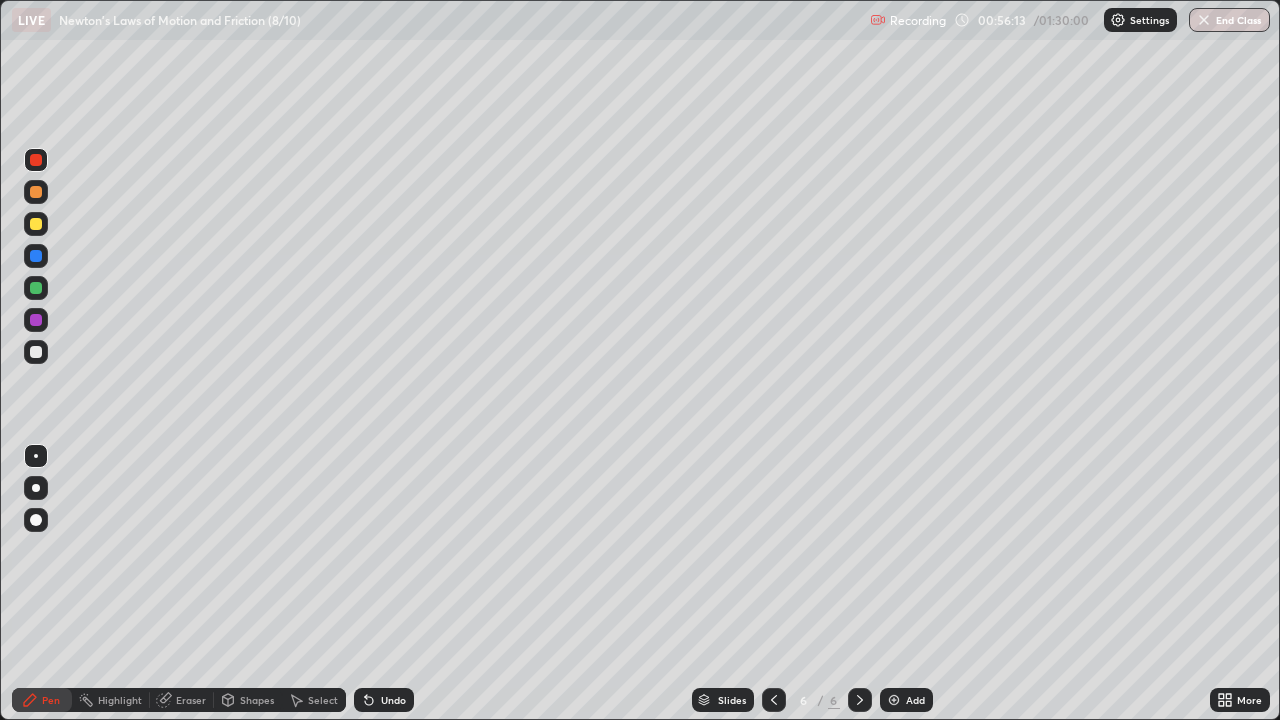 click on "Shapes" at bounding box center [257, 700] 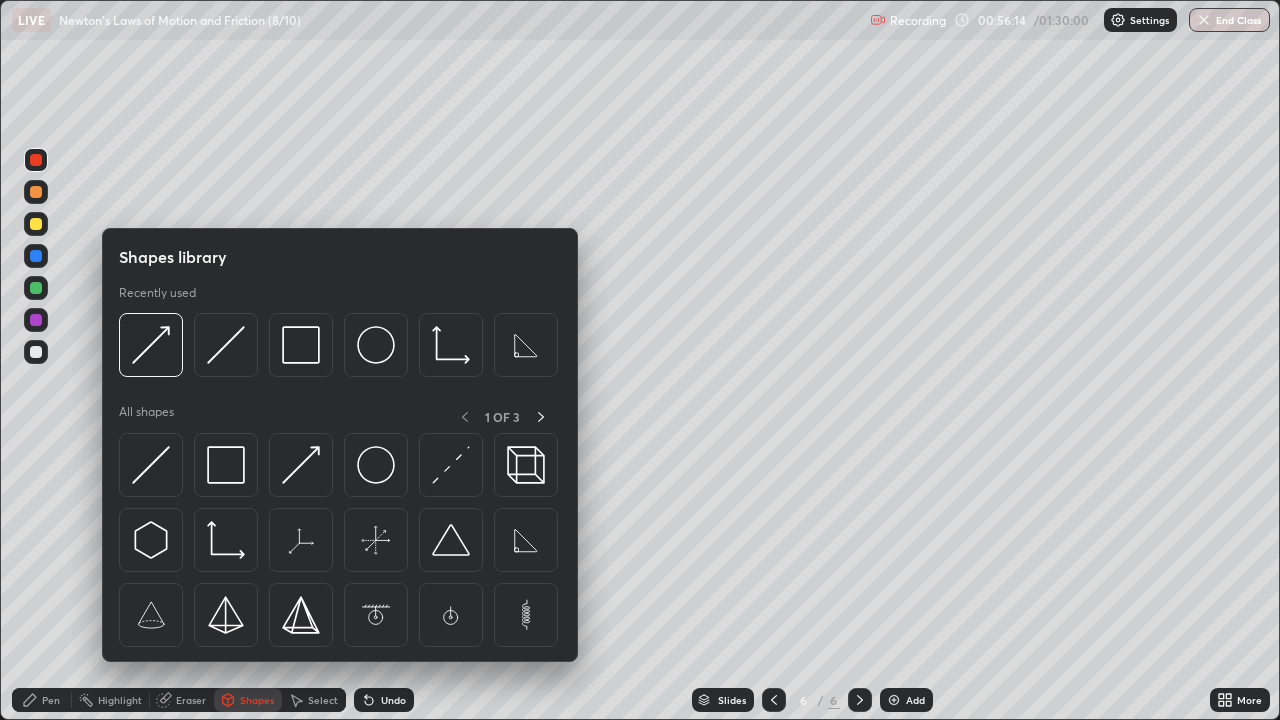click at bounding box center [301, 465] 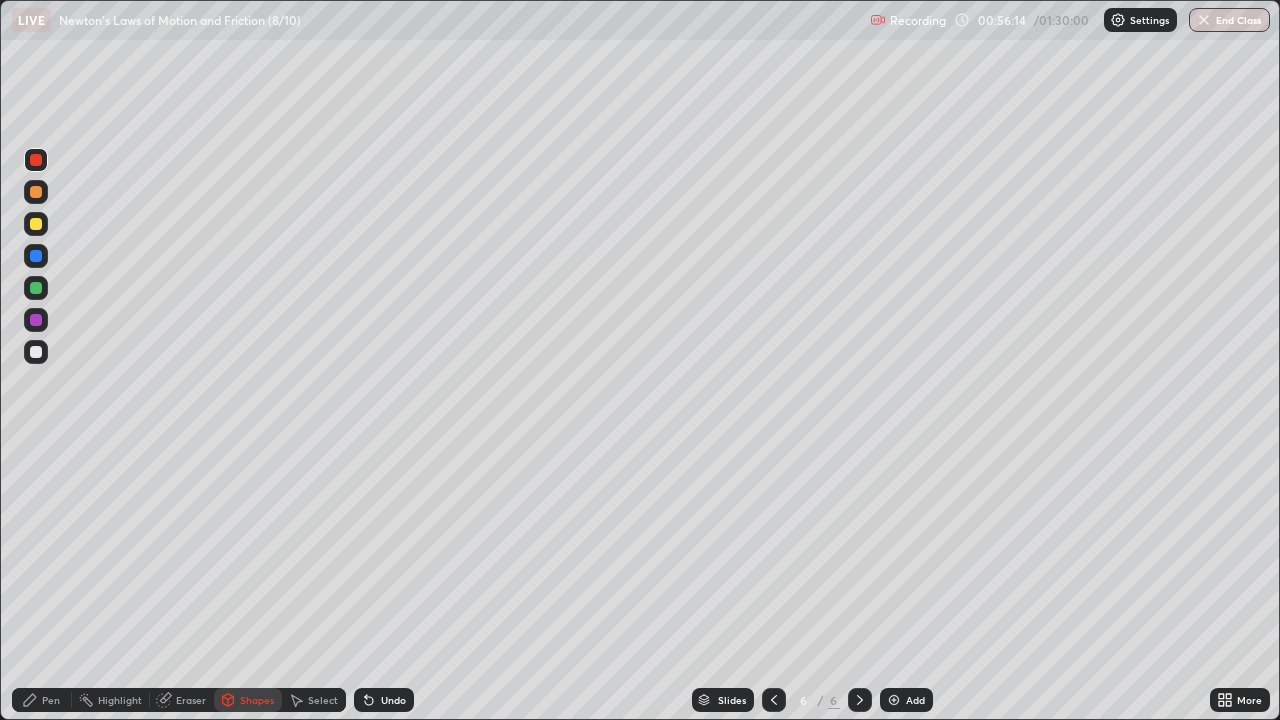 click at bounding box center [36, 224] 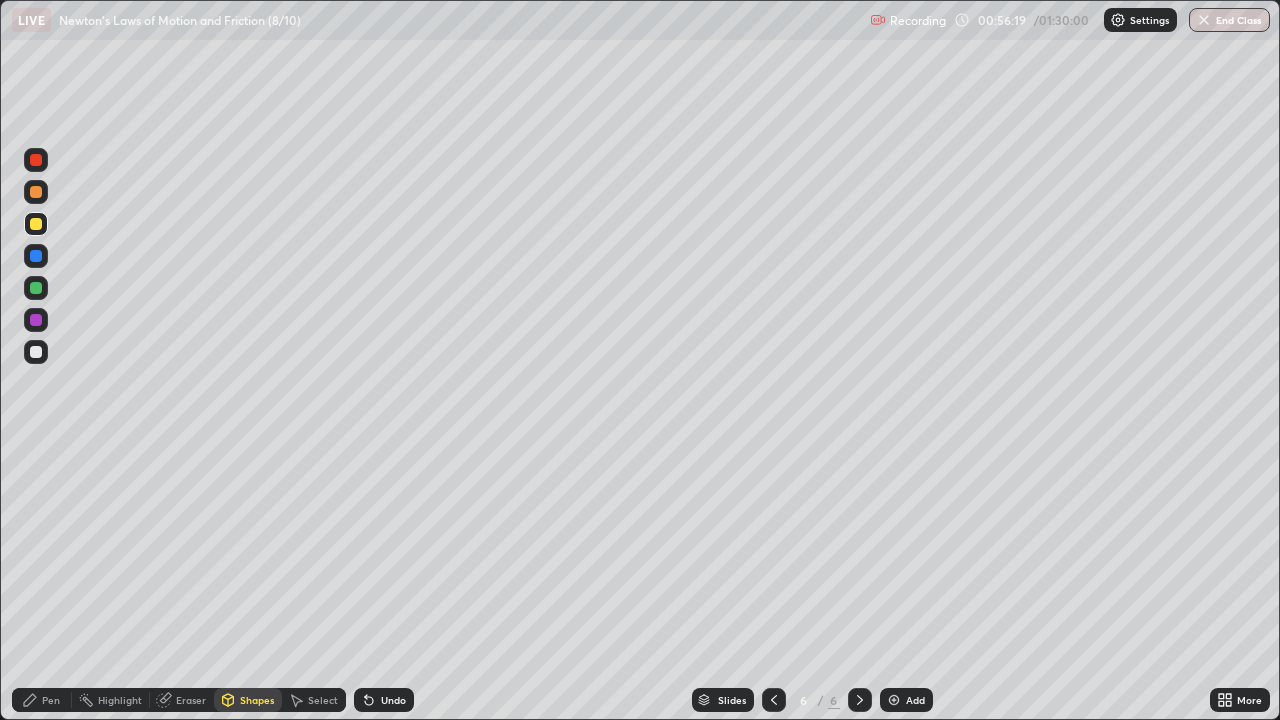 click on "Pen" at bounding box center (42, 700) 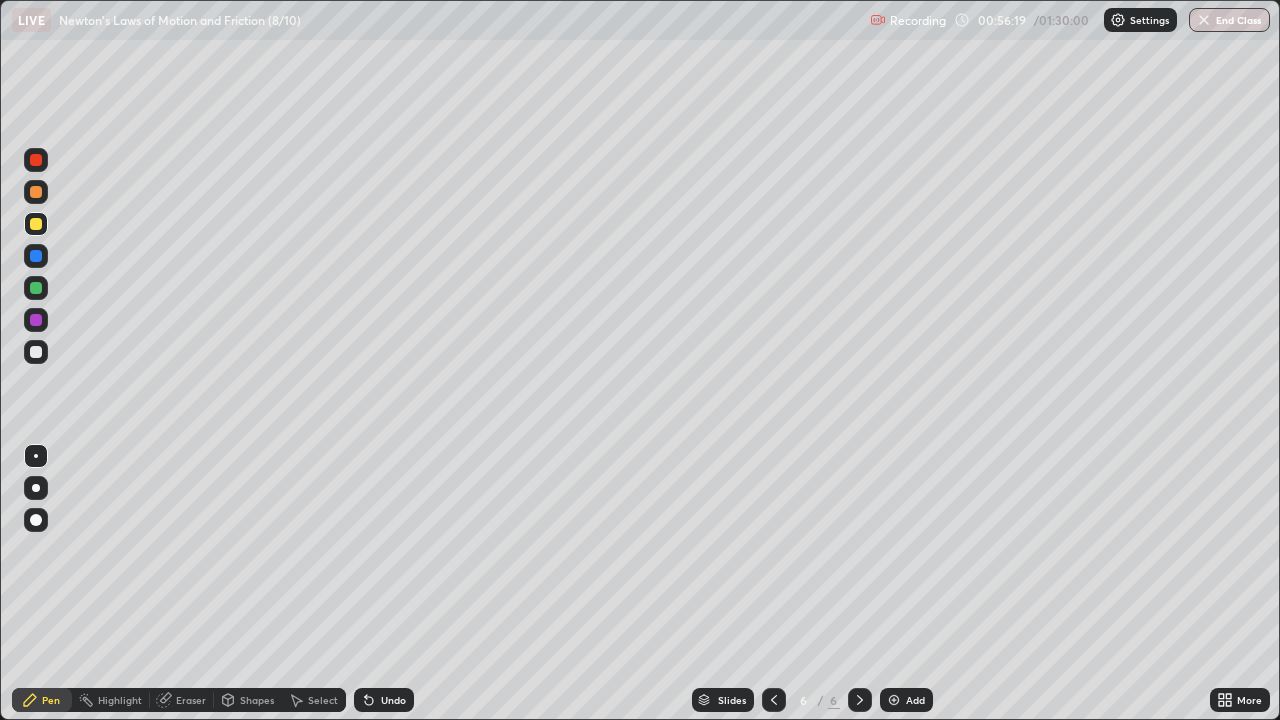 click at bounding box center (36, 288) 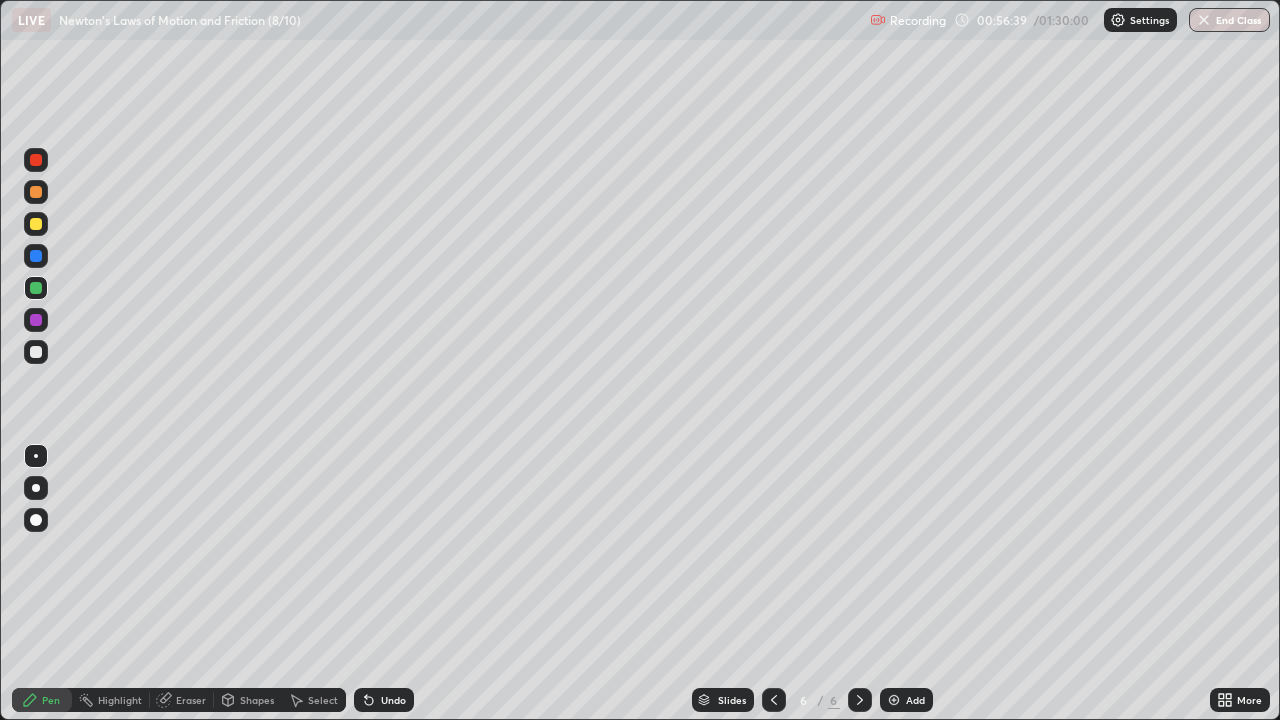 click on "Shapes" at bounding box center [257, 700] 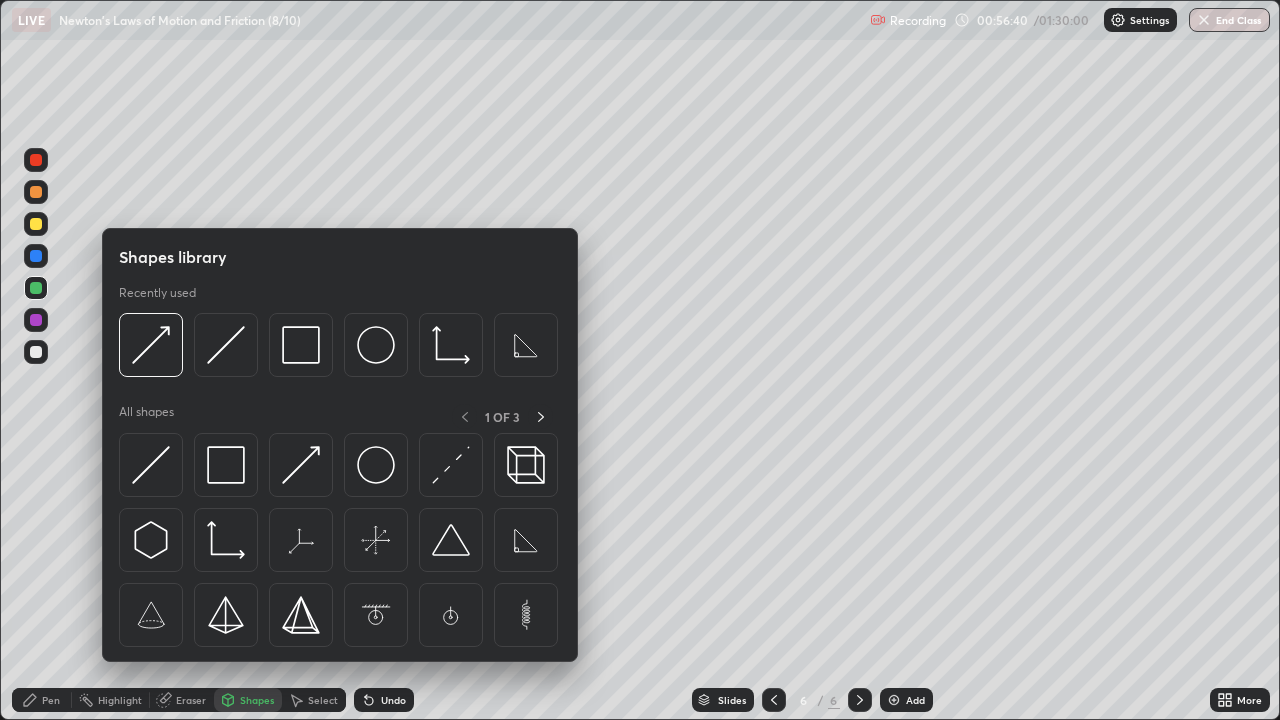 click at bounding box center (301, 465) 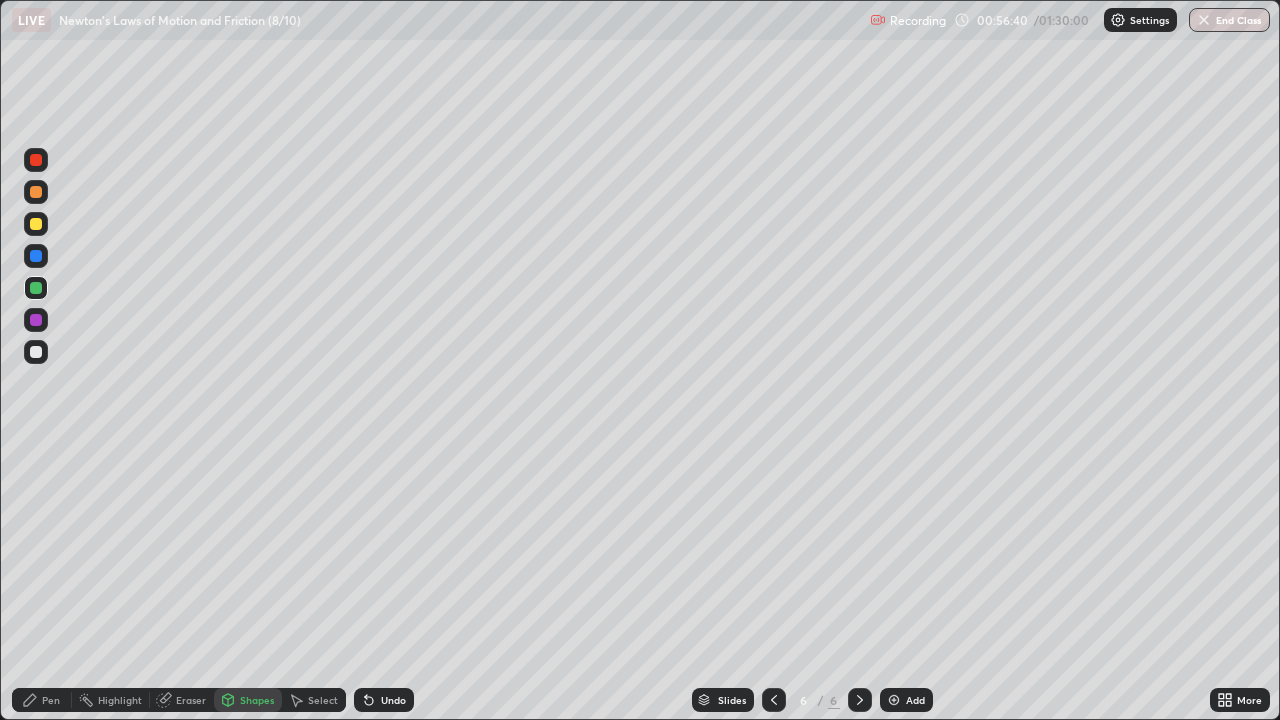 click at bounding box center [36, 224] 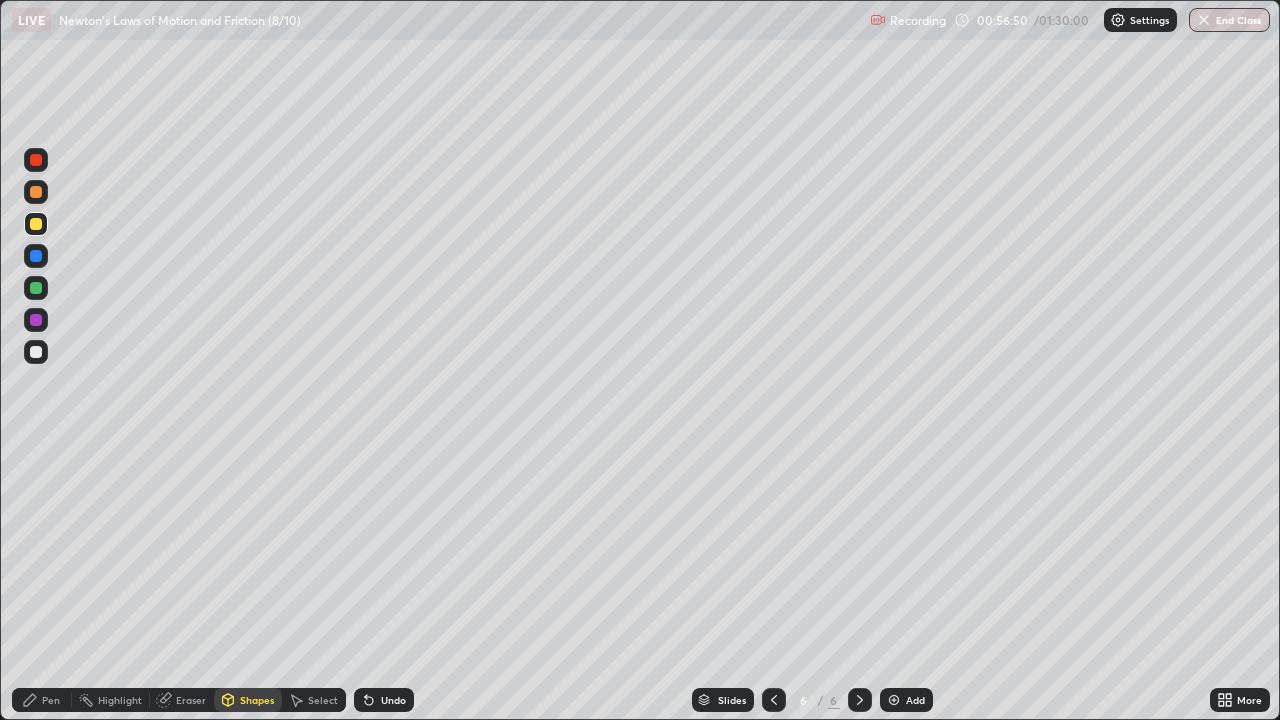 click at bounding box center [36, 160] 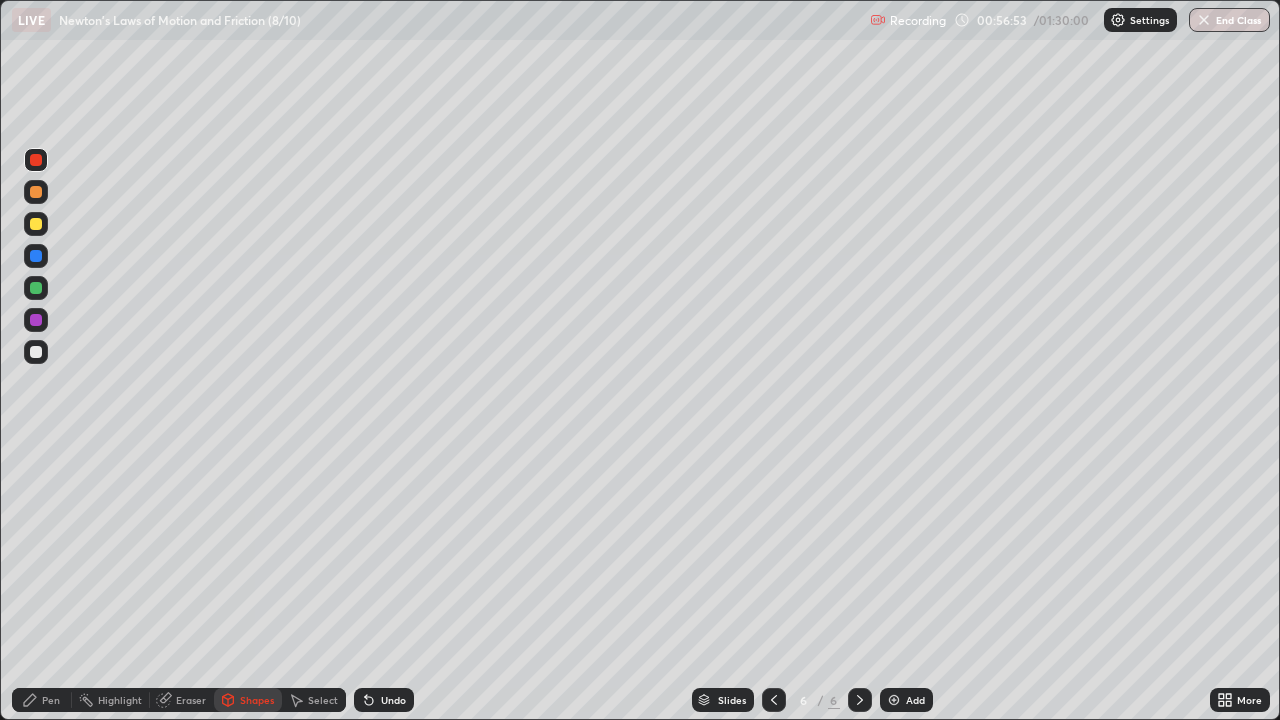 click on "Pen" at bounding box center (42, 700) 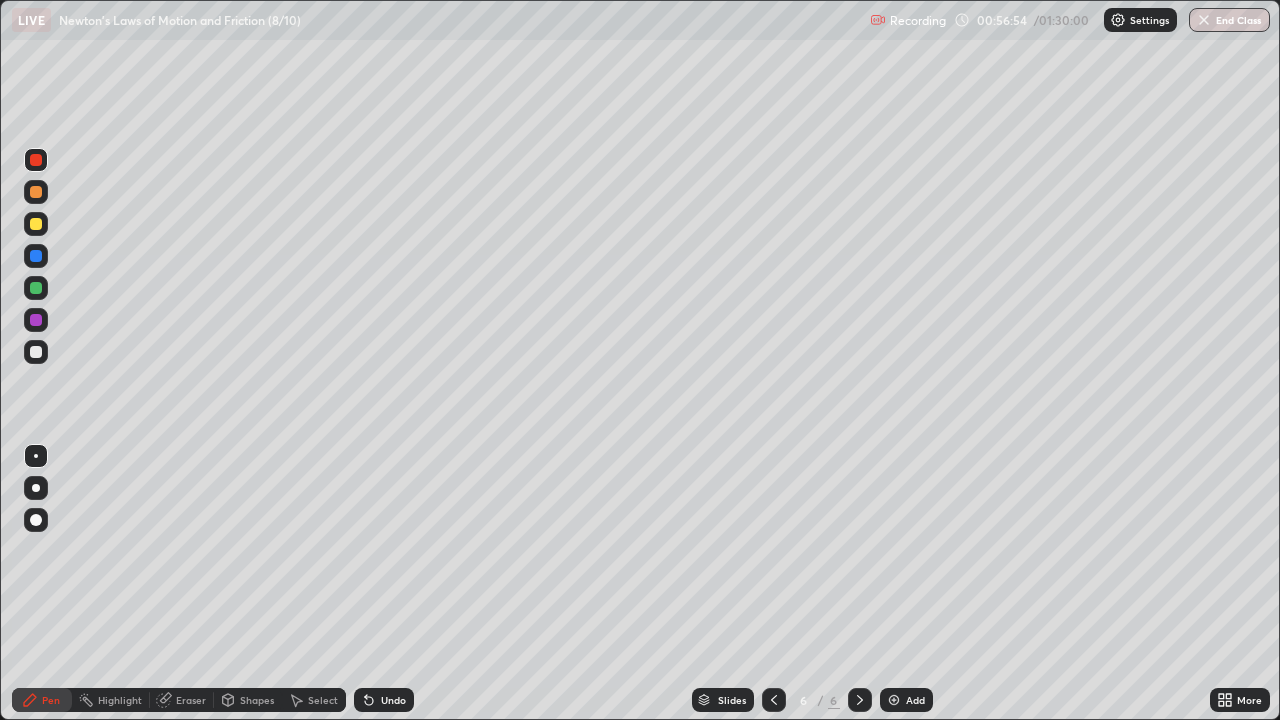 click at bounding box center (36, 288) 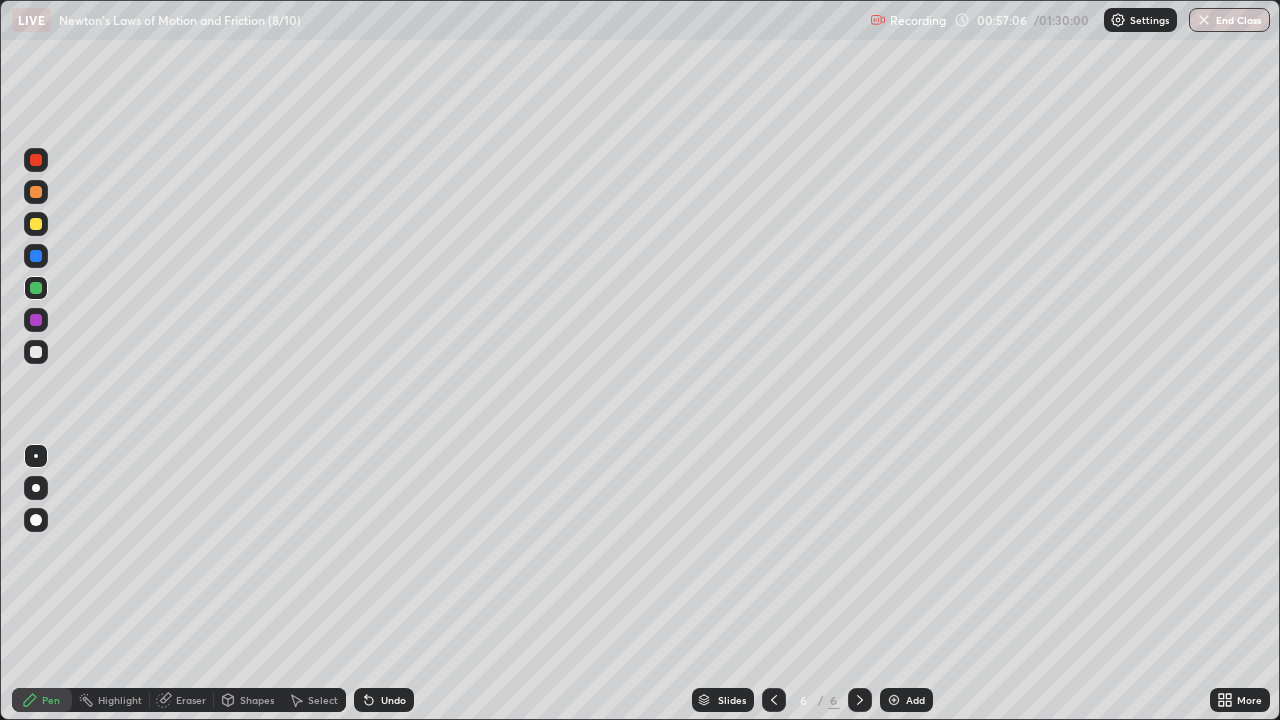 click on "Undo" at bounding box center (393, 700) 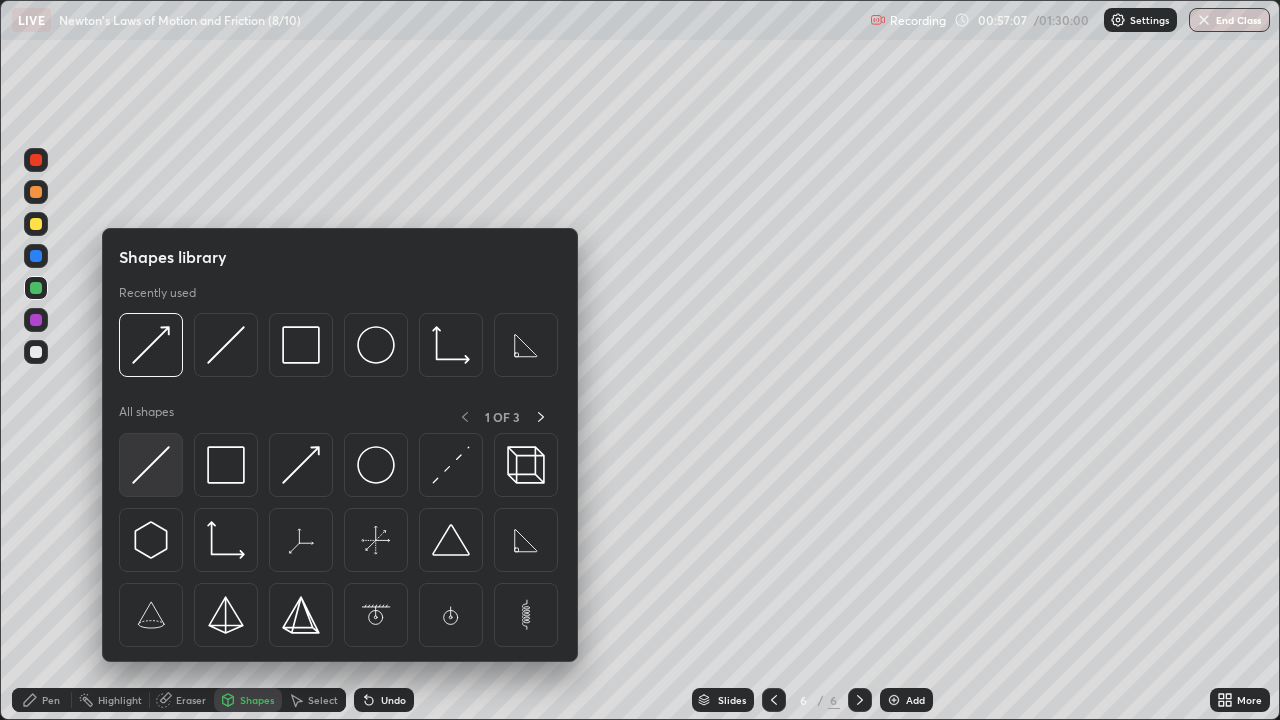 click at bounding box center (151, 465) 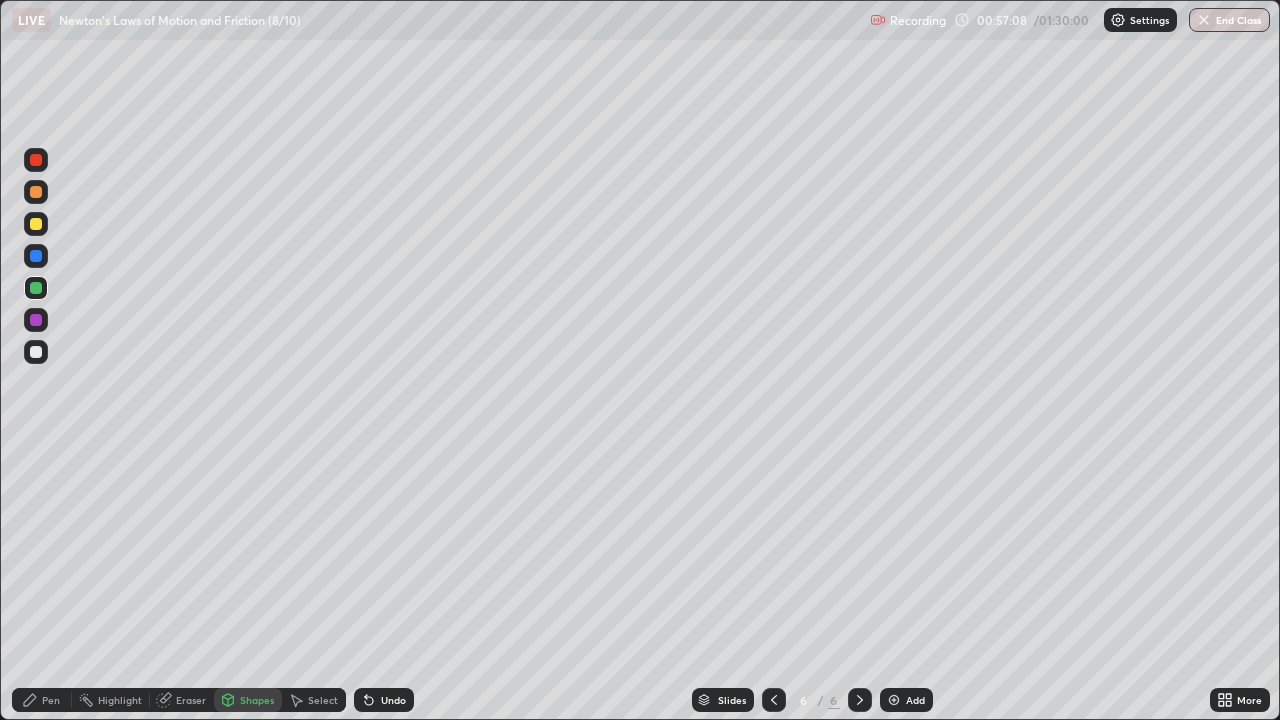 click at bounding box center (36, 224) 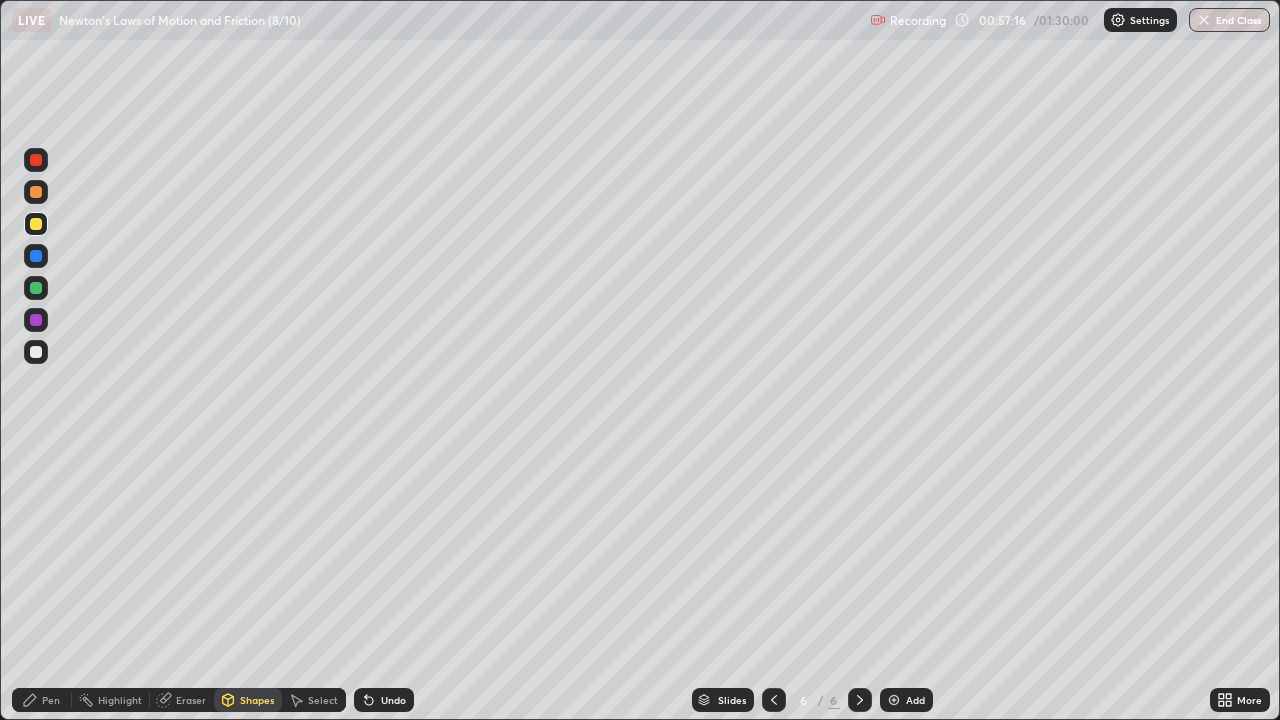 click at bounding box center [36, 256] 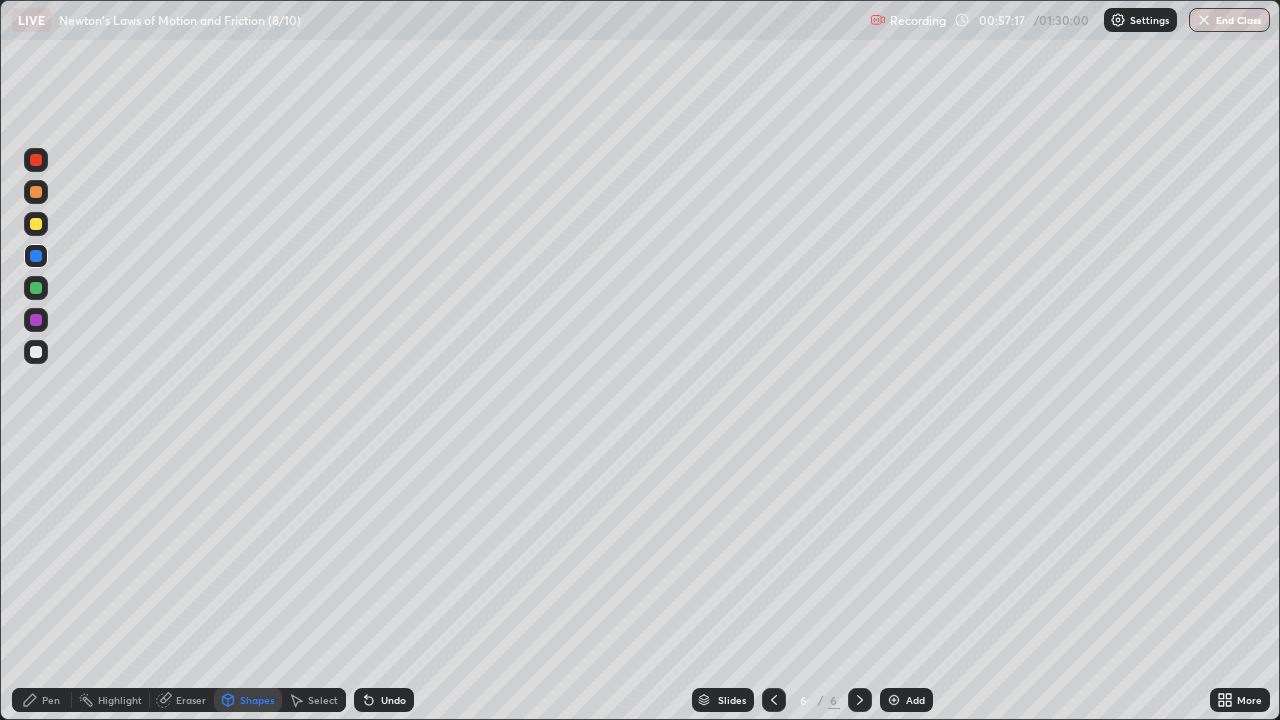 click on "Pen" at bounding box center (51, 700) 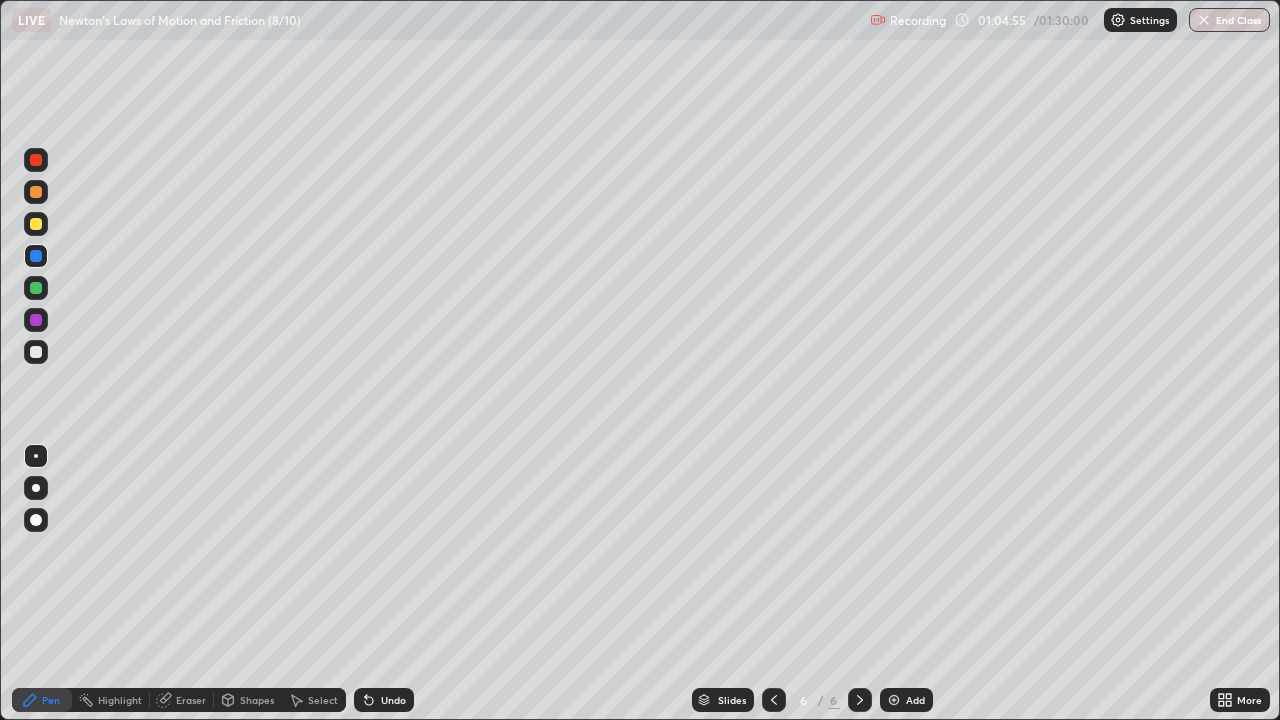 click at bounding box center [894, 700] 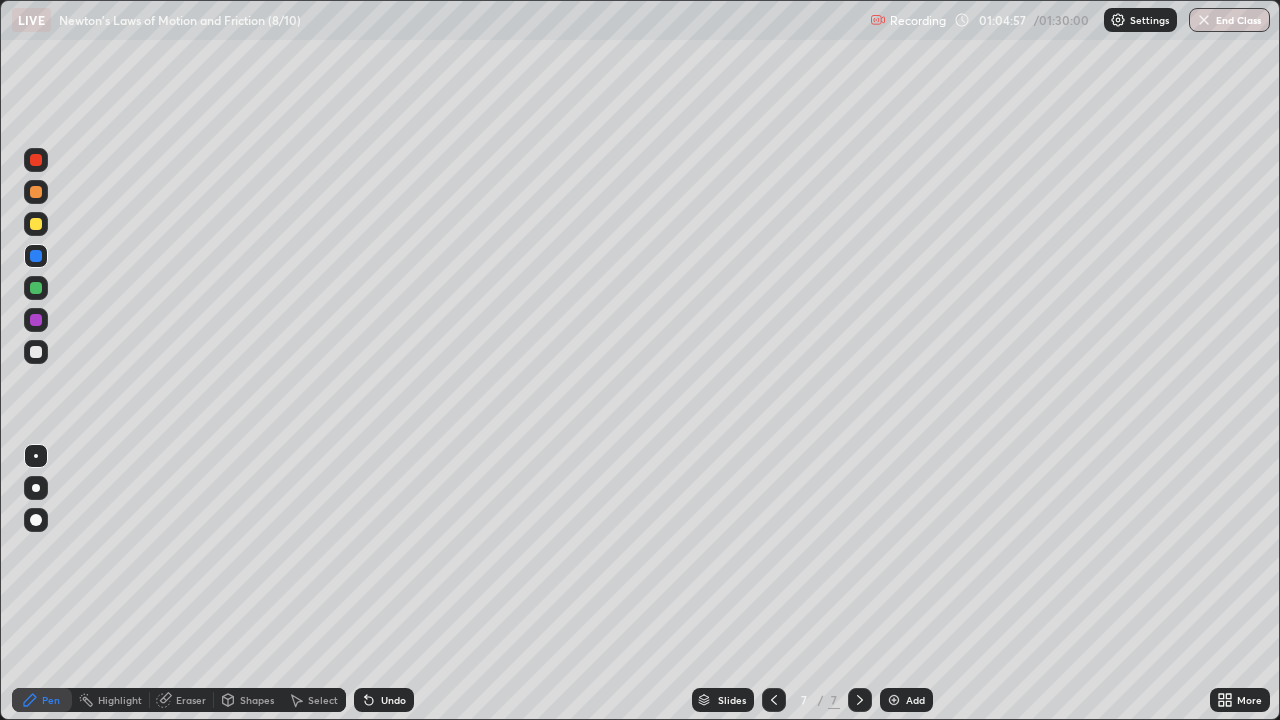 click on "Shapes" at bounding box center (257, 700) 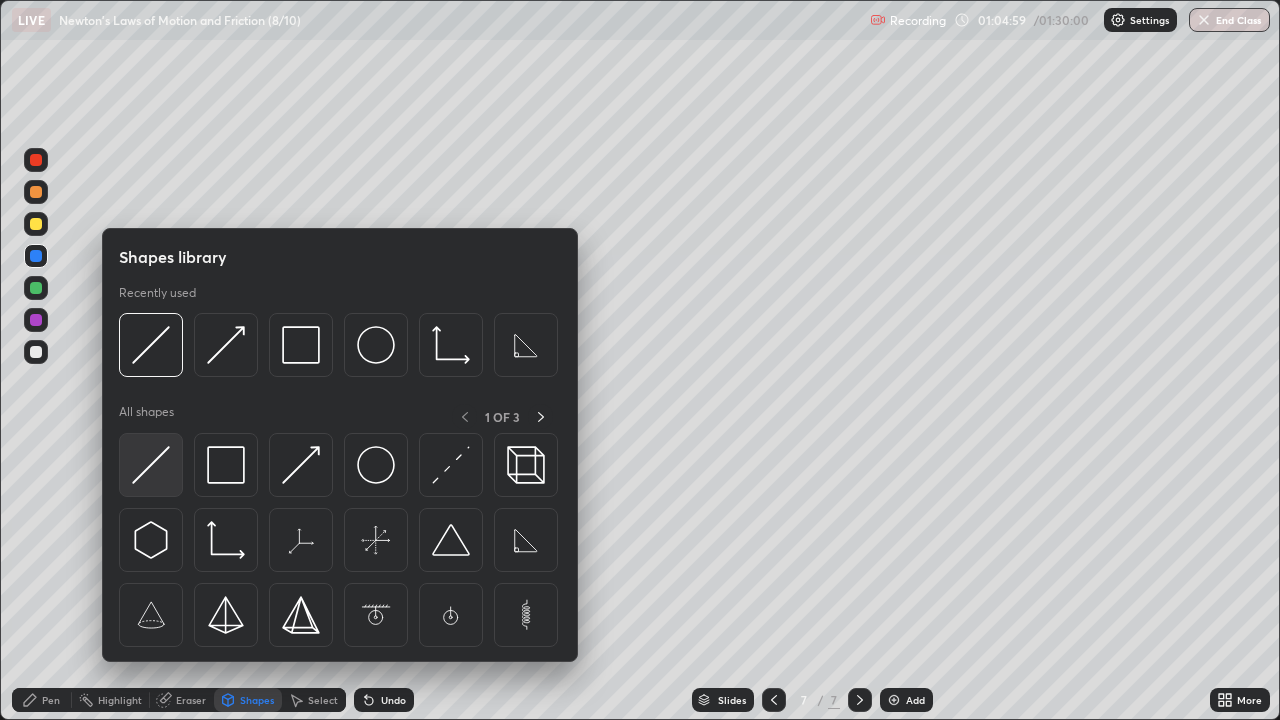 click at bounding box center [151, 465] 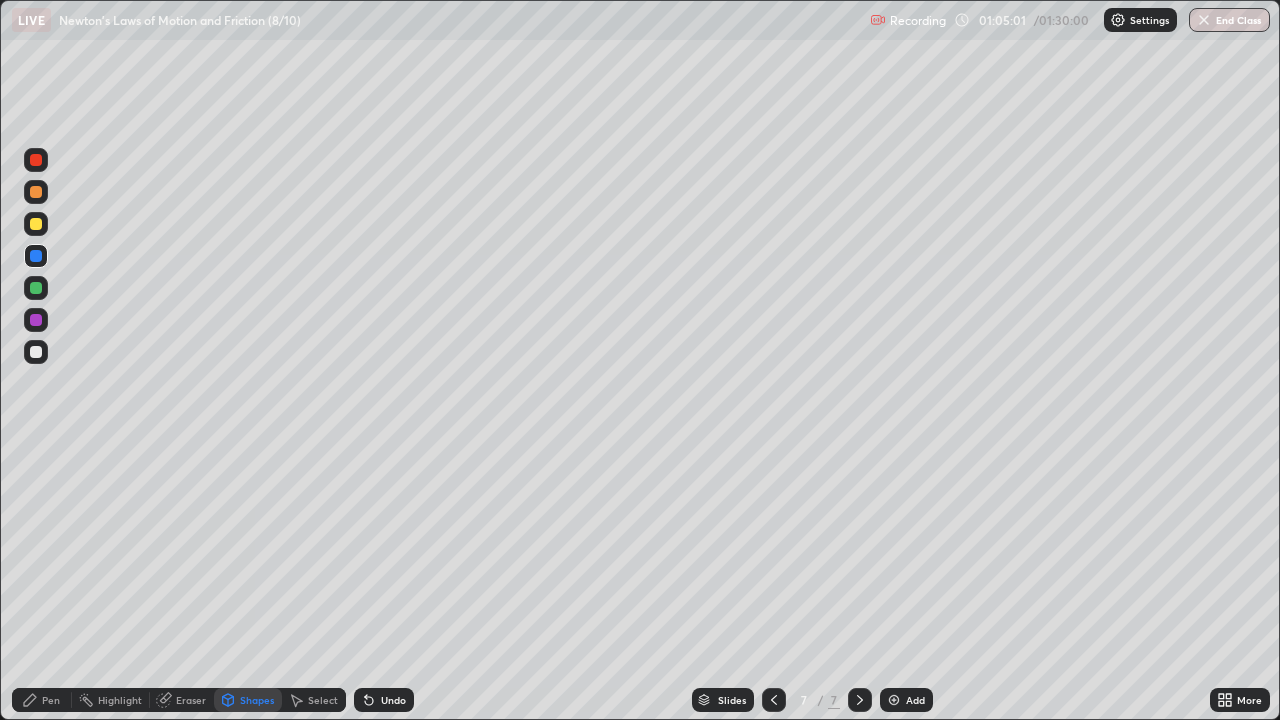 click at bounding box center (36, 224) 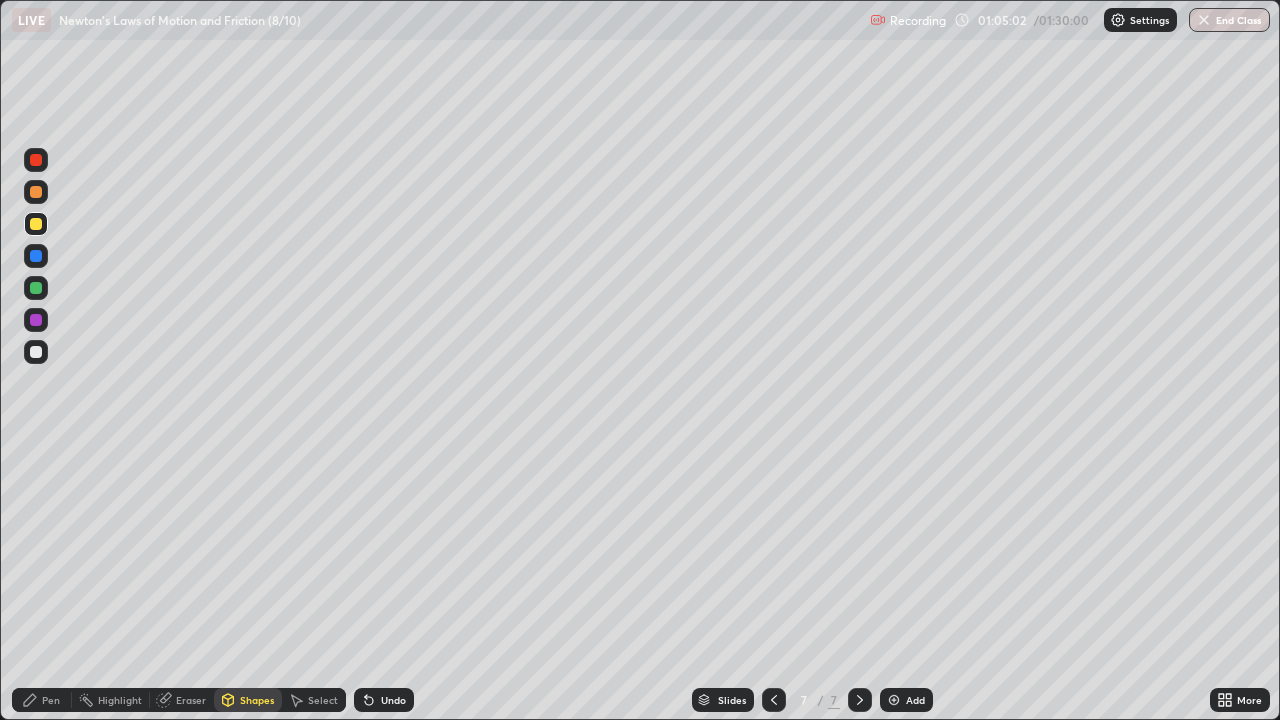 click on "Pen" at bounding box center [51, 700] 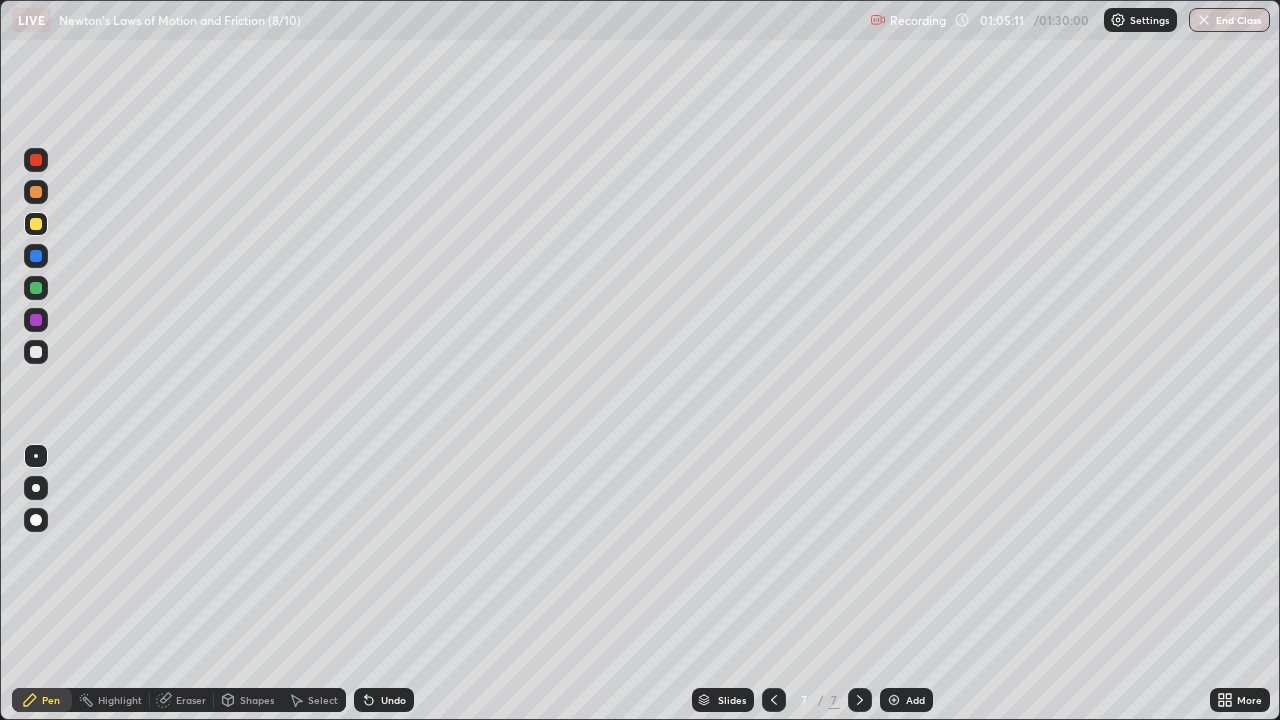 click on "Shapes" at bounding box center [257, 700] 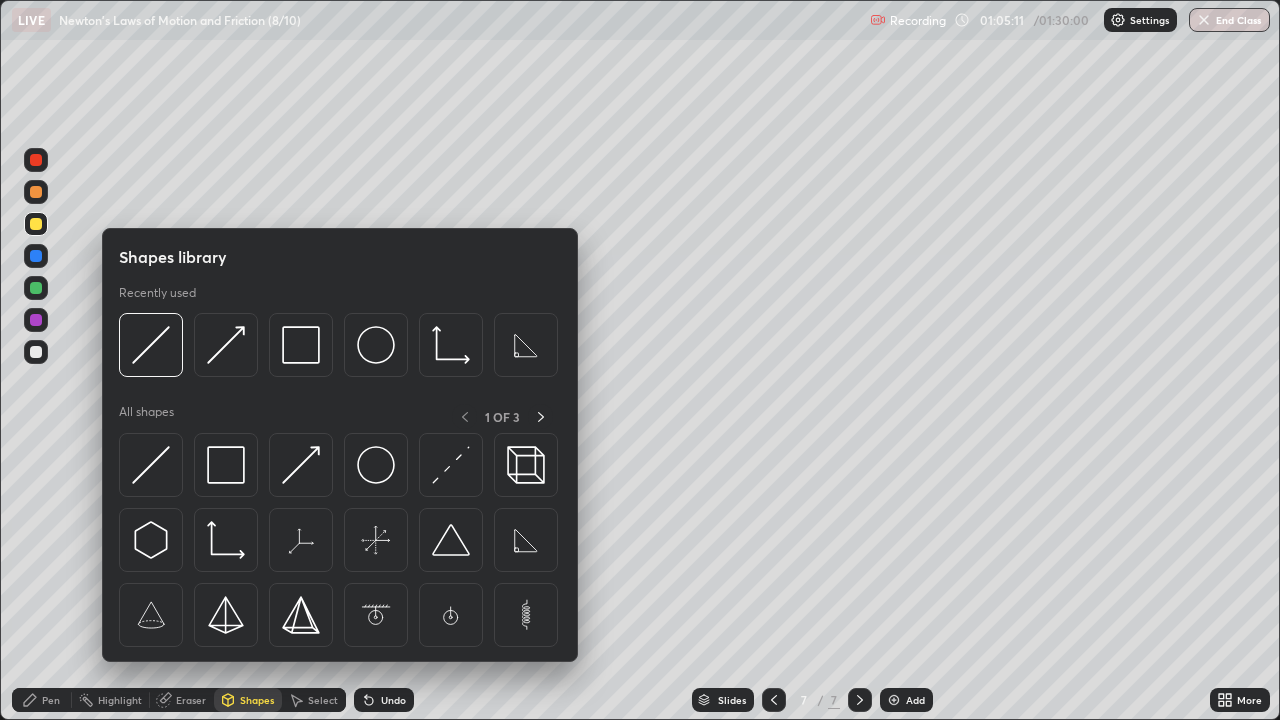 click at bounding box center [301, 465] 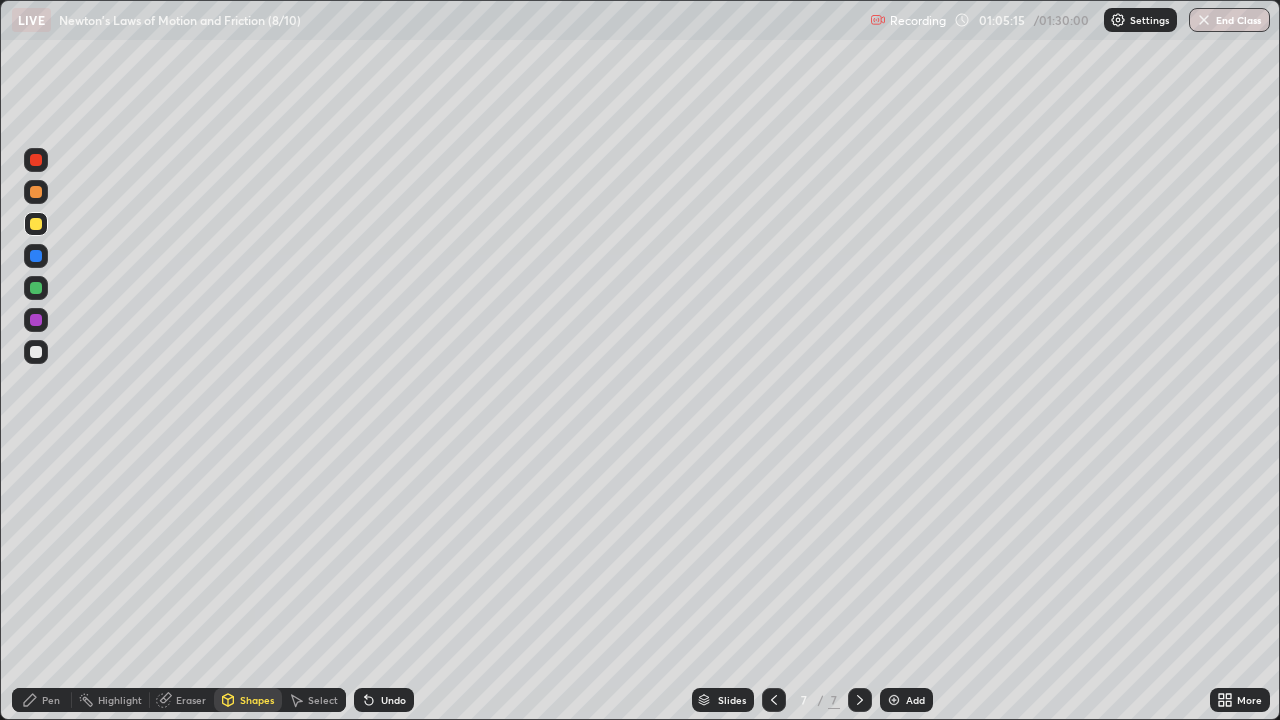 click on "Pen" at bounding box center (42, 700) 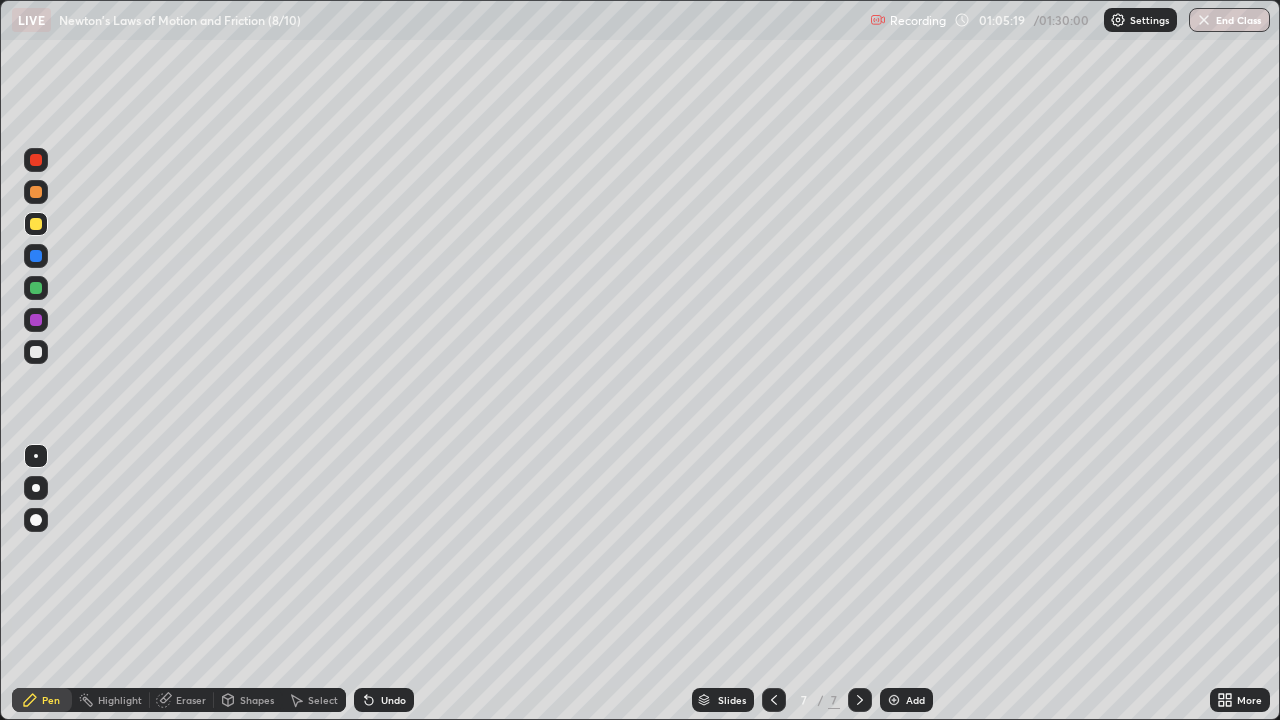 click at bounding box center [36, 288] 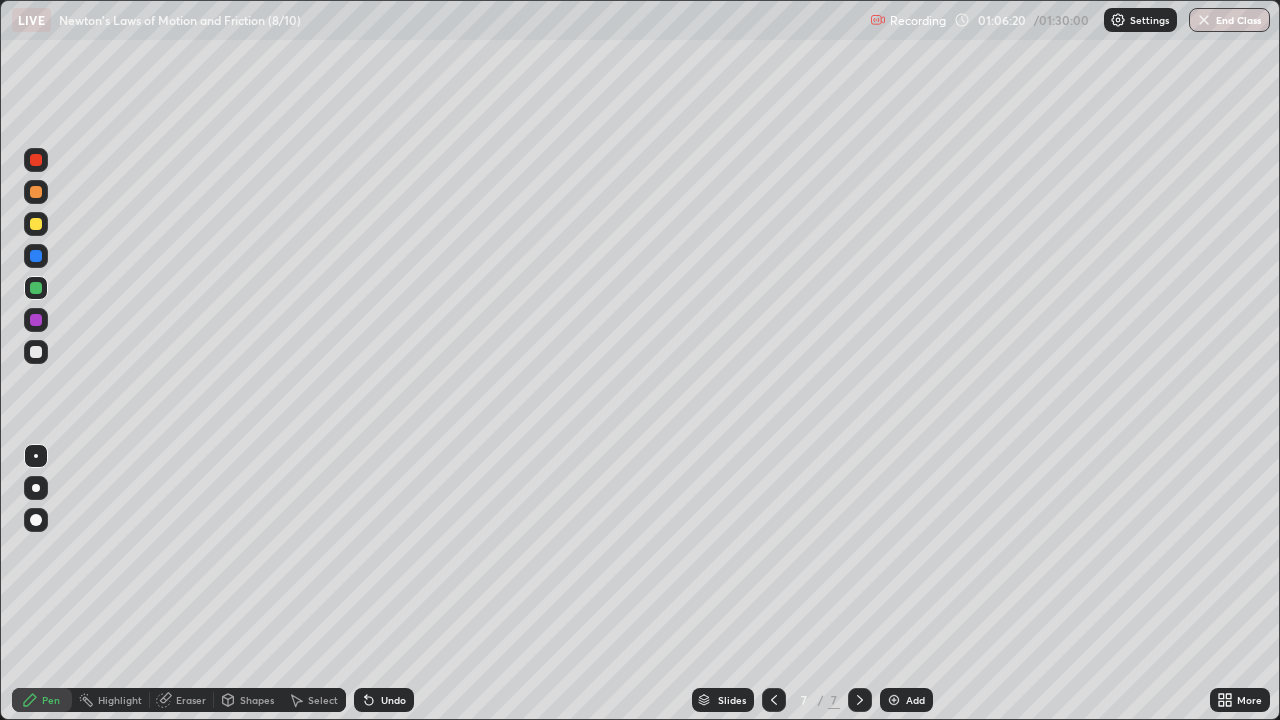 click at bounding box center (36, 320) 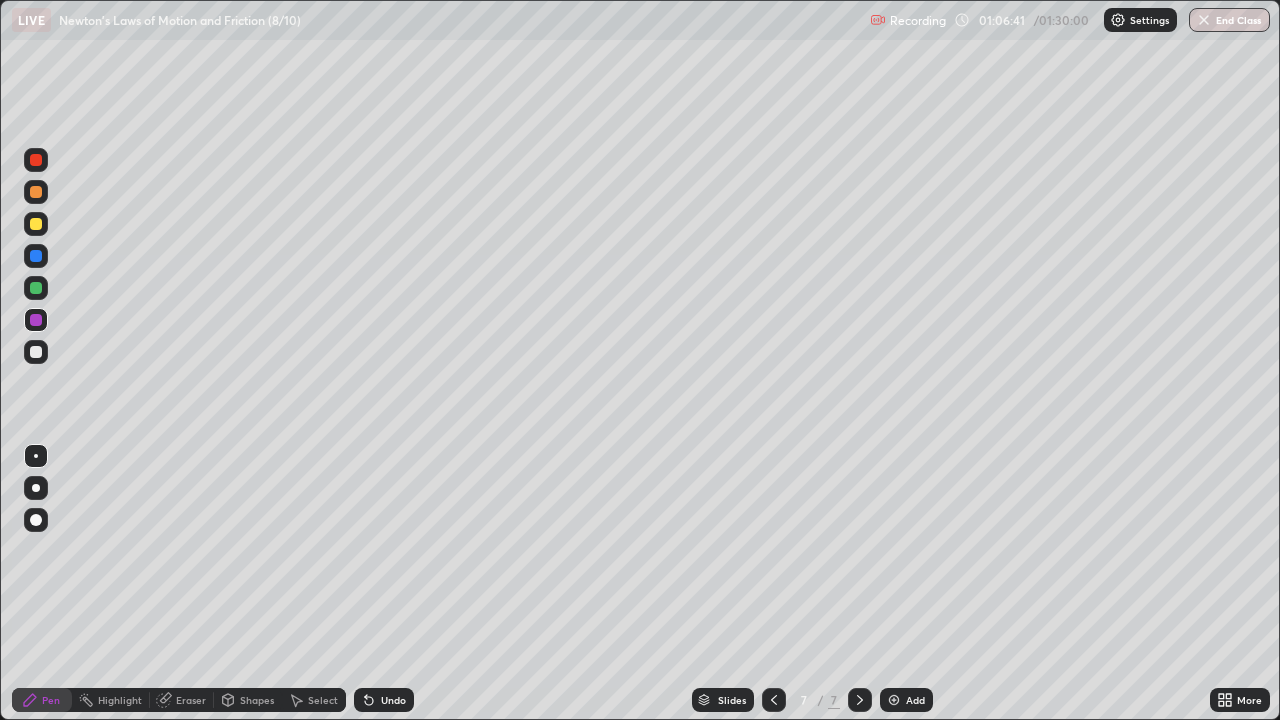 click at bounding box center (36, 160) 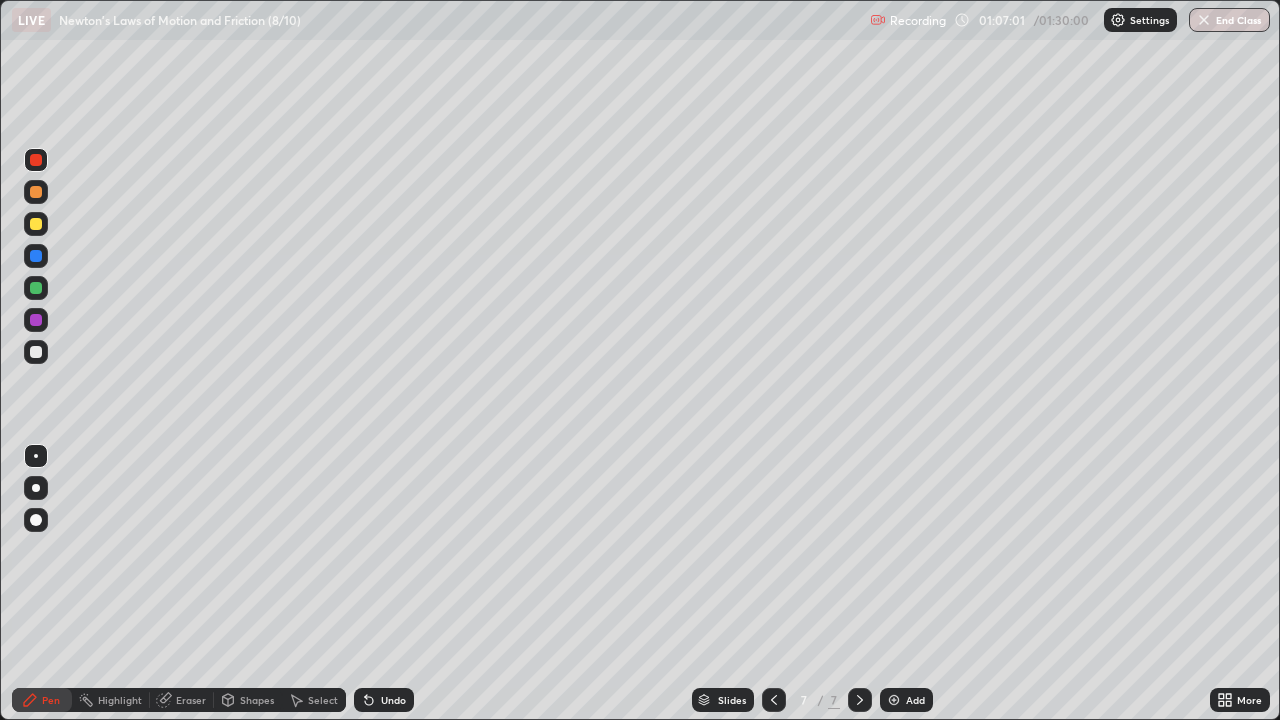 click on "Shapes" at bounding box center [257, 700] 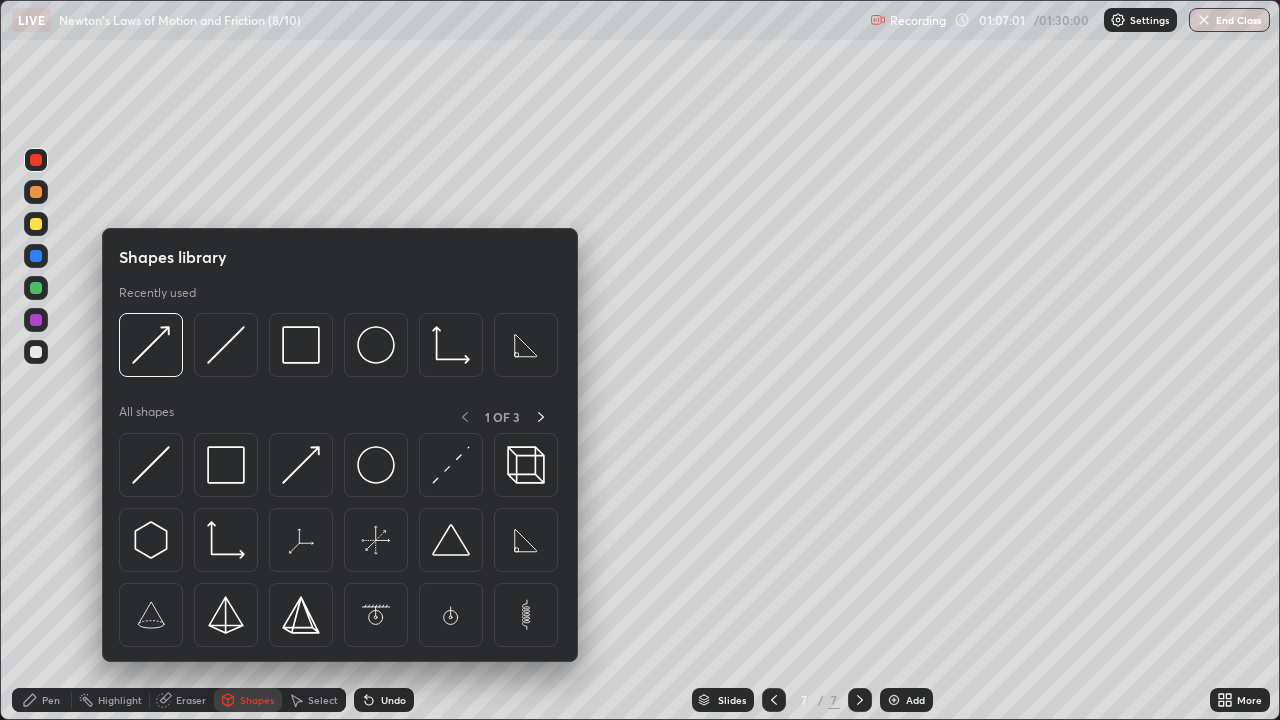 click at bounding box center [226, 465] 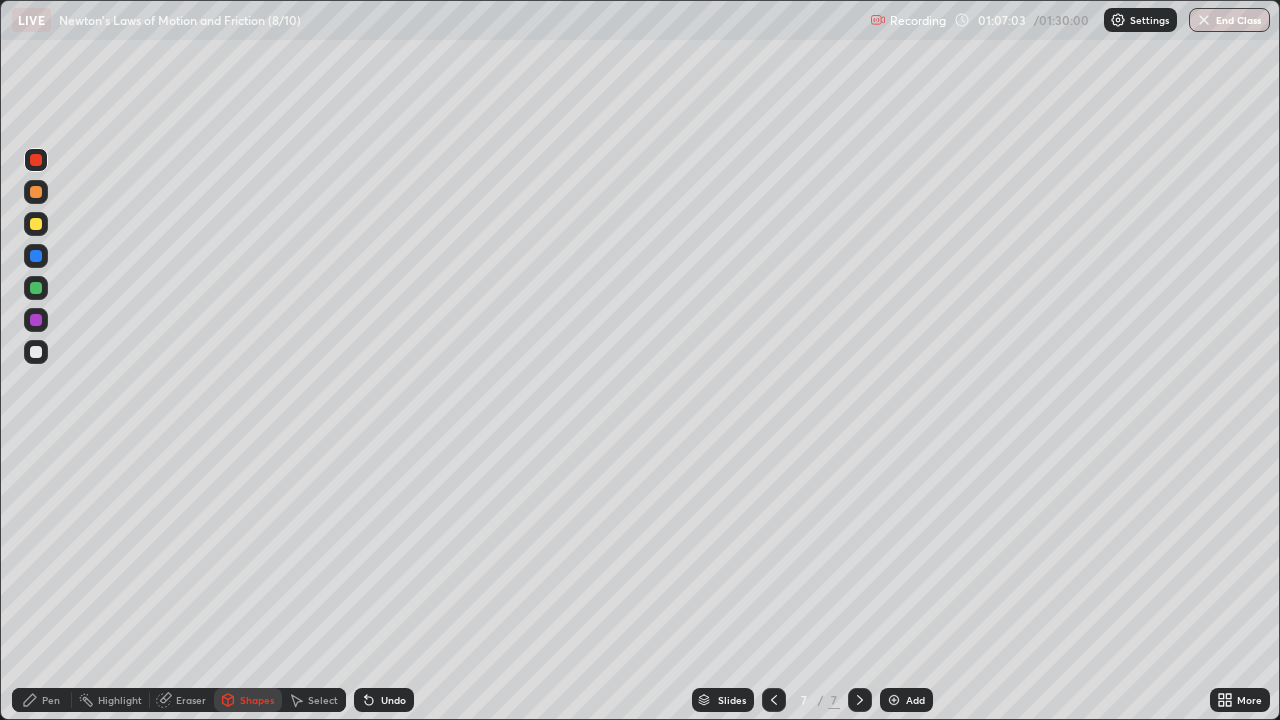 click at bounding box center (36, 224) 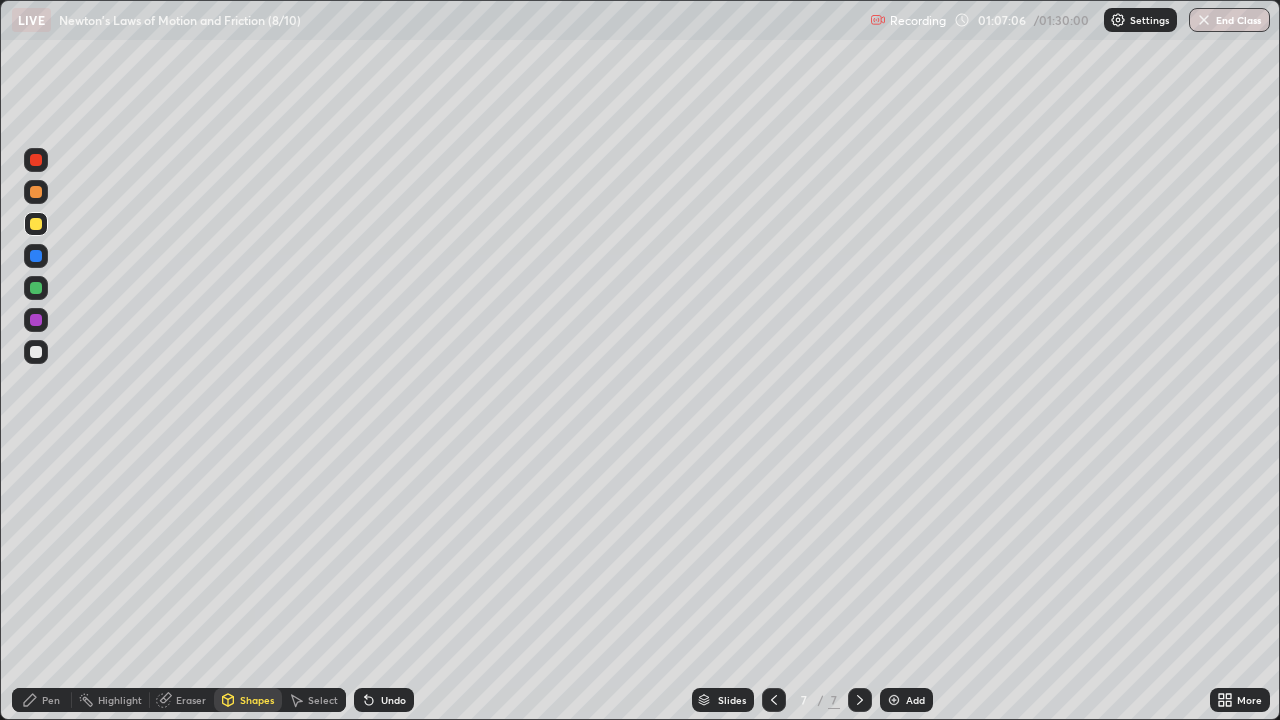click on "Pen" at bounding box center (42, 700) 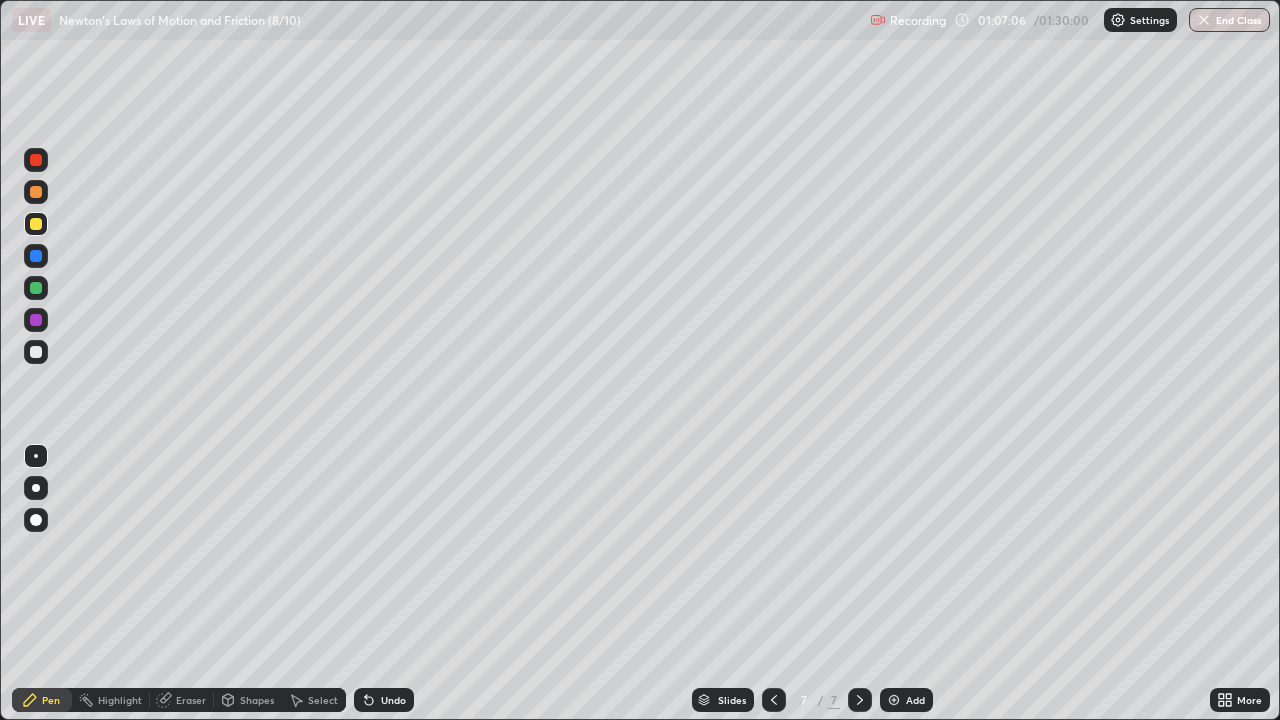 click at bounding box center (36, 320) 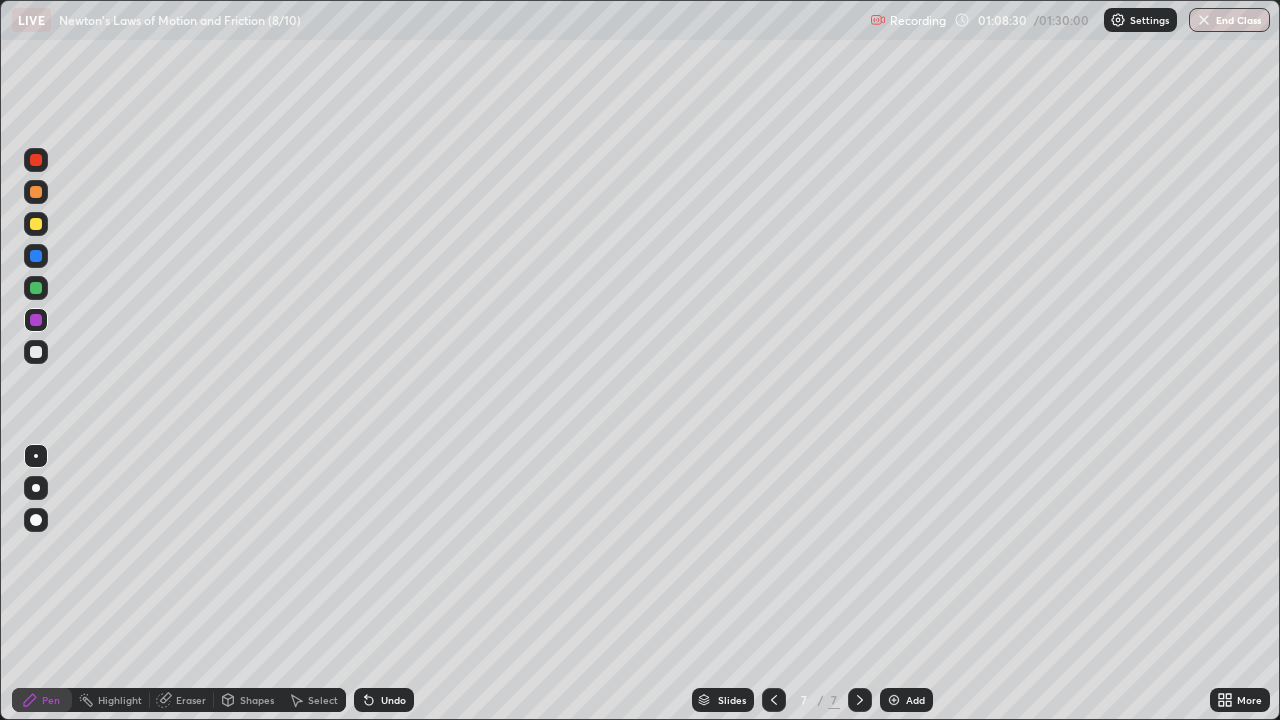 click at bounding box center (894, 700) 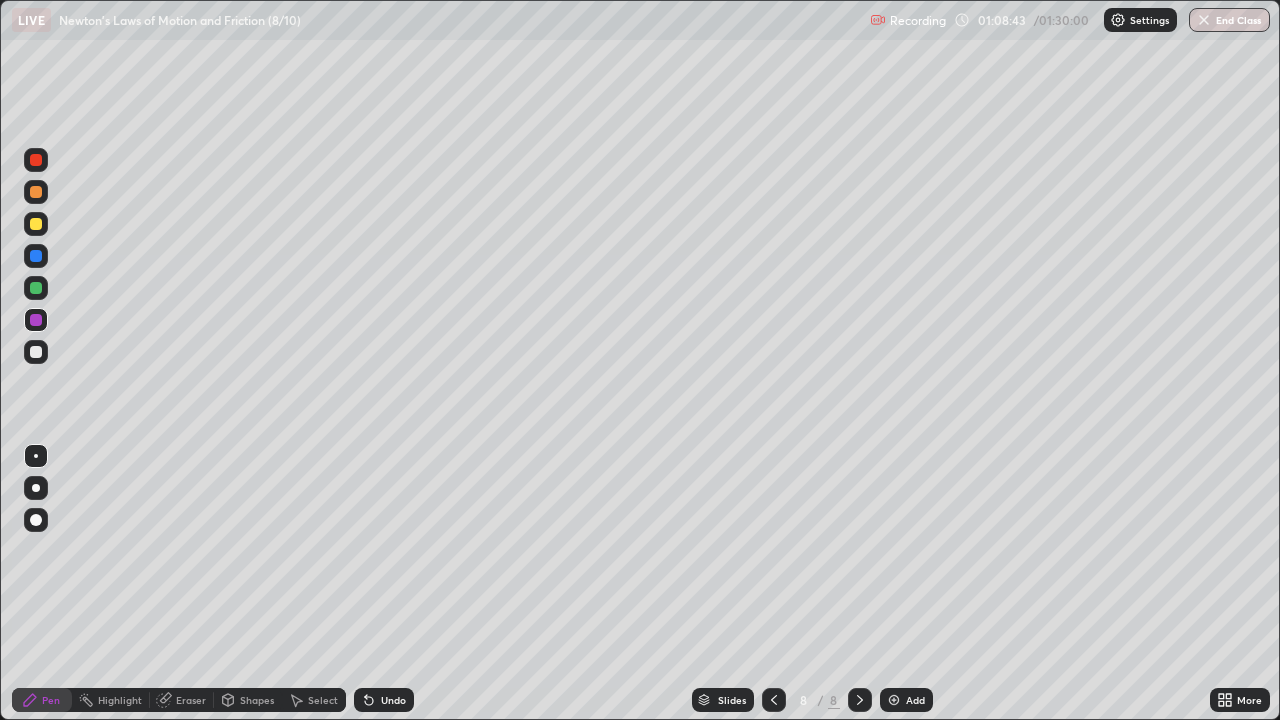 click at bounding box center (36, 352) 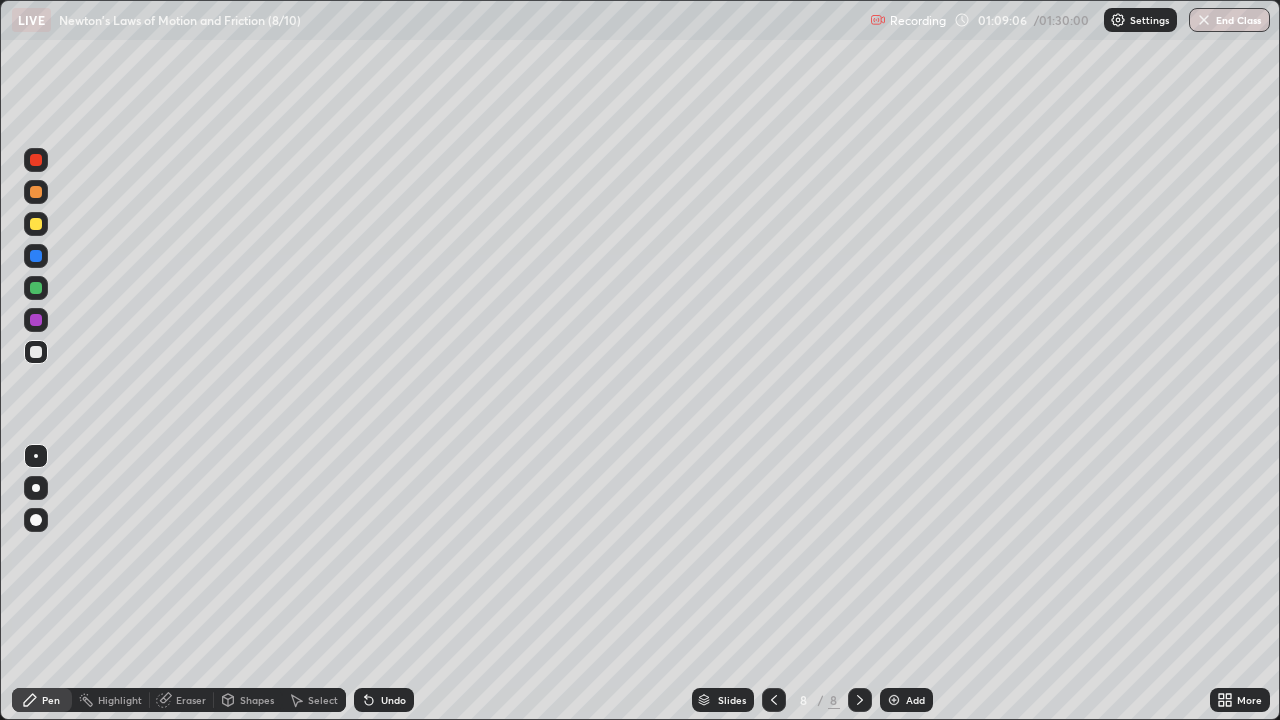 click on "Undo" at bounding box center (380, 700) 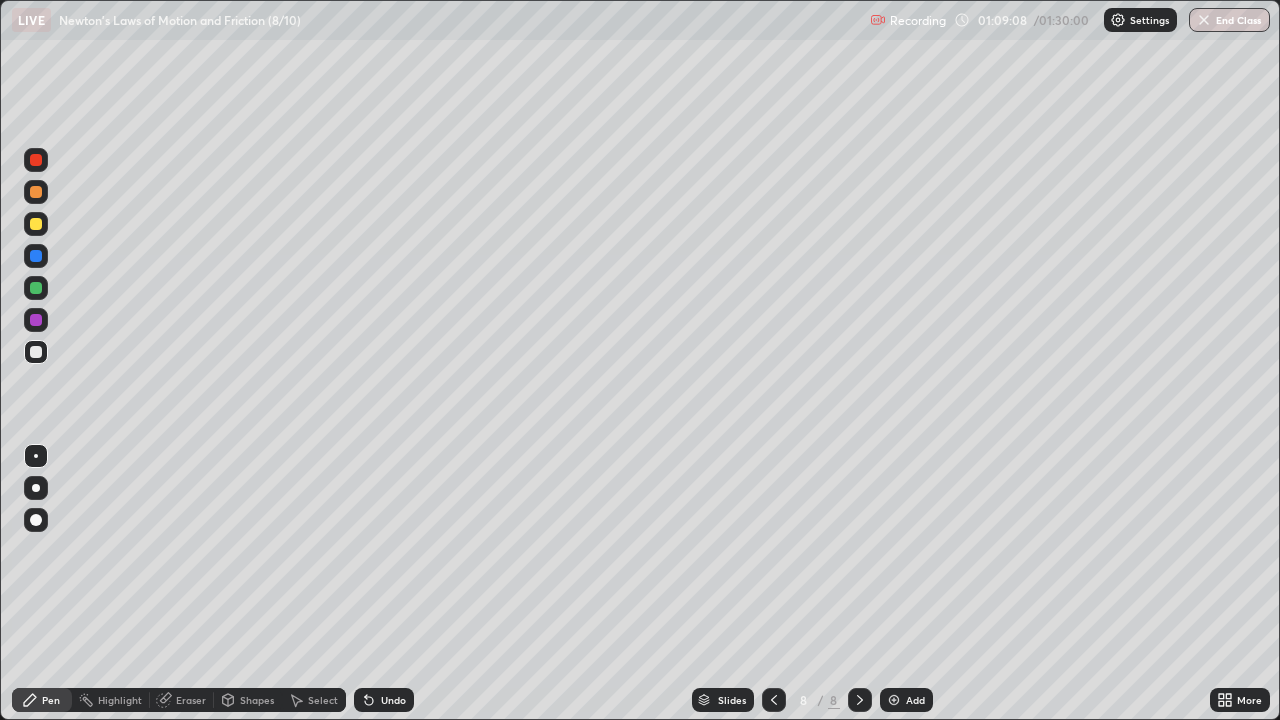 click at bounding box center (36, 320) 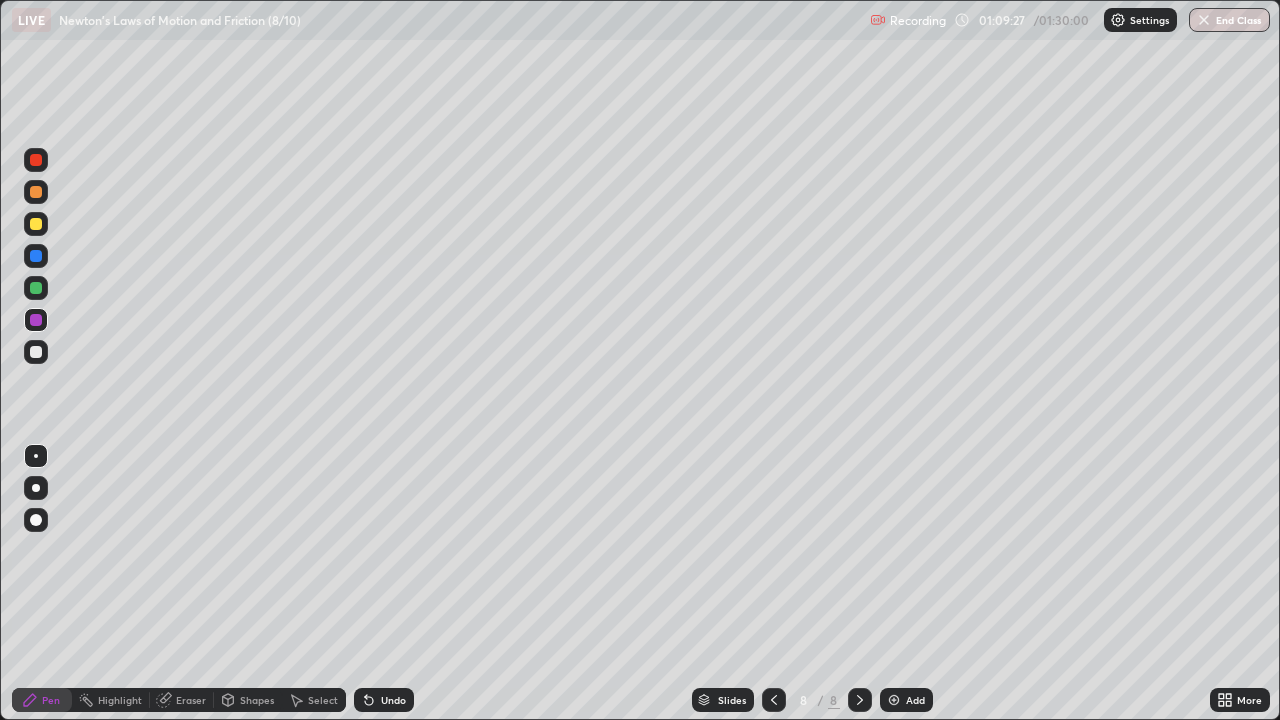 click at bounding box center (36, 352) 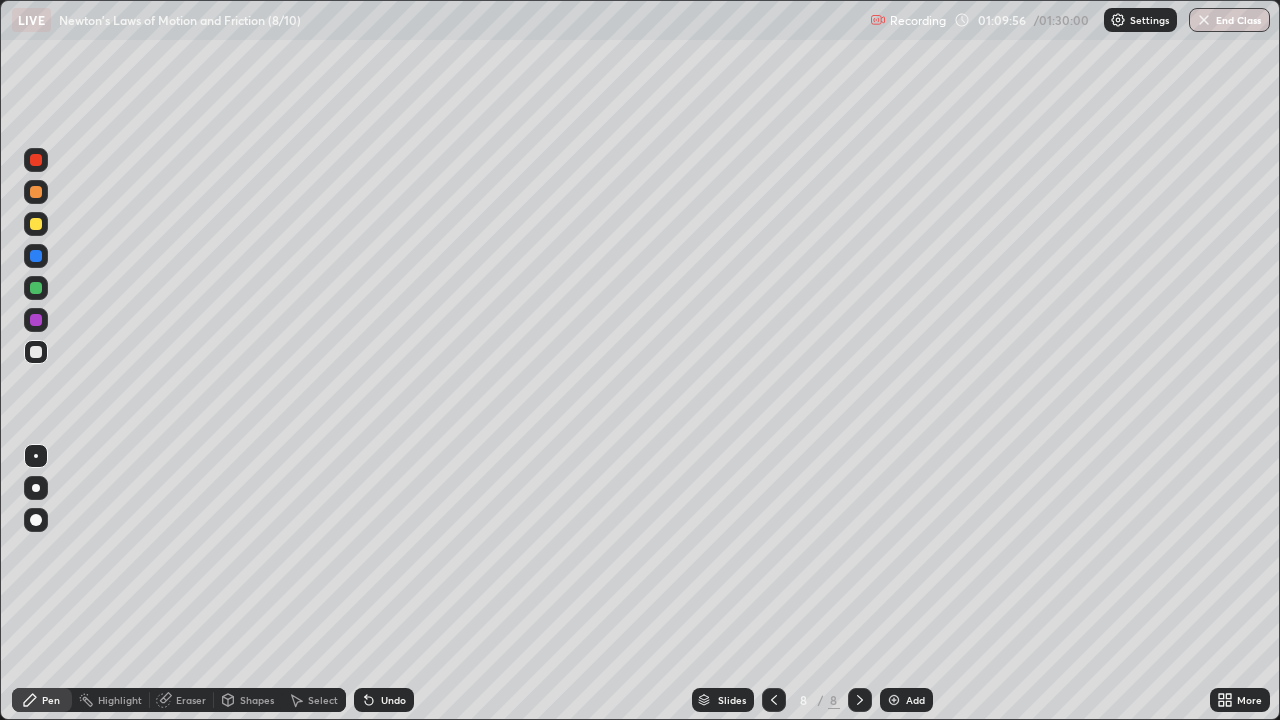 click at bounding box center [36, 288] 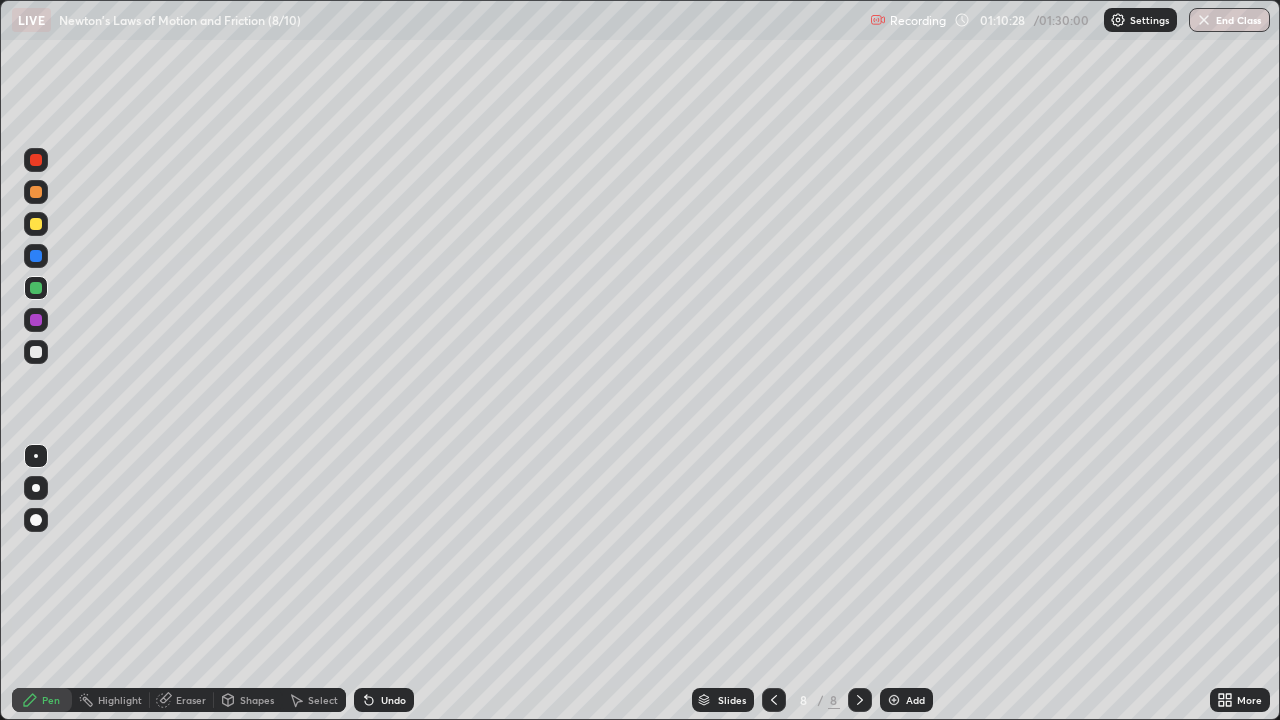 click on "Eraser" at bounding box center (182, 700) 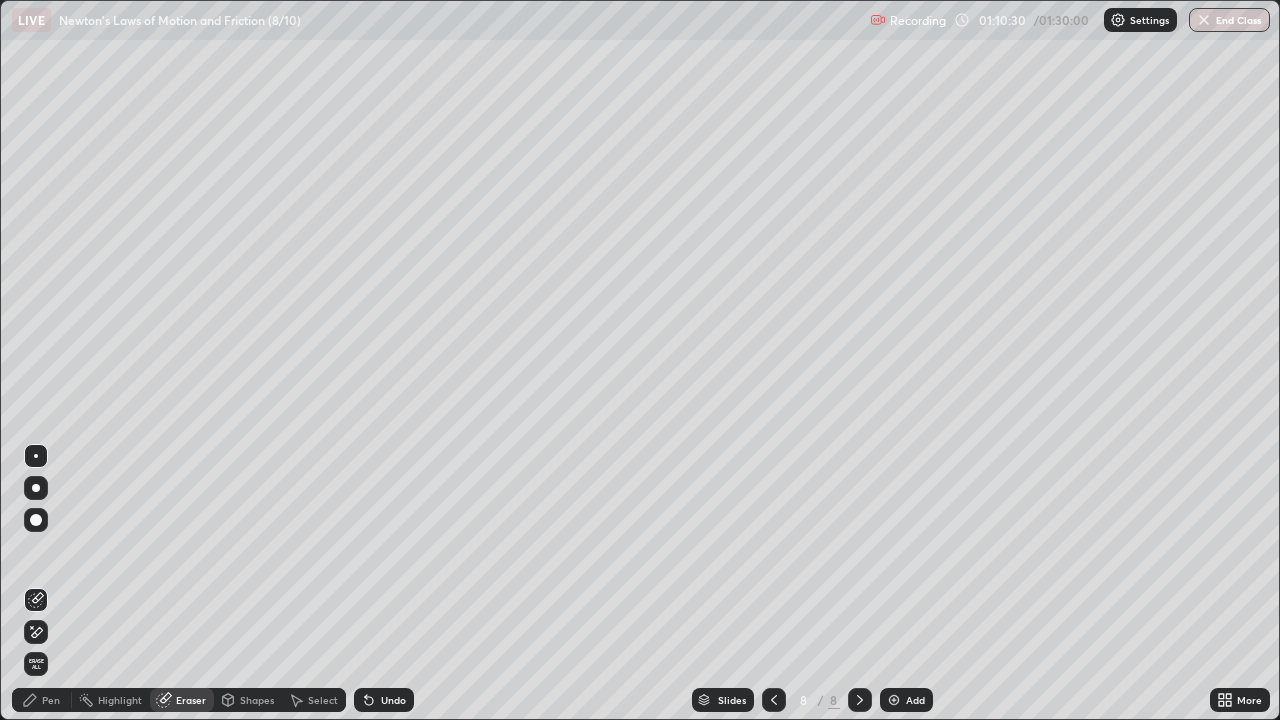 click on "Pen" at bounding box center [51, 700] 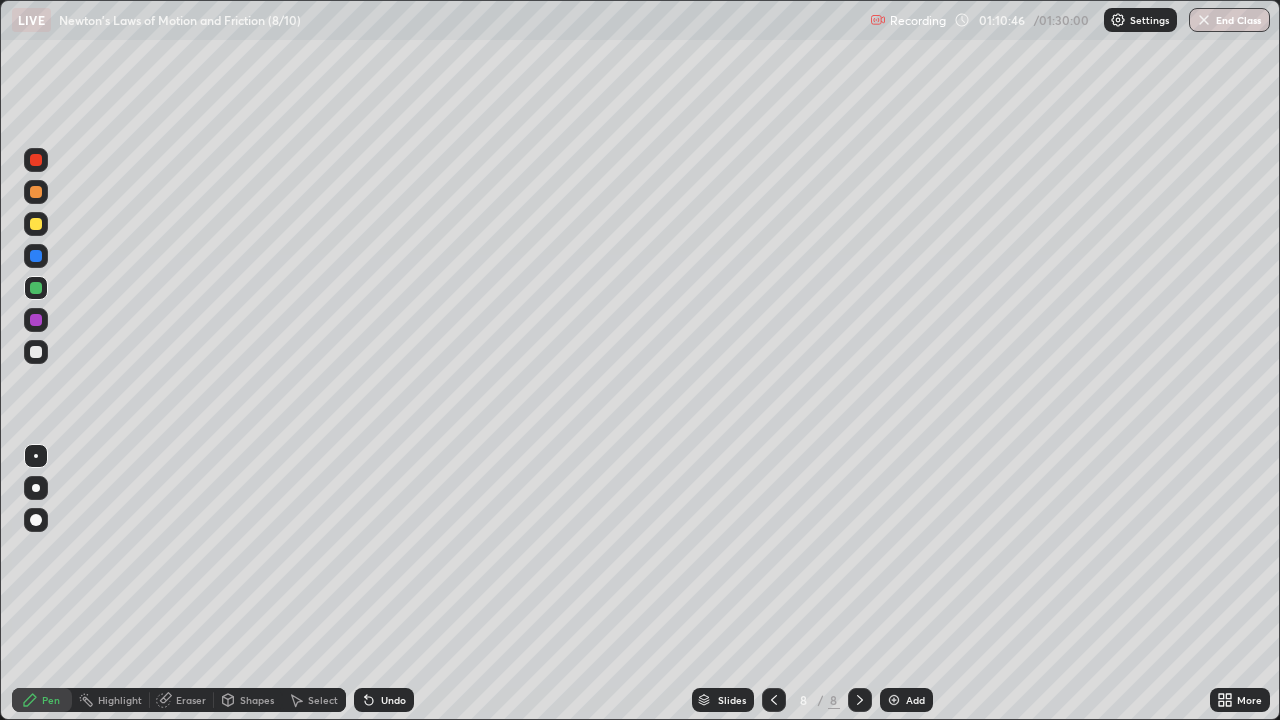 click on "Undo" at bounding box center (380, 700) 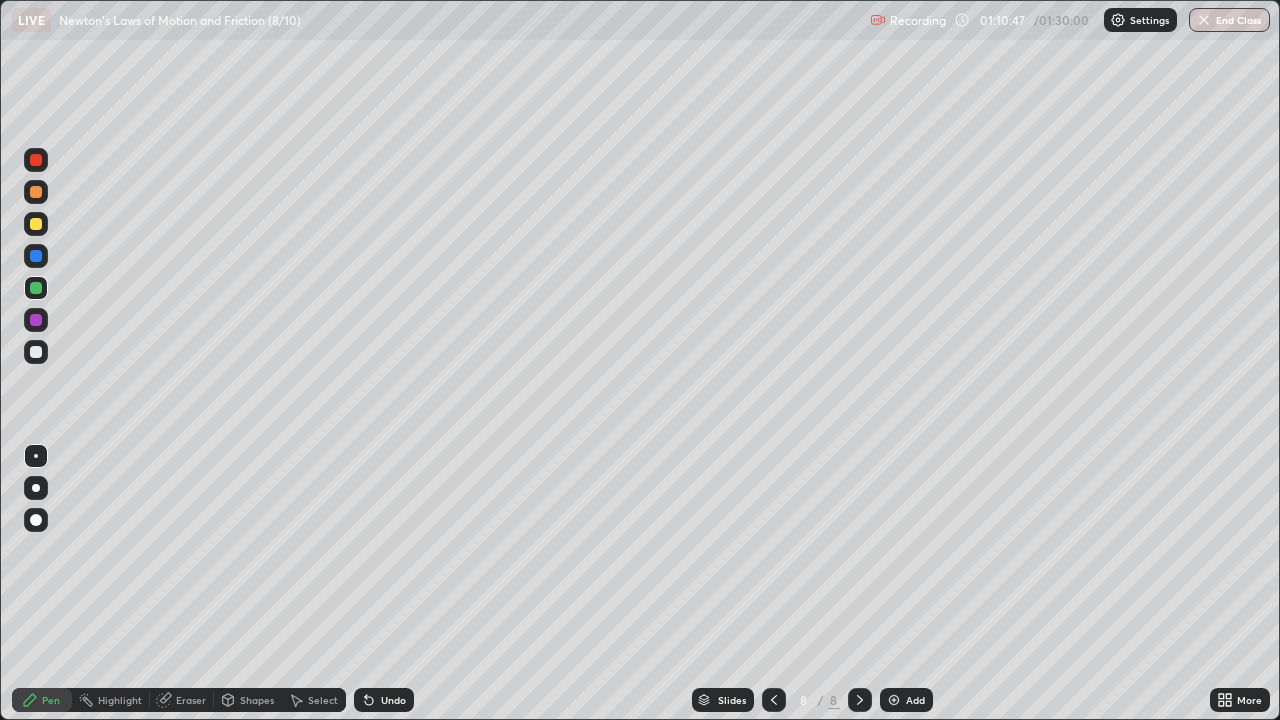 click on "Undo" at bounding box center (380, 700) 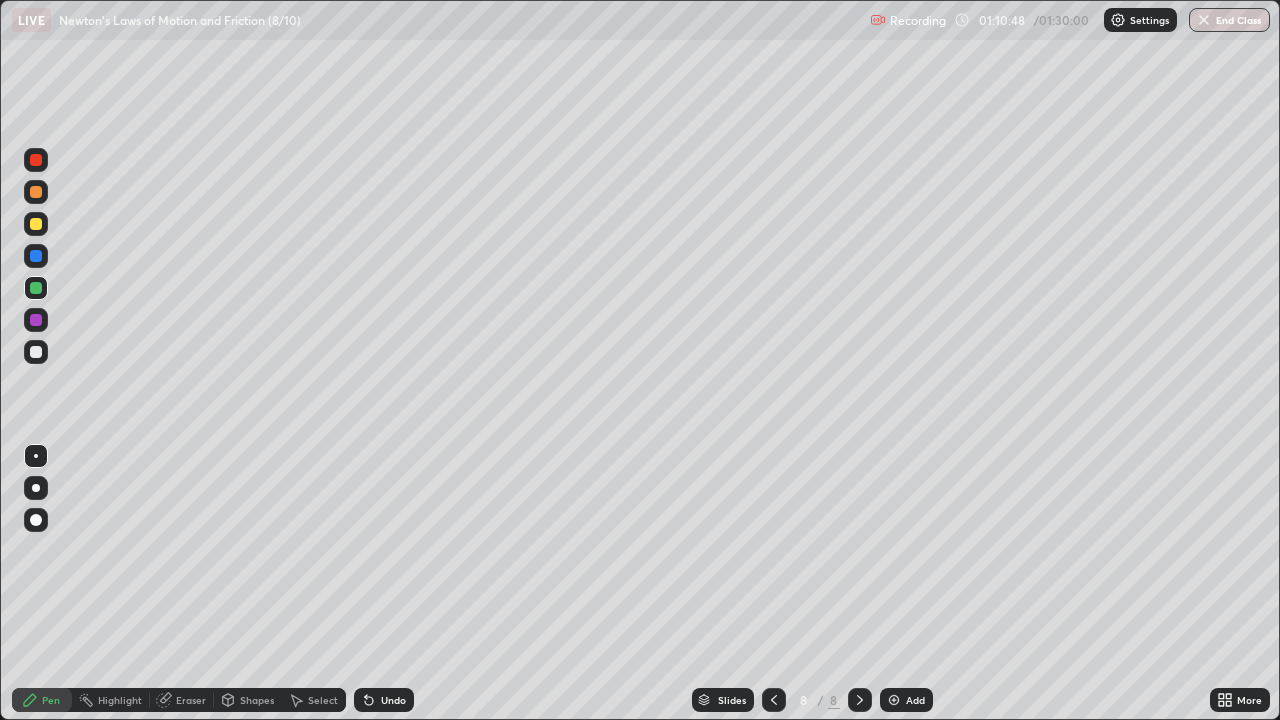 click on "Undo" at bounding box center [380, 700] 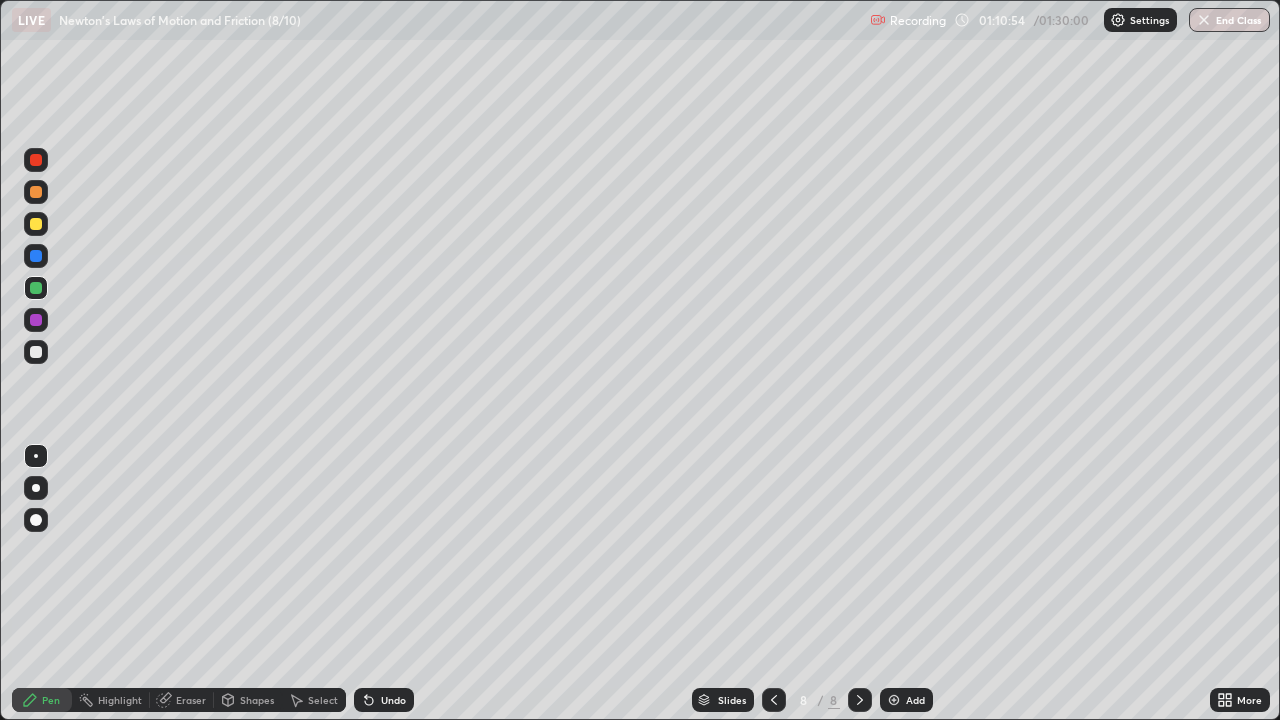 click on "Undo" at bounding box center [393, 700] 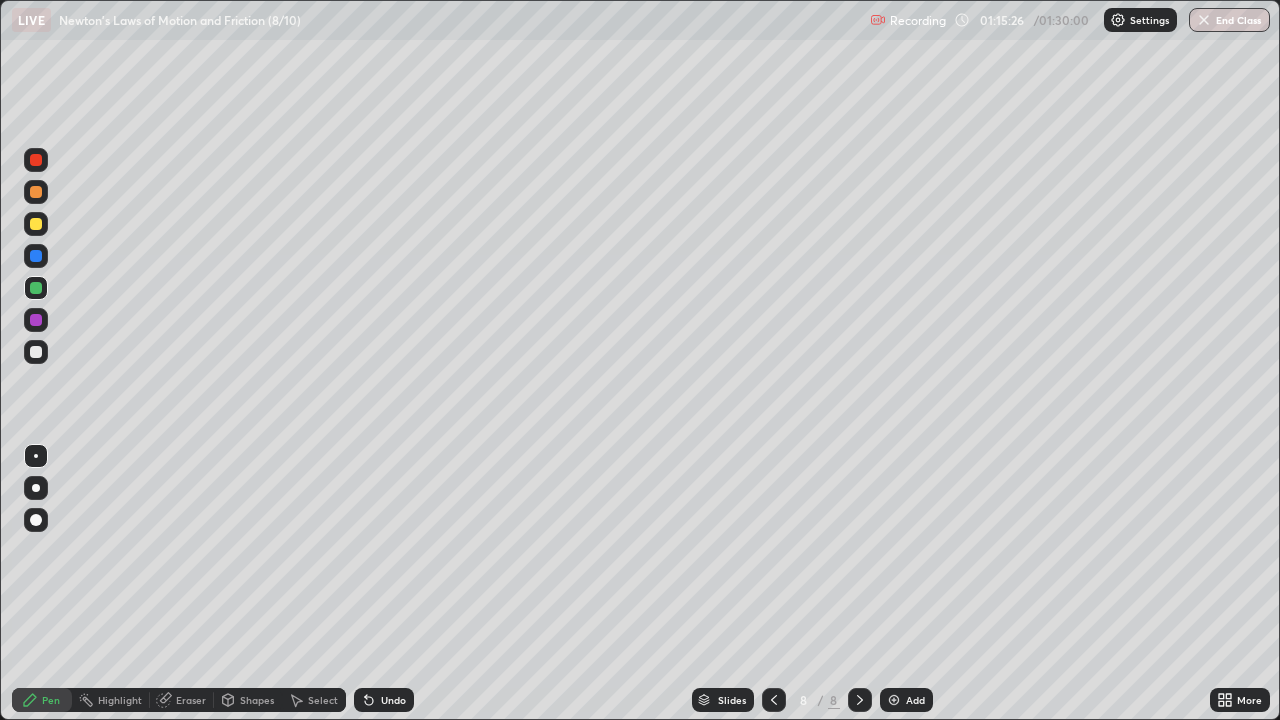 click at bounding box center (894, 700) 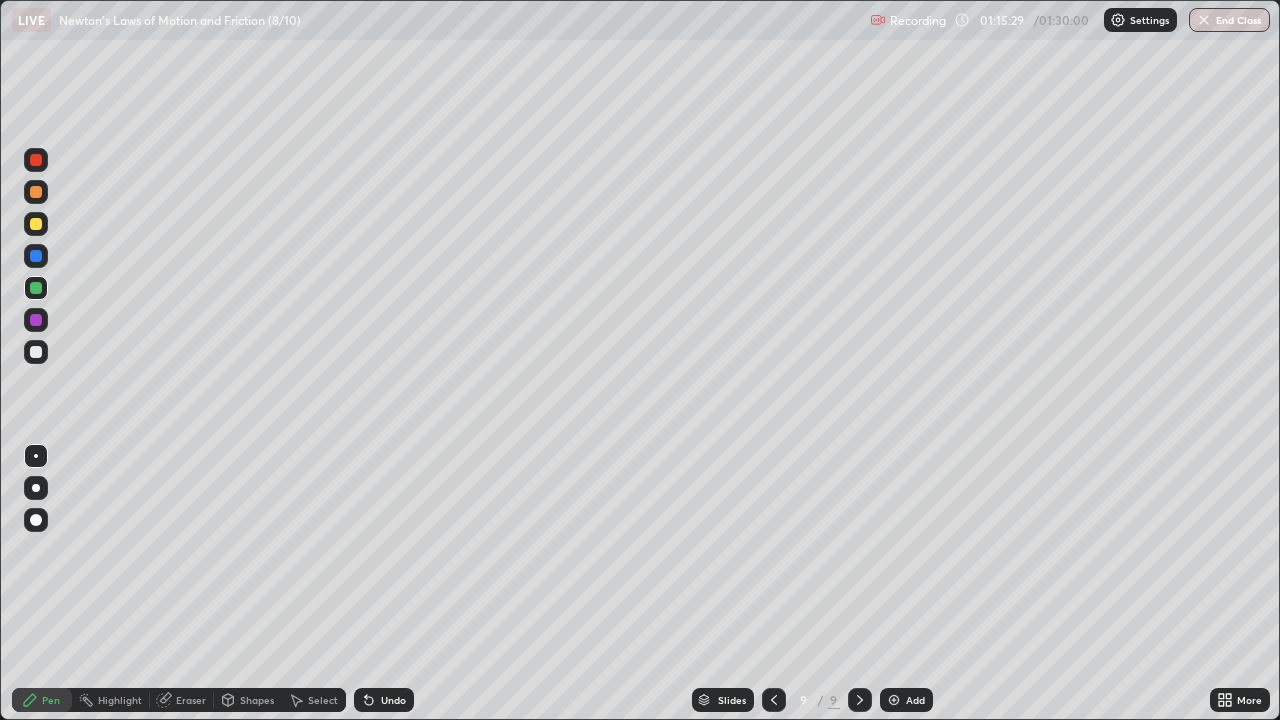 click at bounding box center (36, 352) 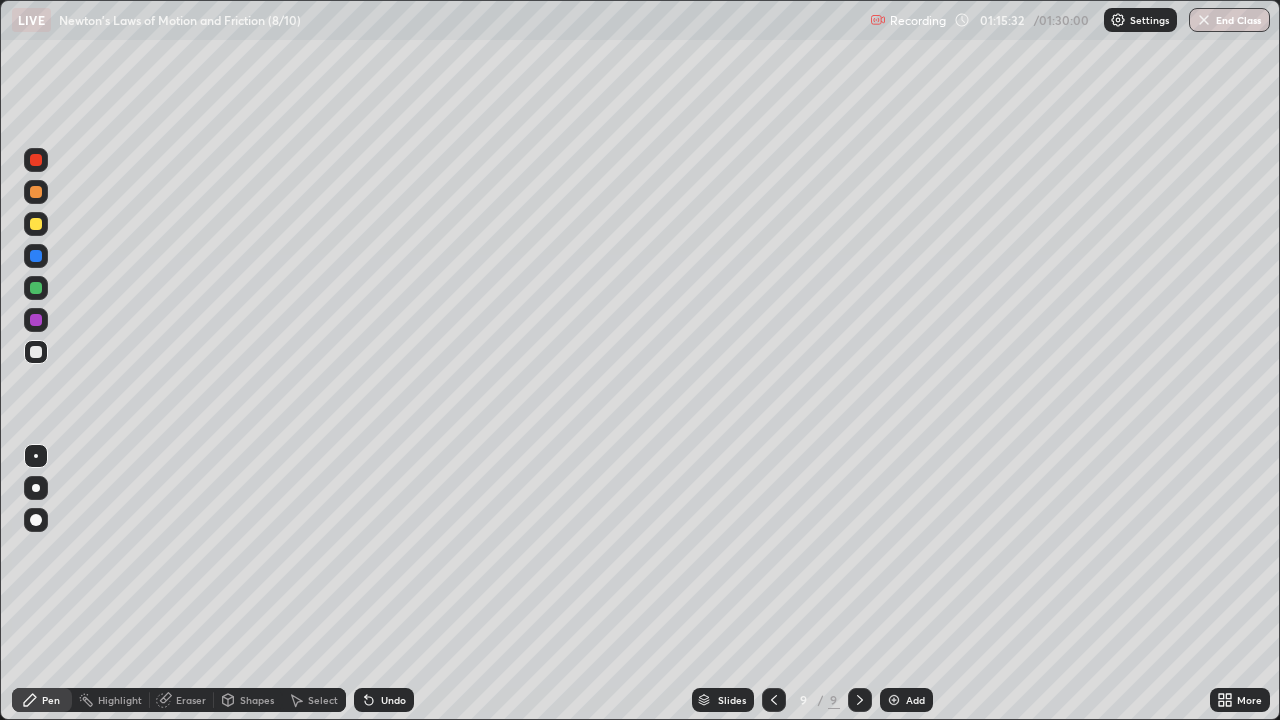 click on "Shapes" at bounding box center (257, 700) 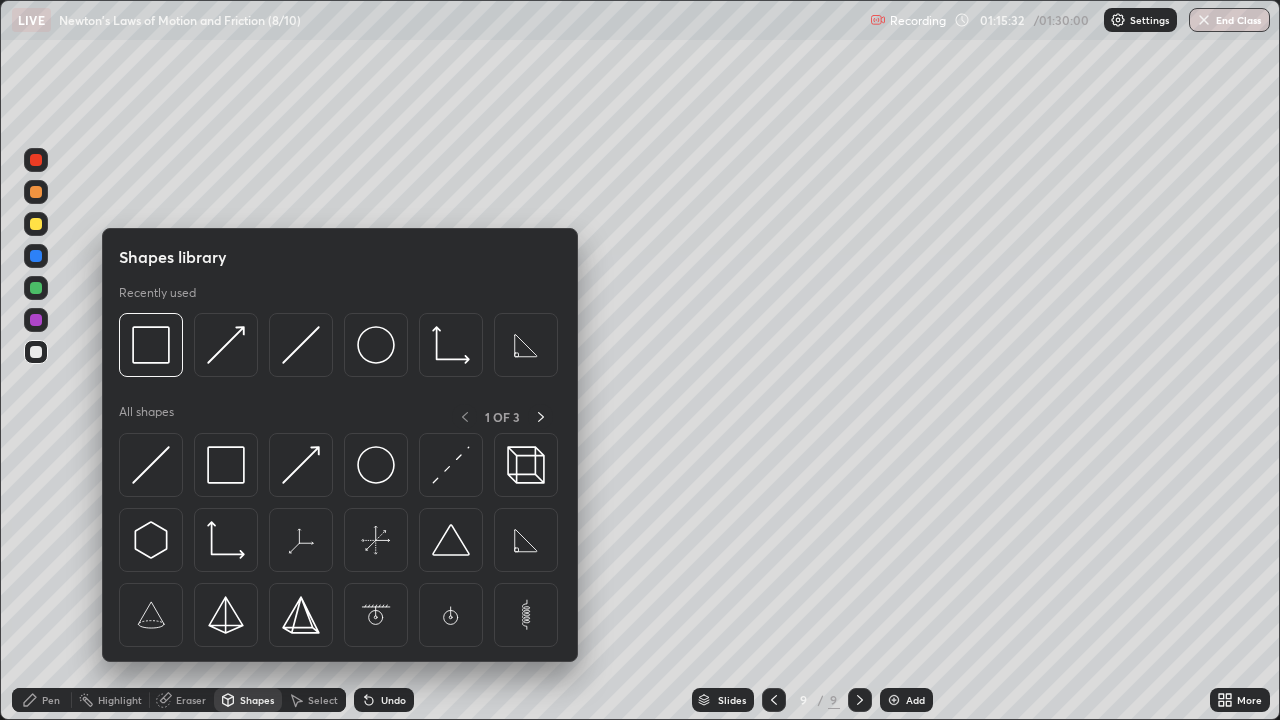 click at bounding box center (376, 465) 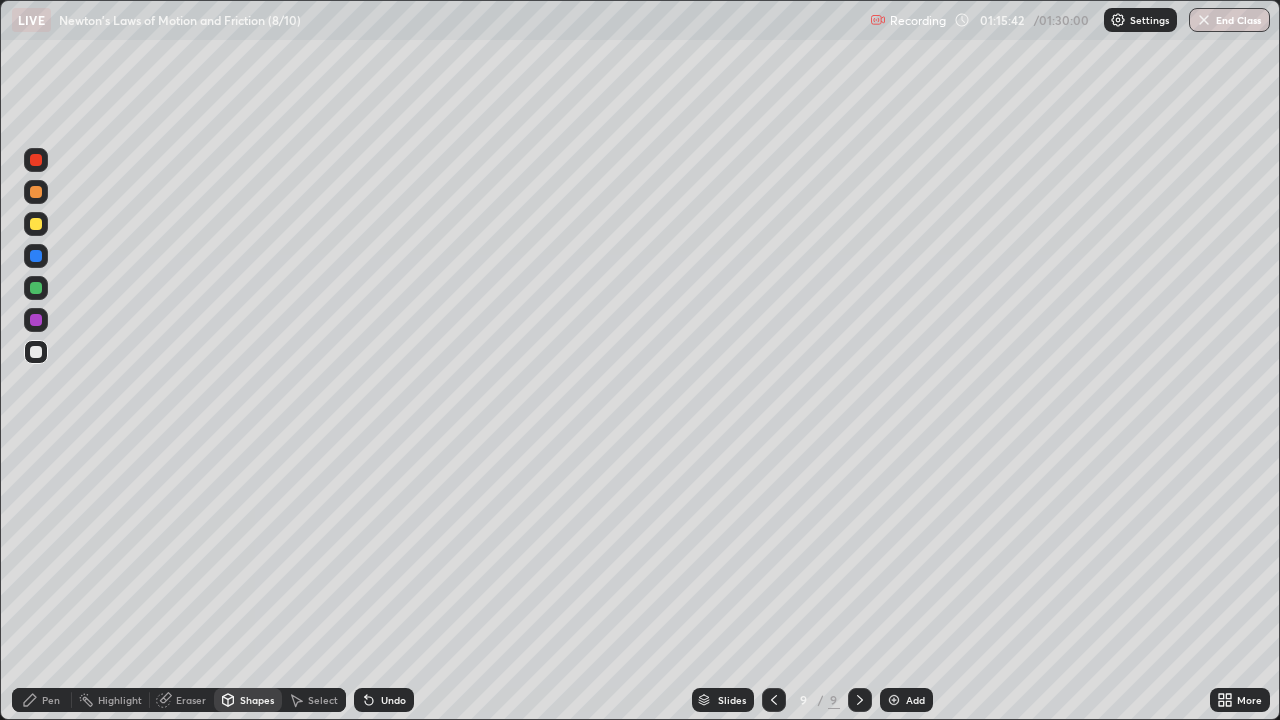 click on "Shapes" at bounding box center (248, 700) 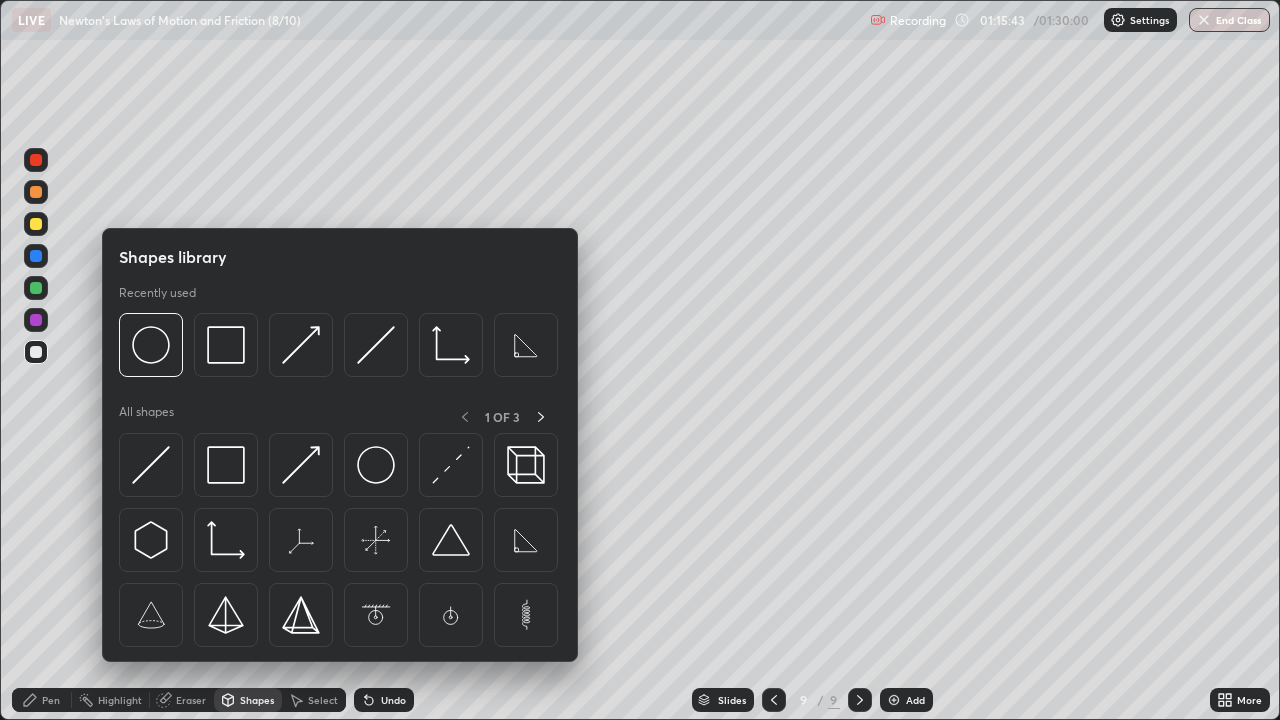 click at bounding box center (226, 345) 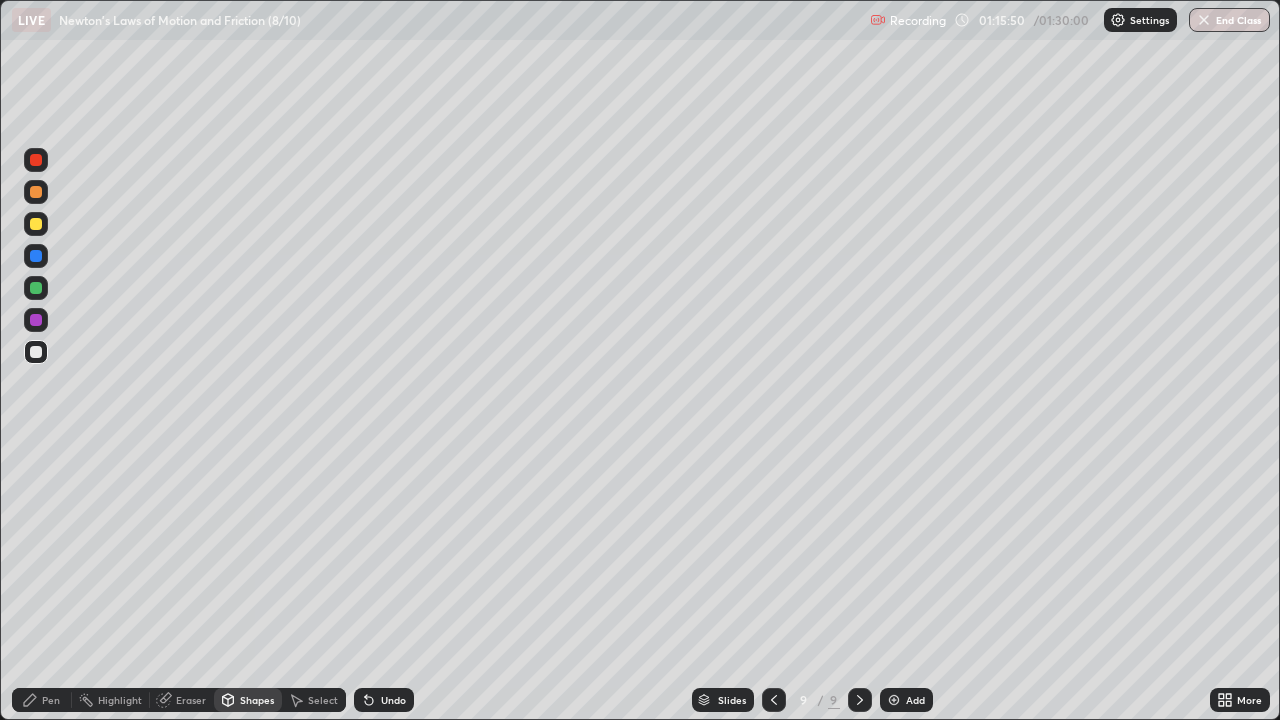 click on "Pen" at bounding box center [42, 700] 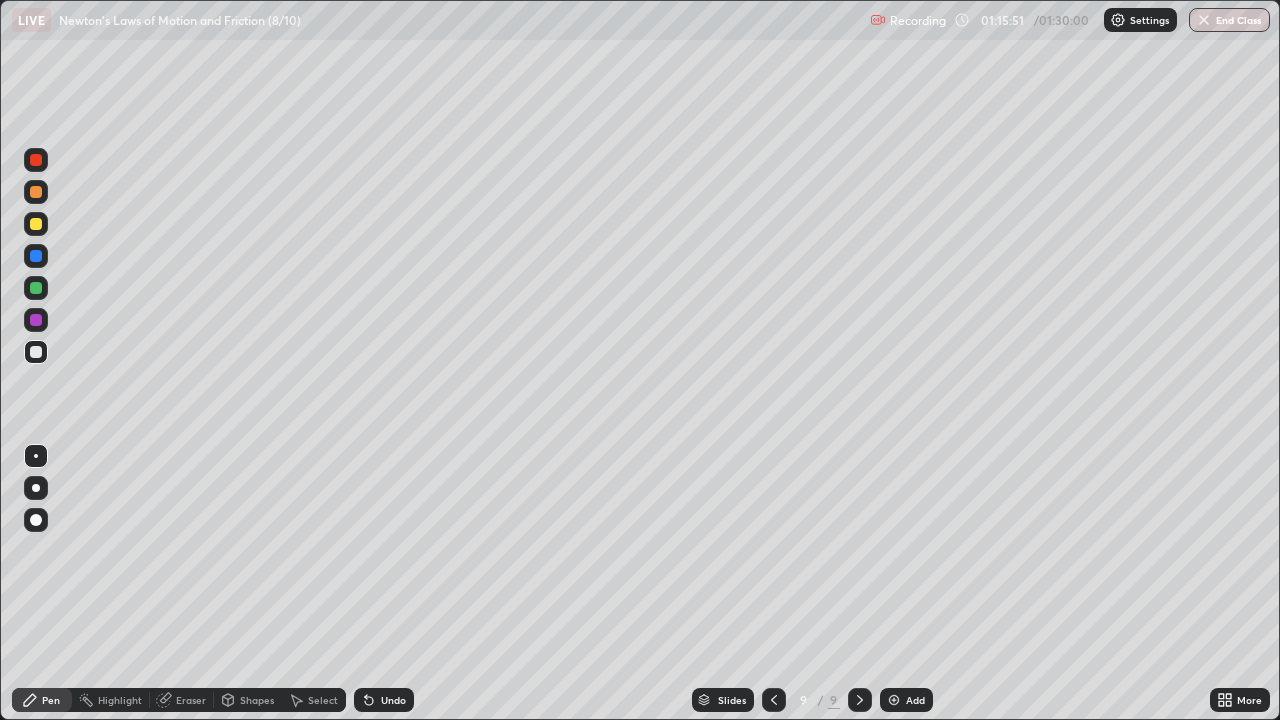 click at bounding box center [36, 288] 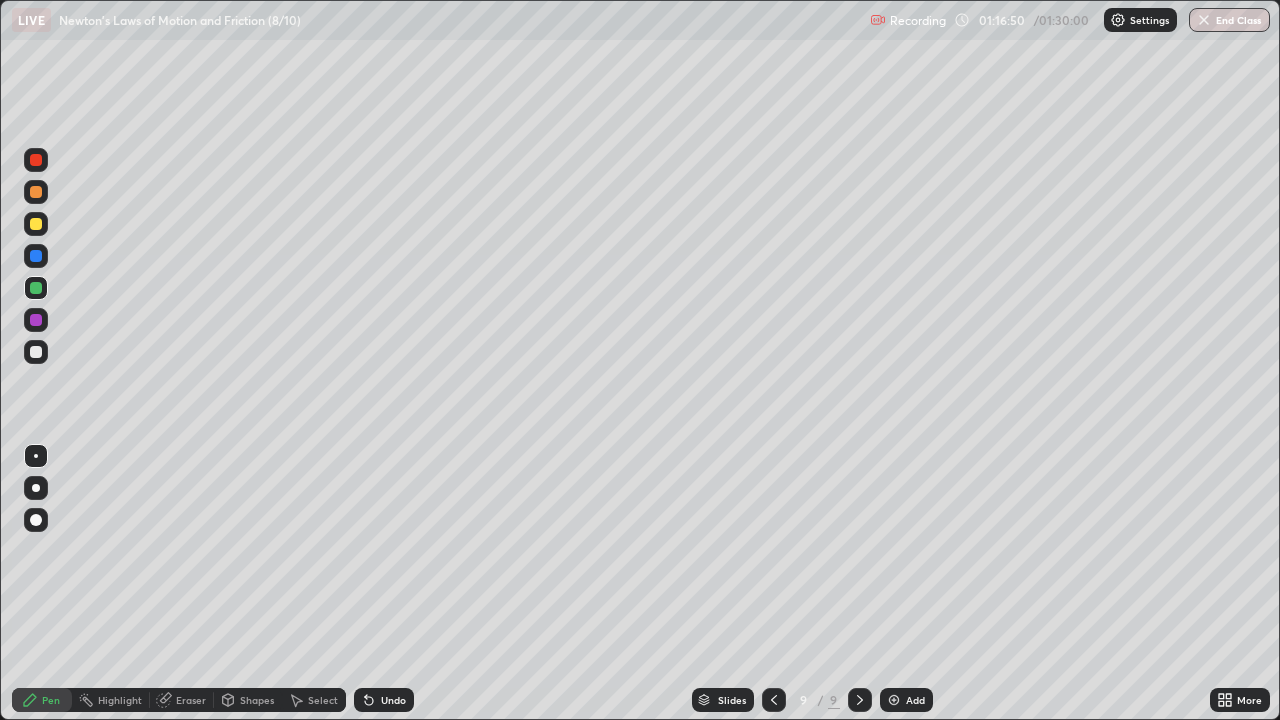 click at bounding box center [36, 160] 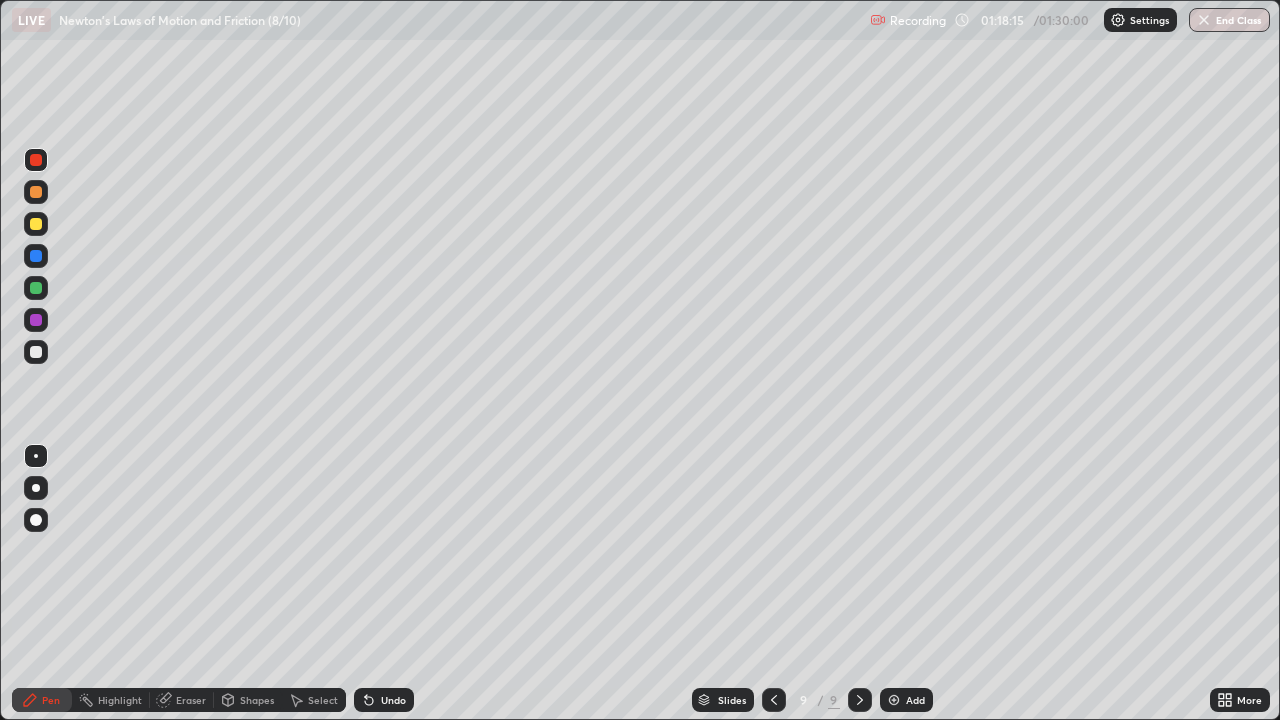 click at bounding box center [36, 288] 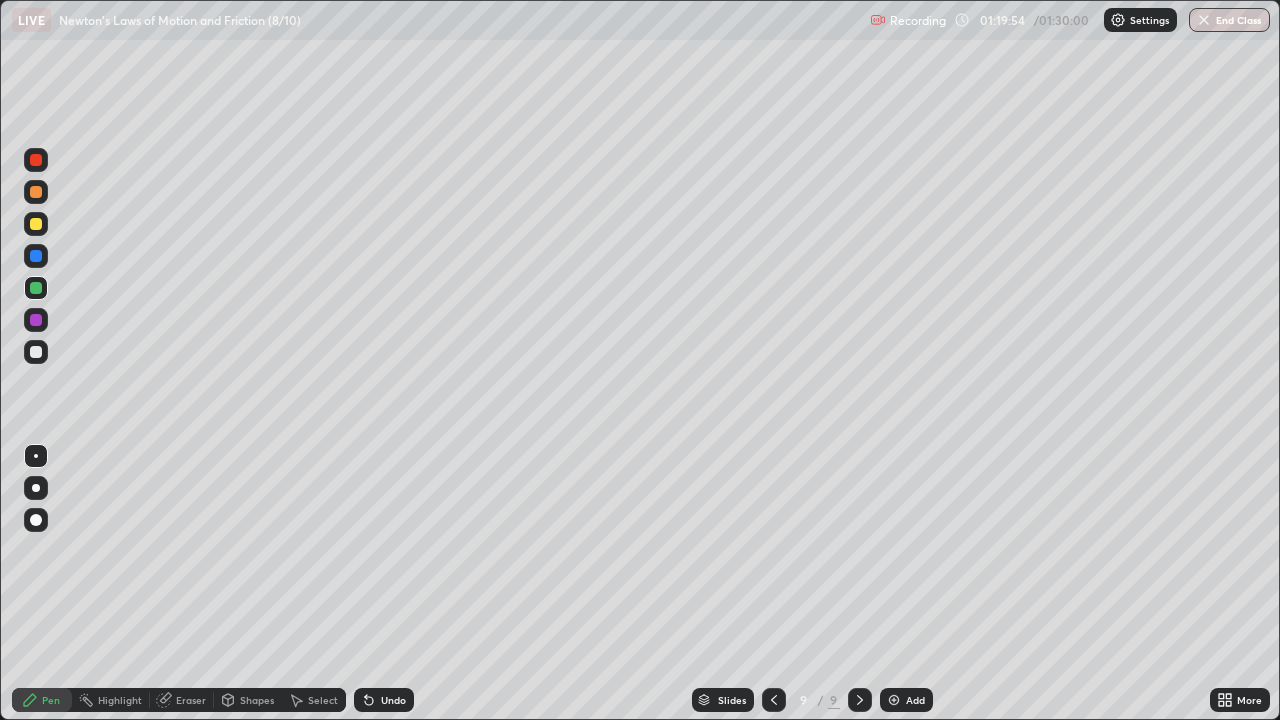 click on "Select" at bounding box center [323, 700] 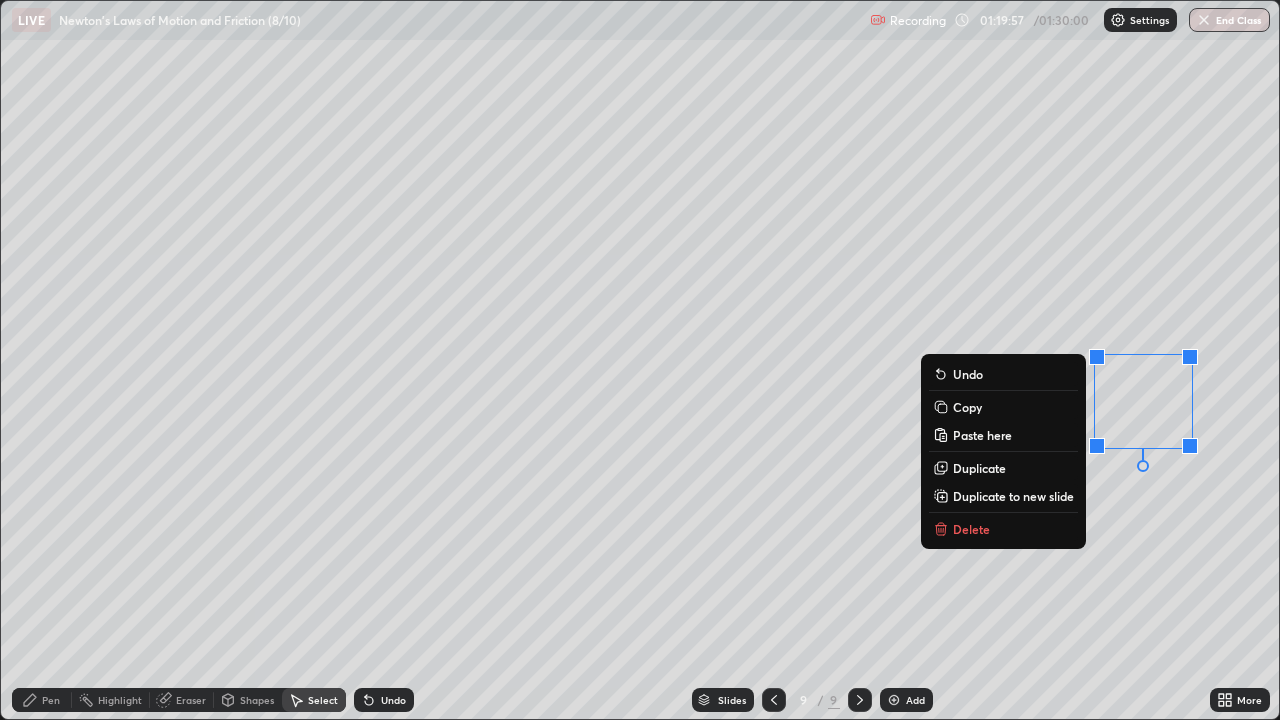 click on "0 ° Undo Copy Paste here Duplicate Duplicate to new slide Delete" at bounding box center [640, 360] 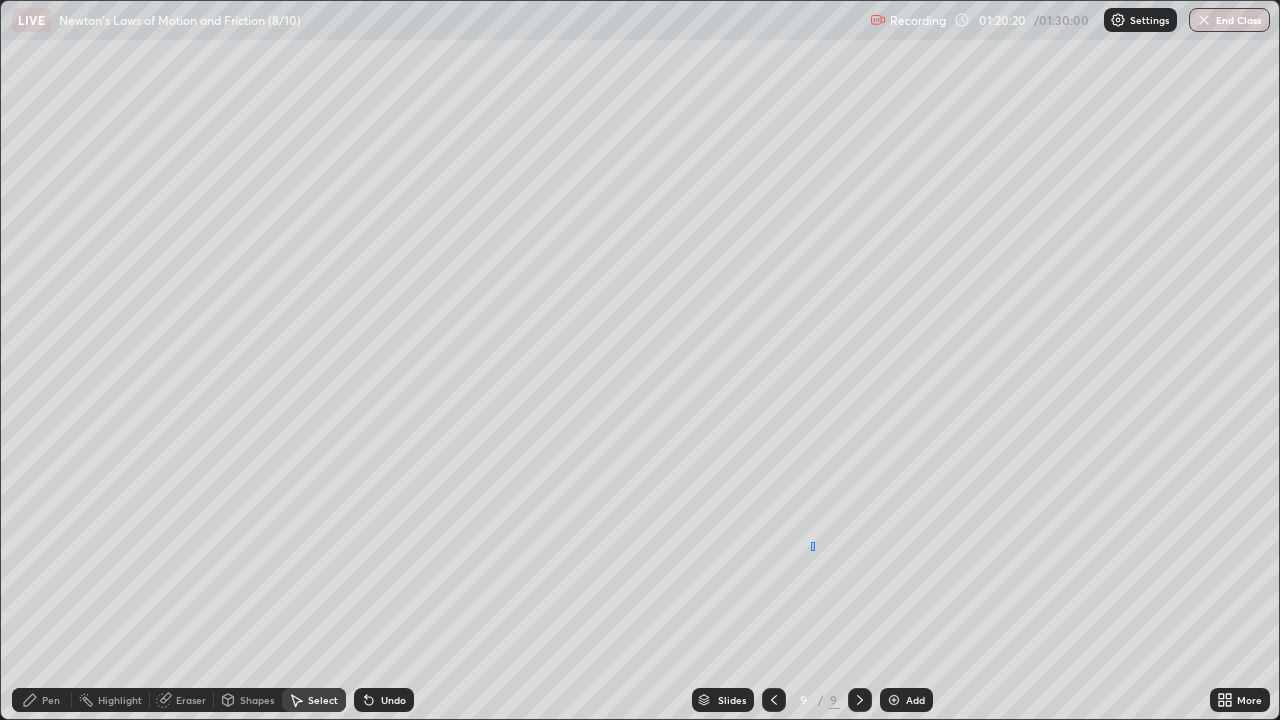 click on "0 ° Undo Copy Paste here Duplicate Duplicate to new slide Delete" at bounding box center [640, 360] 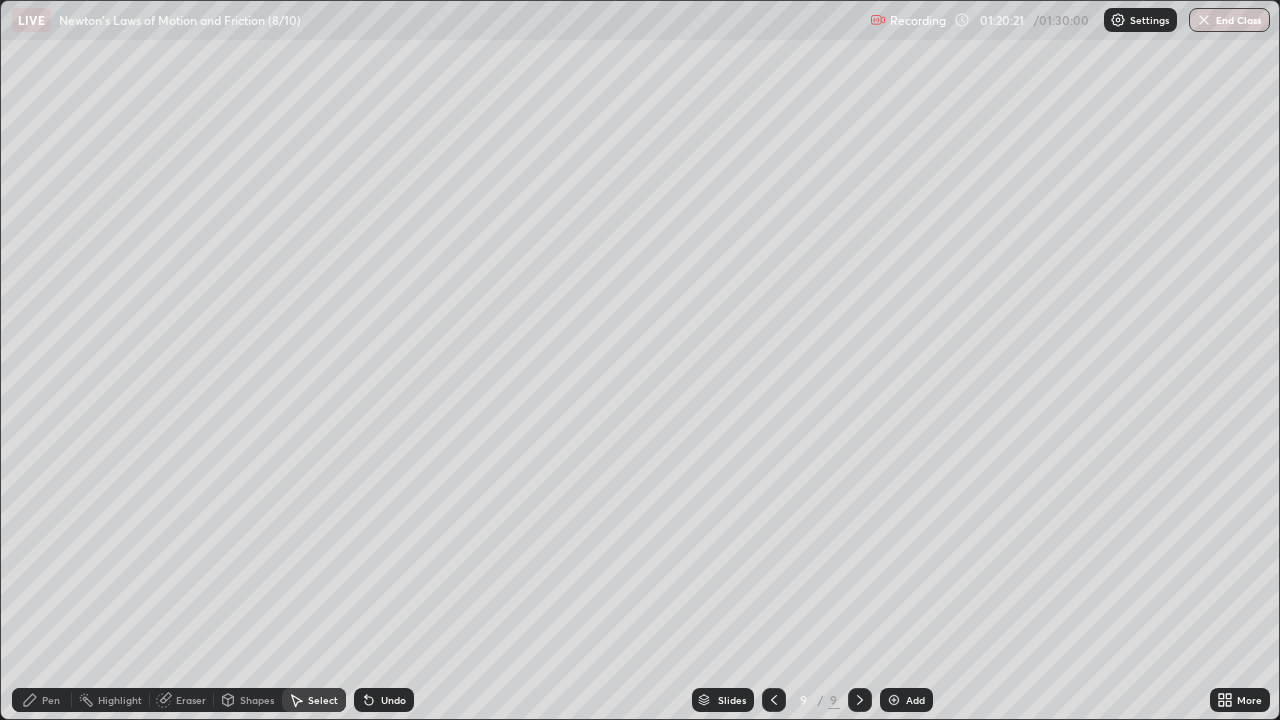 click on "Pen" at bounding box center [51, 700] 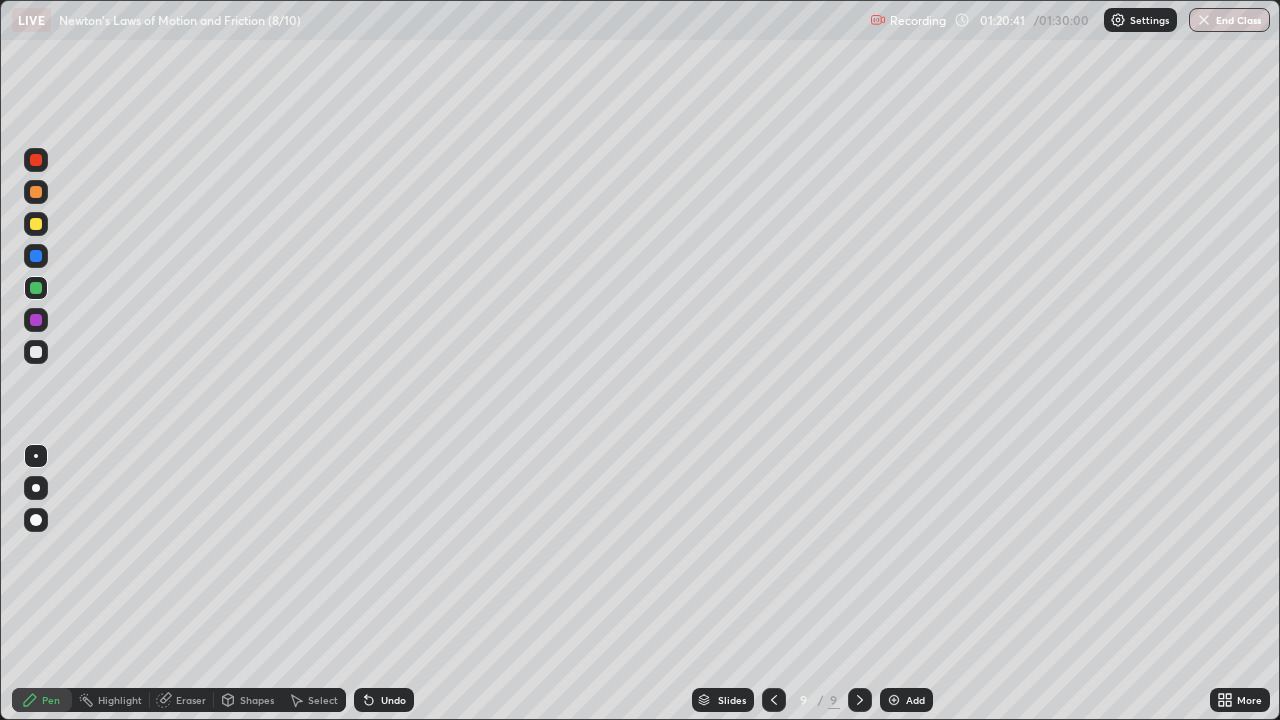click at bounding box center (36, 320) 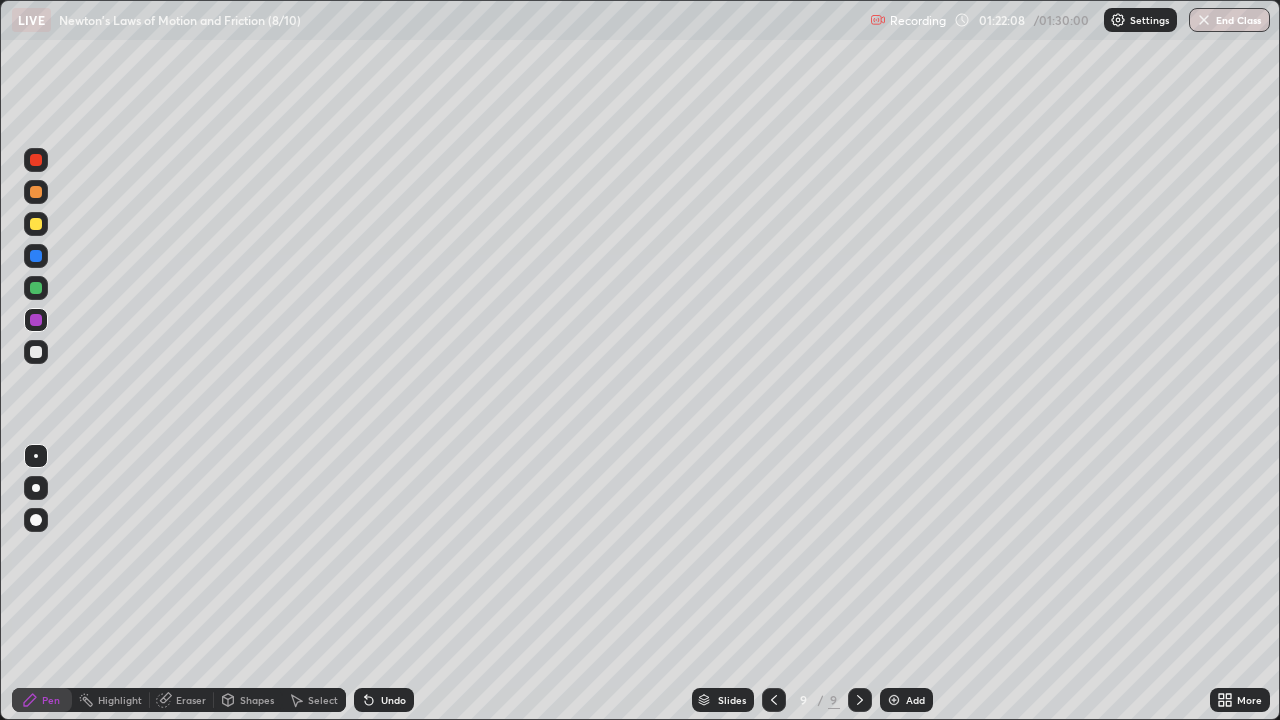 click at bounding box center [894, 700] 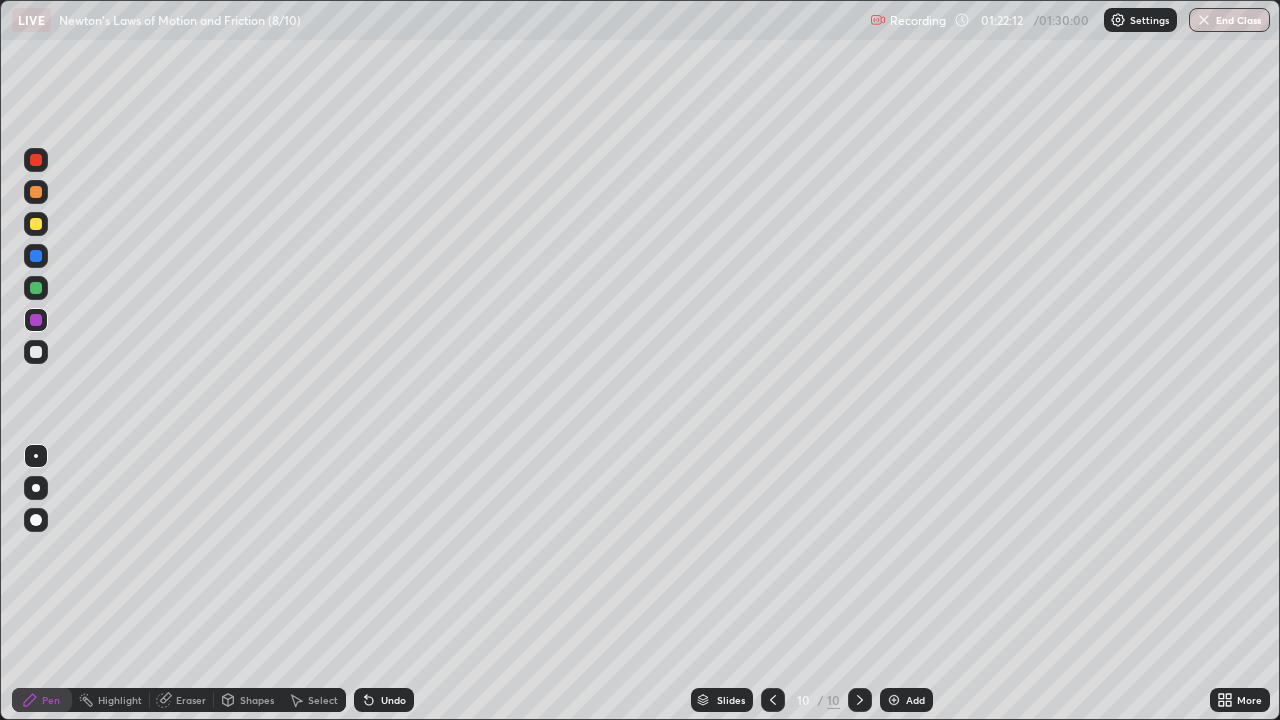 click at bounding box center [36, 352] 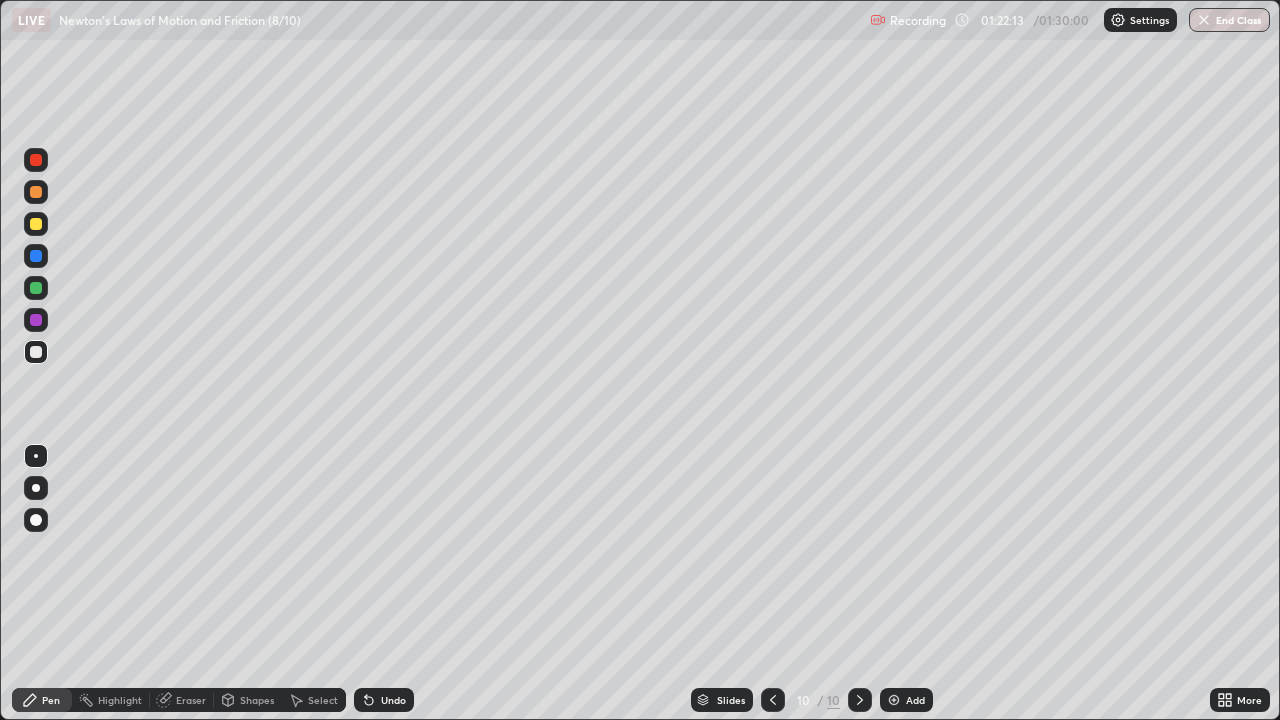 click on "Shapes" at bounding box center [248, 700] 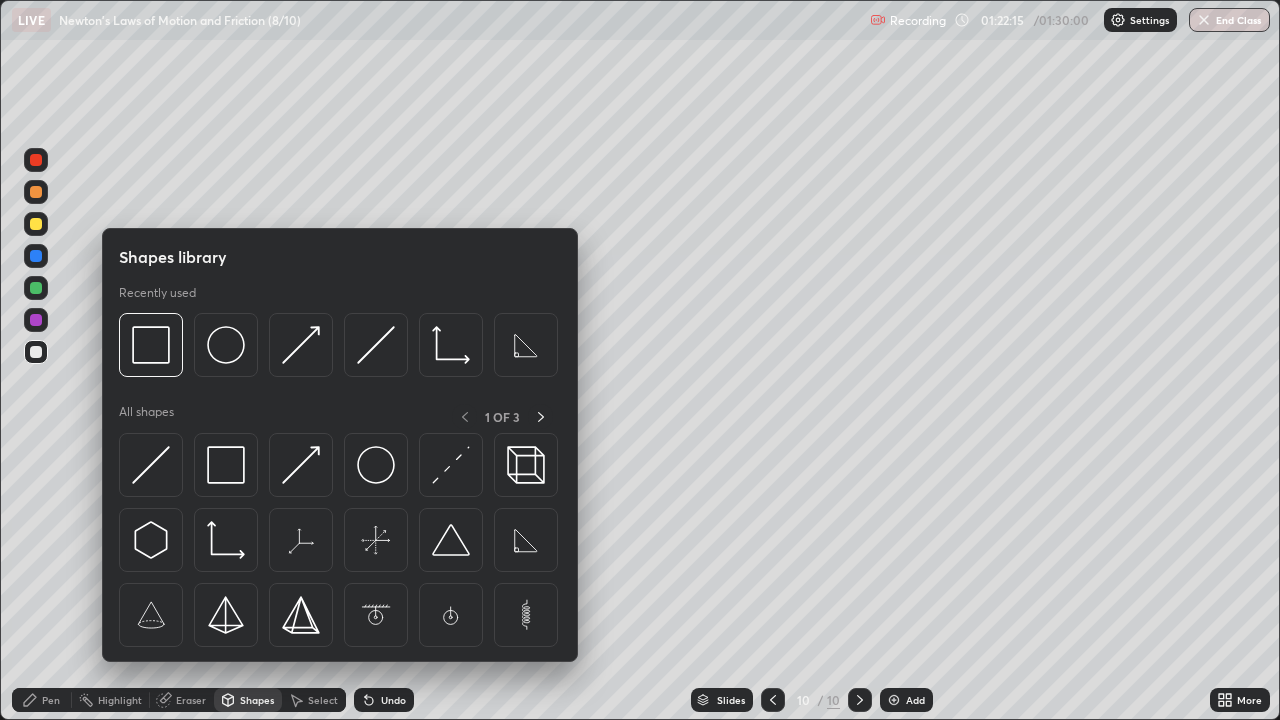 click at bounding box center (151, 465) 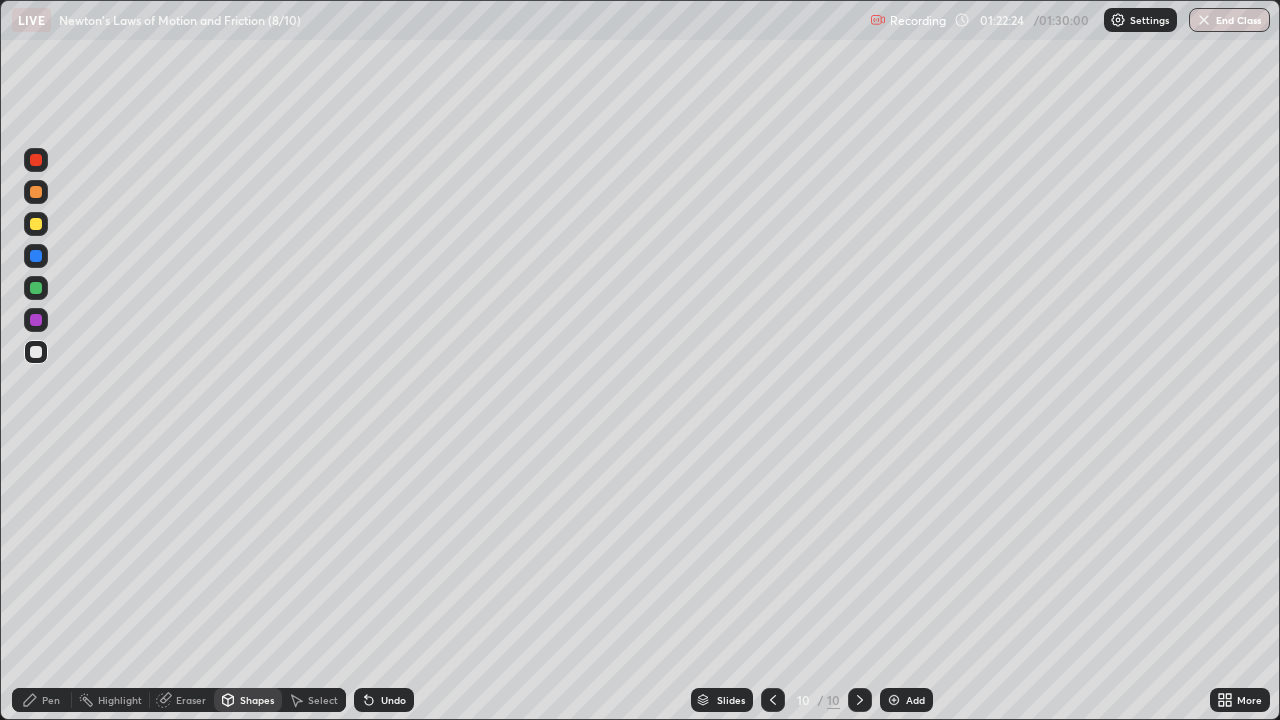 click at bounding box center (36, 320) 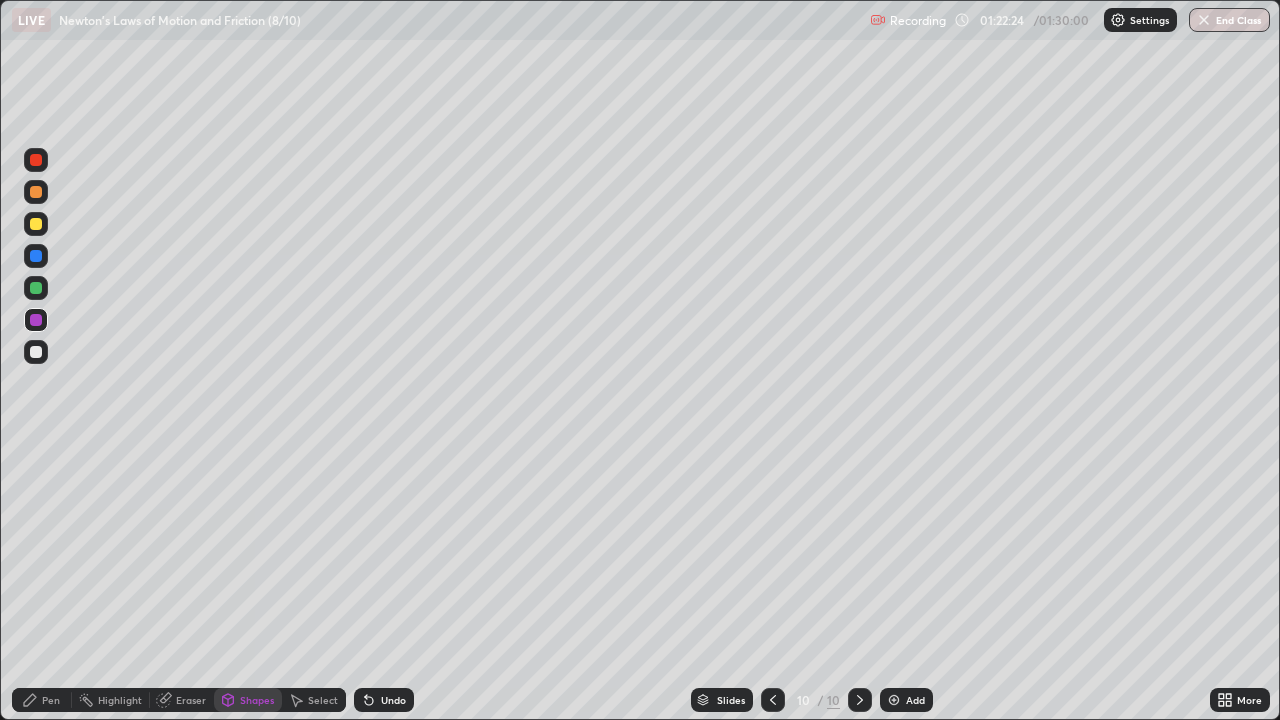 click at bounding box center (36, 320) 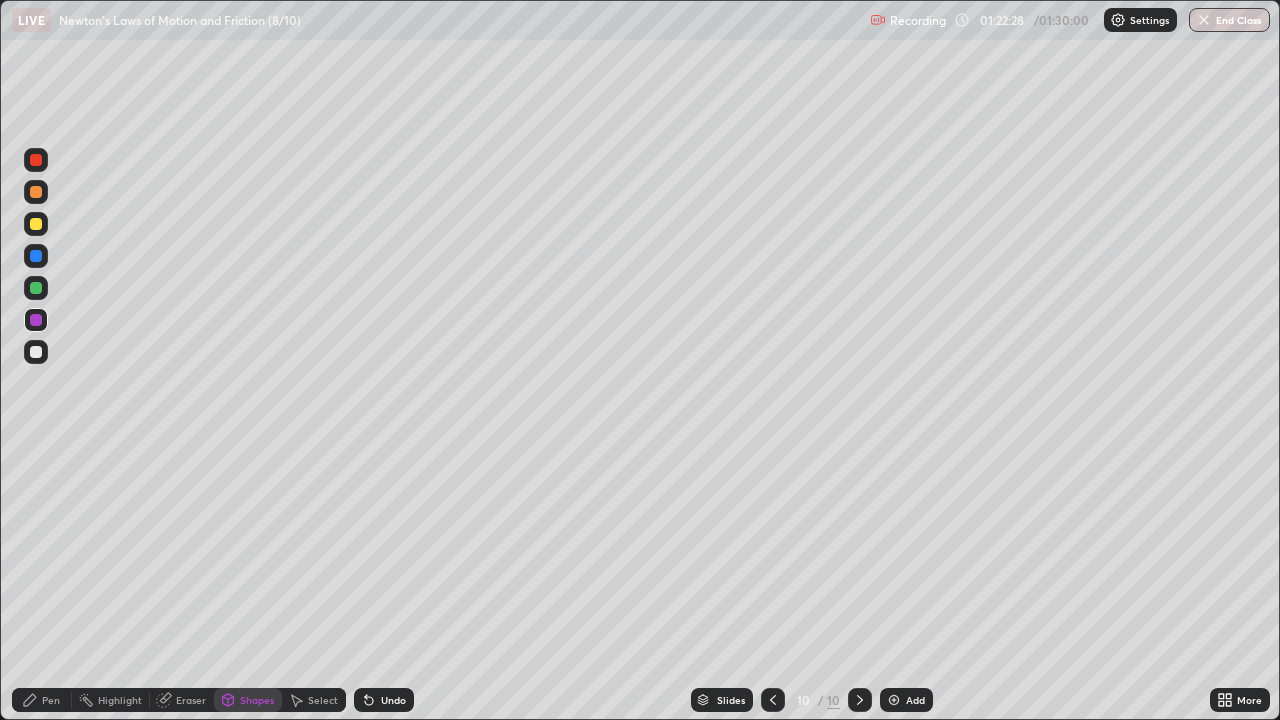 click on "Undo" at bounding box center (384, 700) 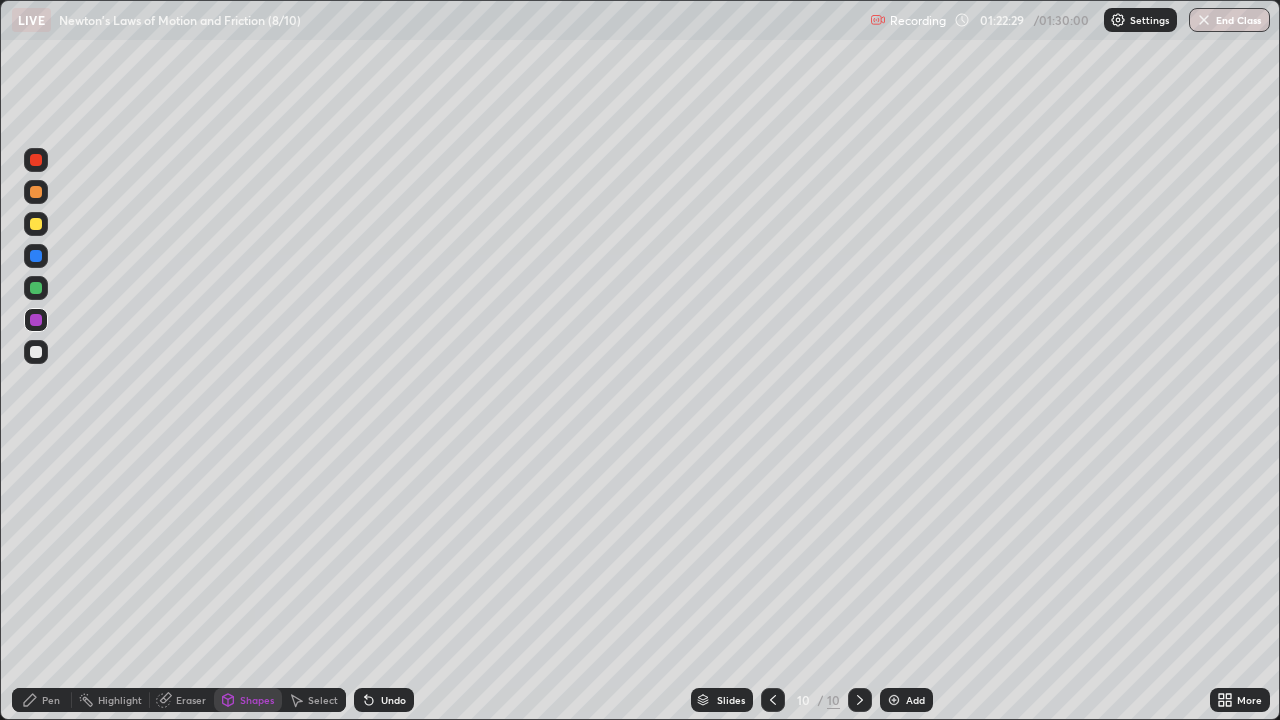 click on "Pen" at bounding box center [42, 700] 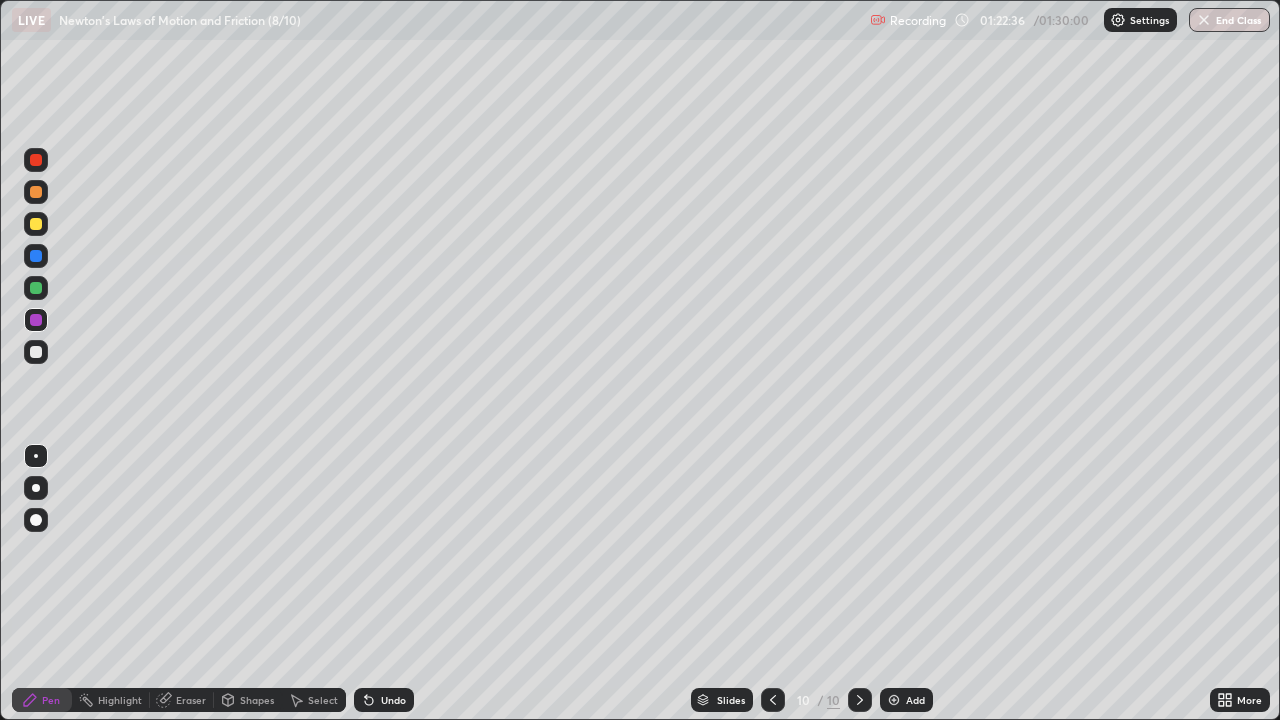 click at bounding box center [36, 288] 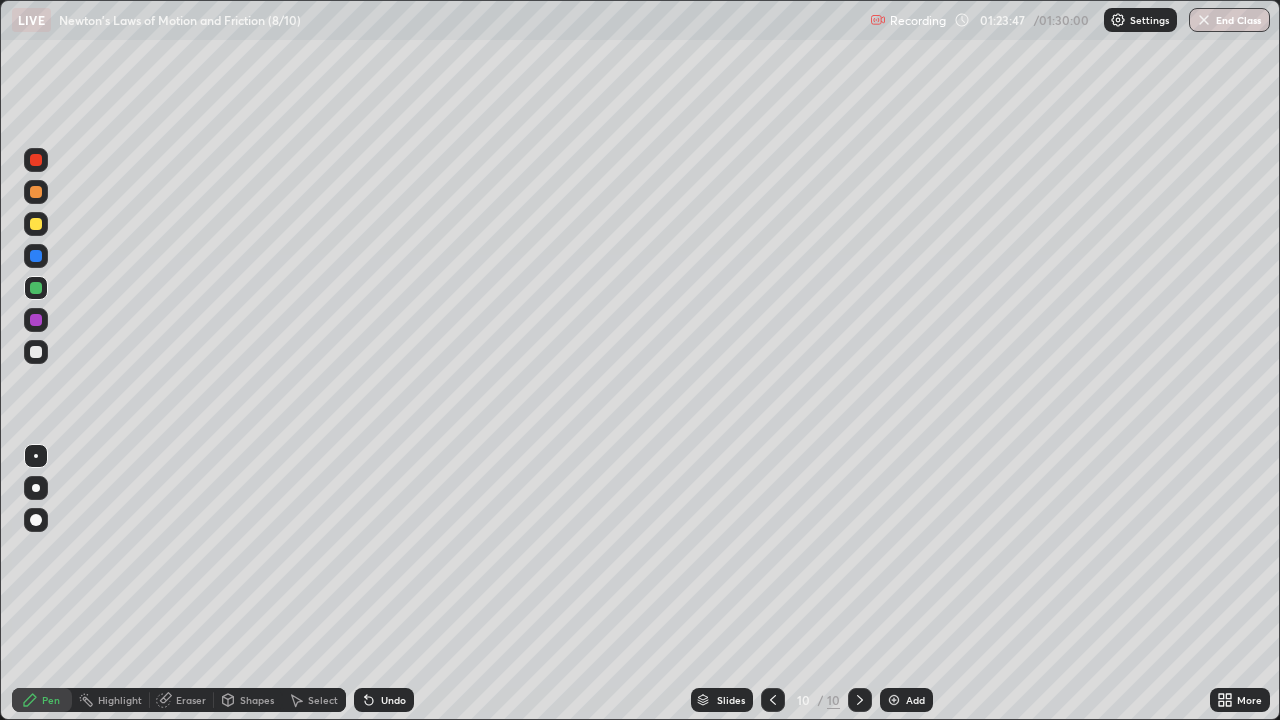 click at bounding box center (36, 320) 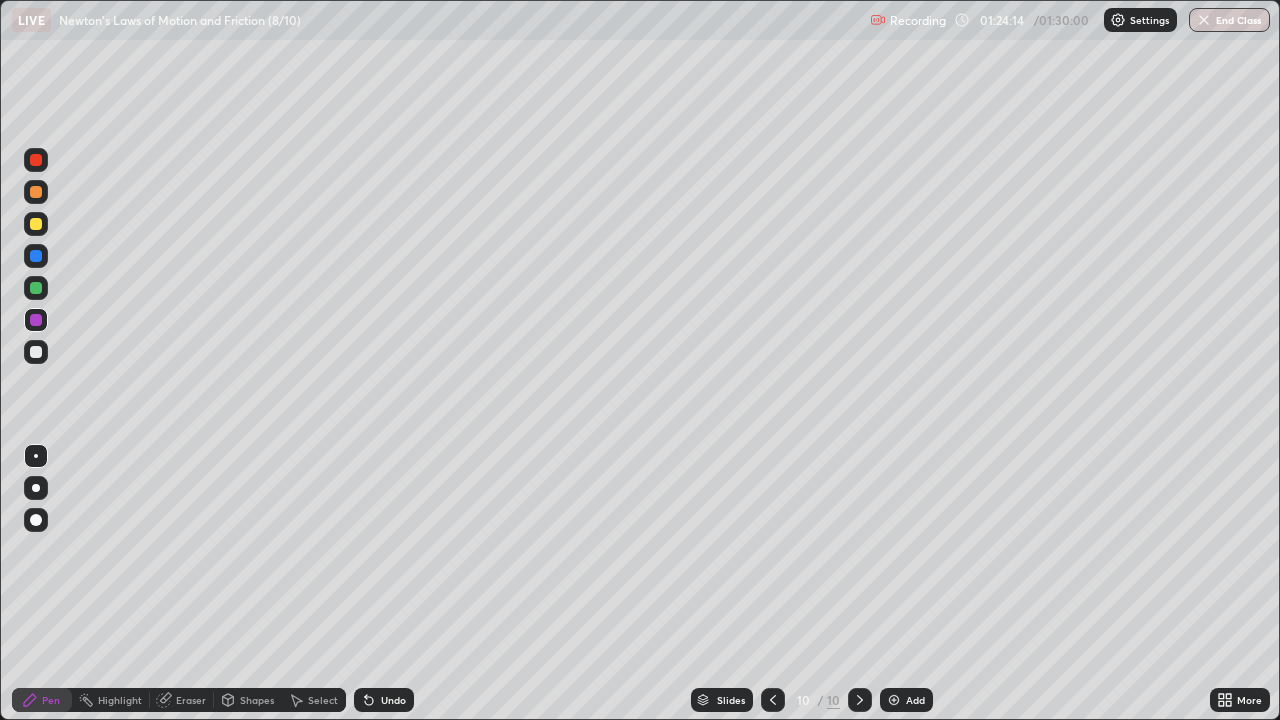 click at bounding box center (894, 700) 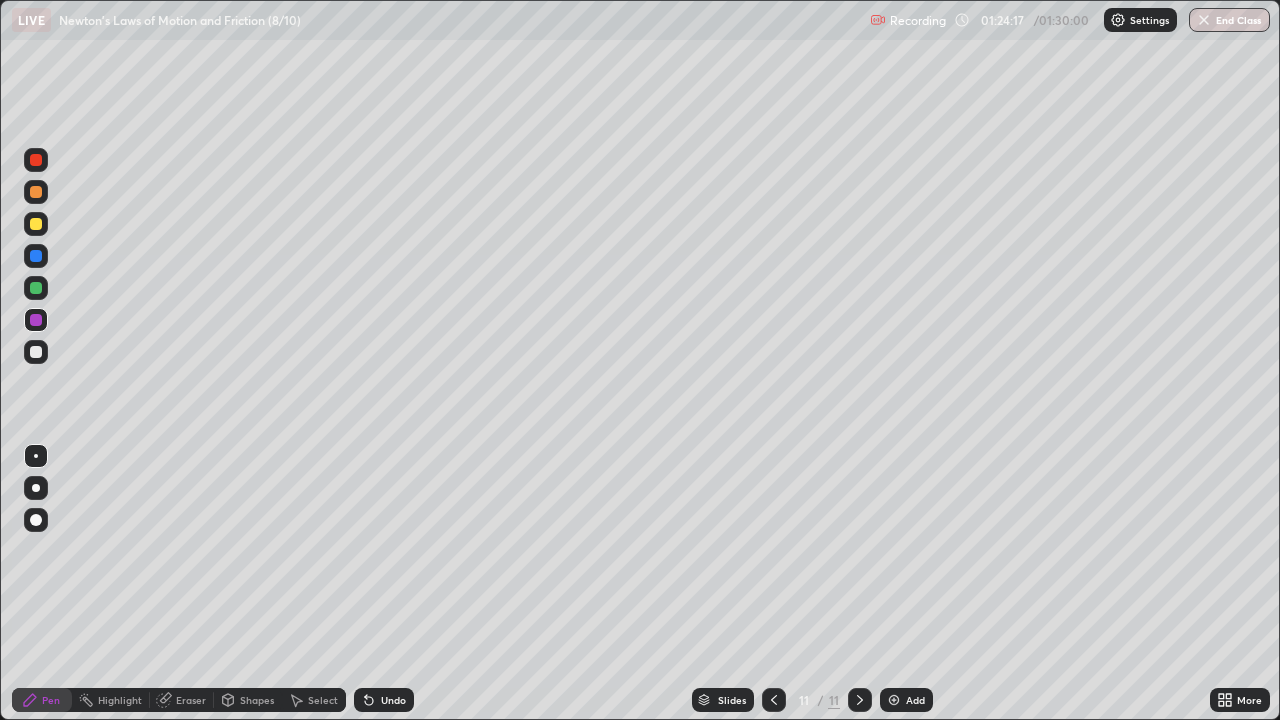 click on "Shapes" at bounding box center [257, 700] 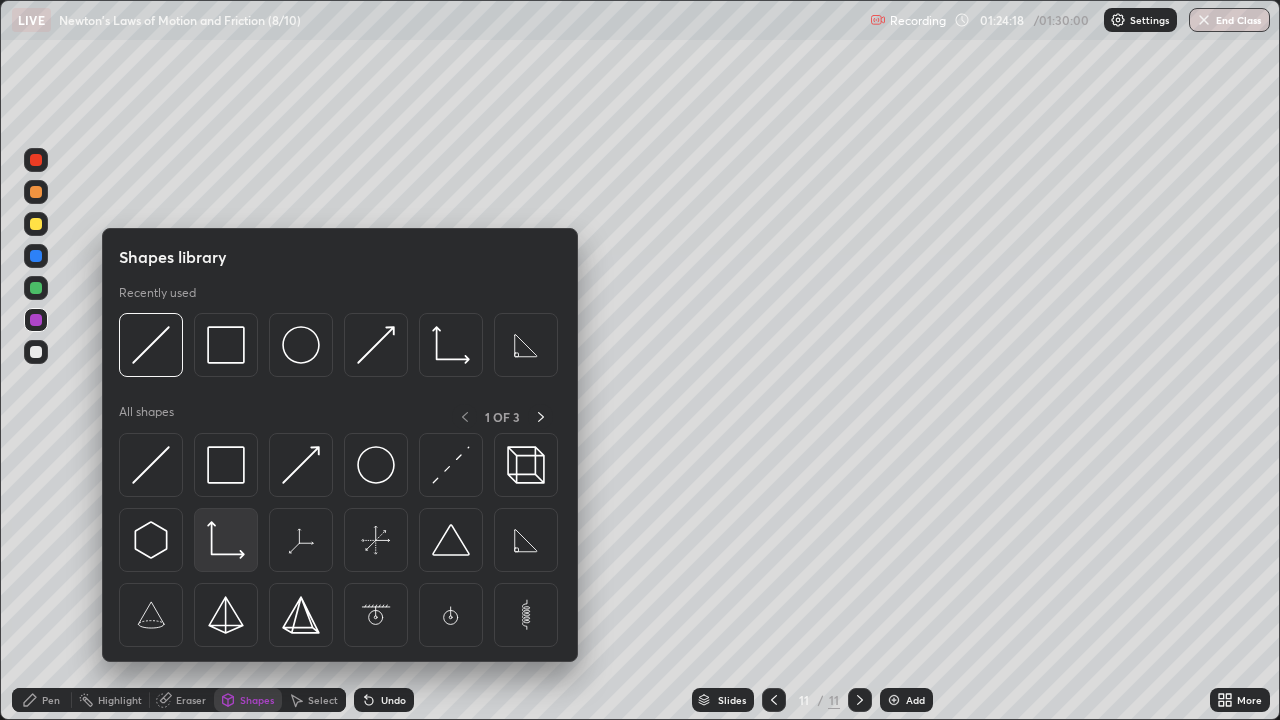 click at bounding box center [226, 540] 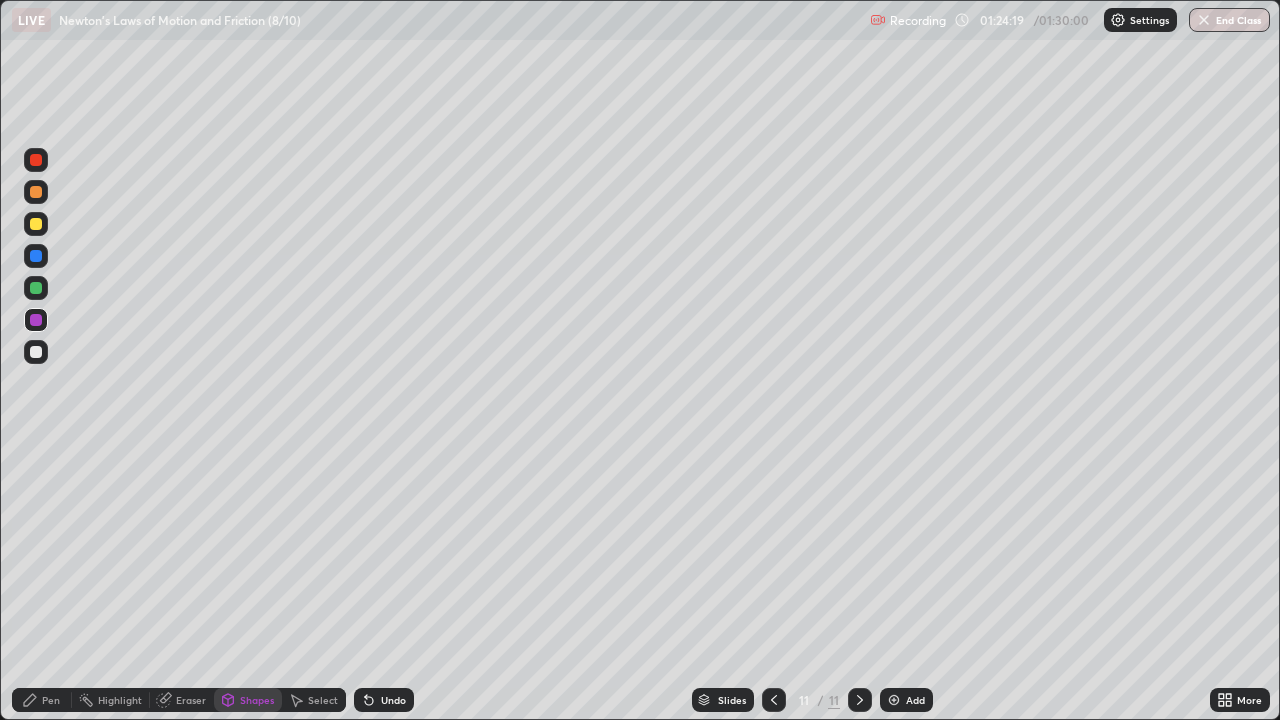click at bounding box center (36, 352) 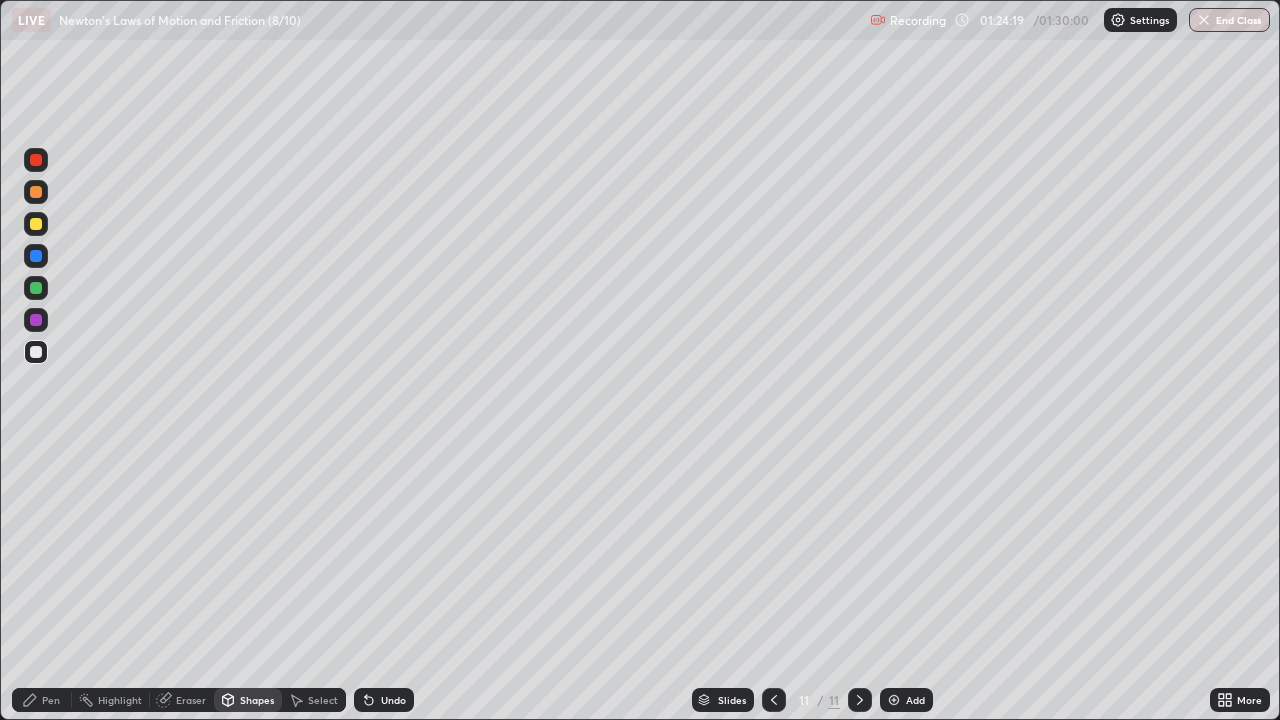 click at bounding box center (36, 352) 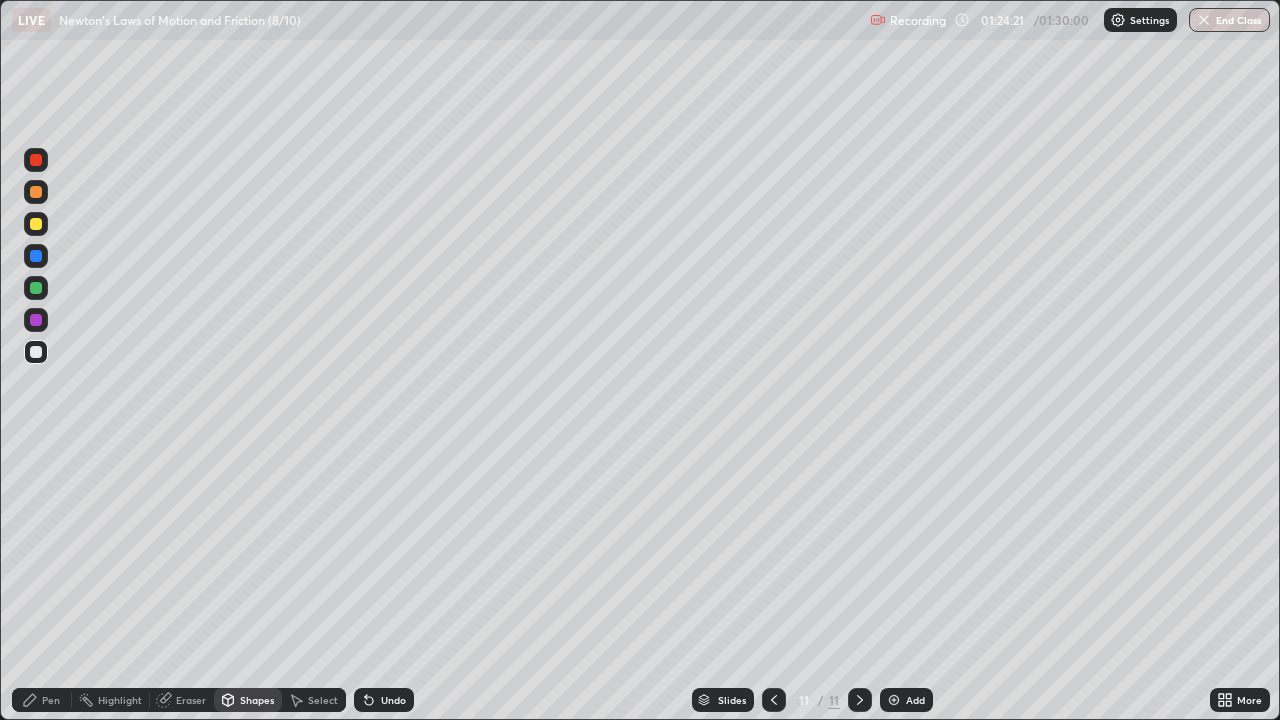 click at bounding box center (36, 224) 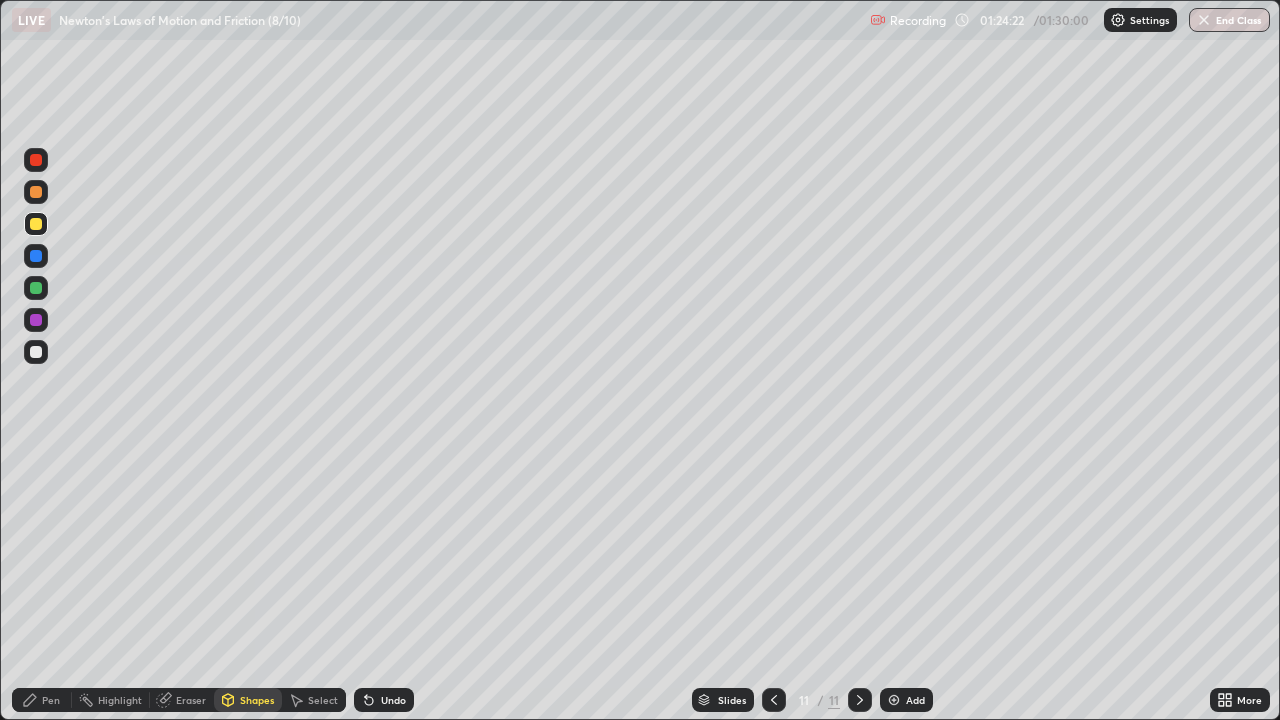 click on "Pen" at bounding box center (51, 700) 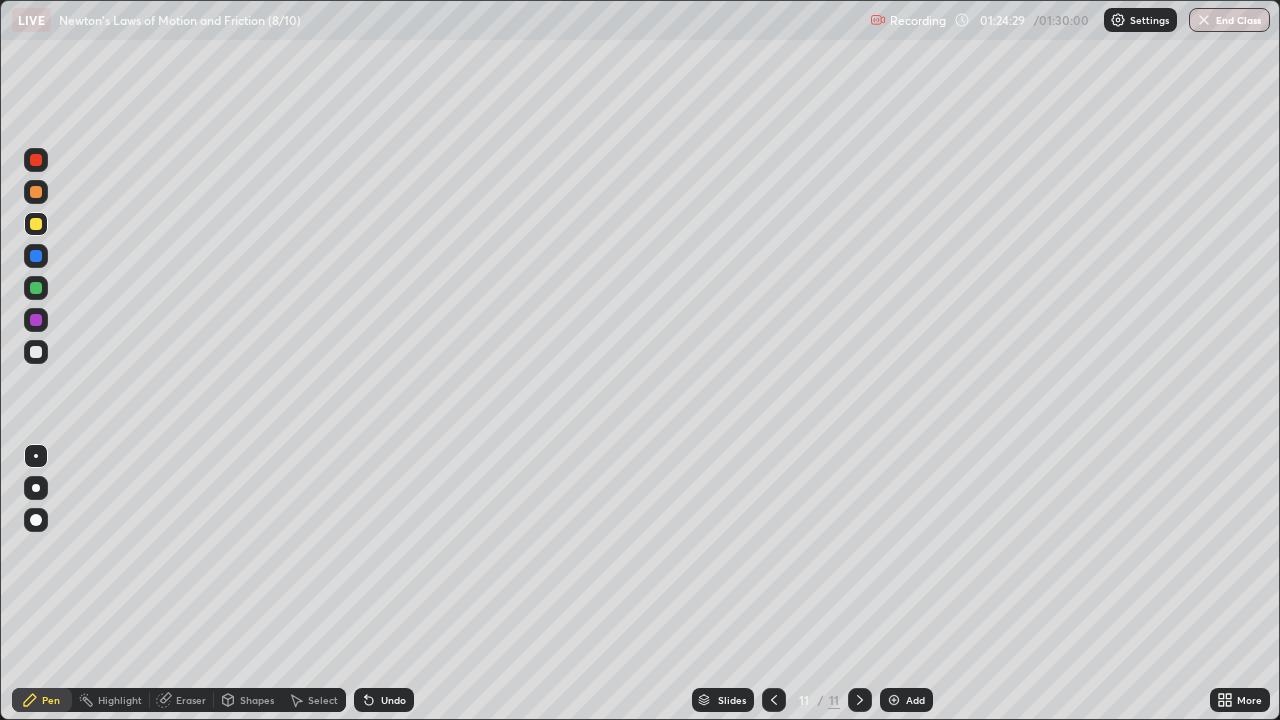 click on "Shapes" at bounding box center [257, 700] 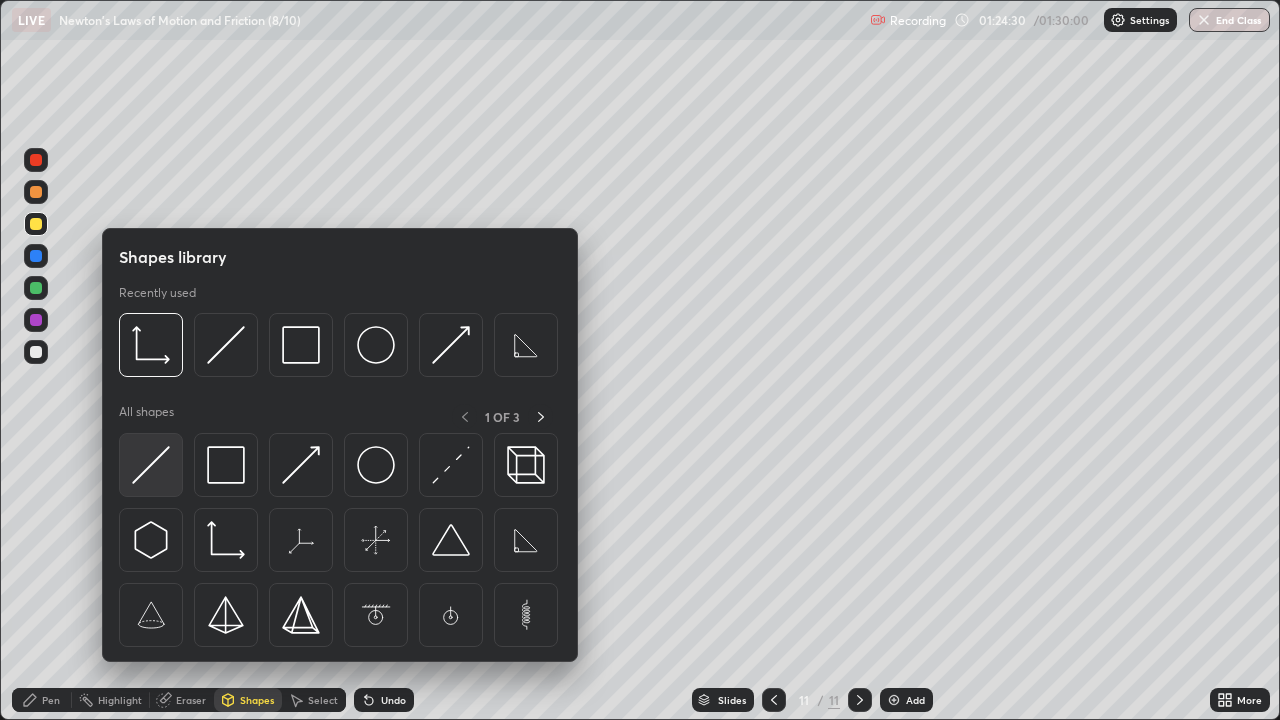 click at bounding box center [151, 465] 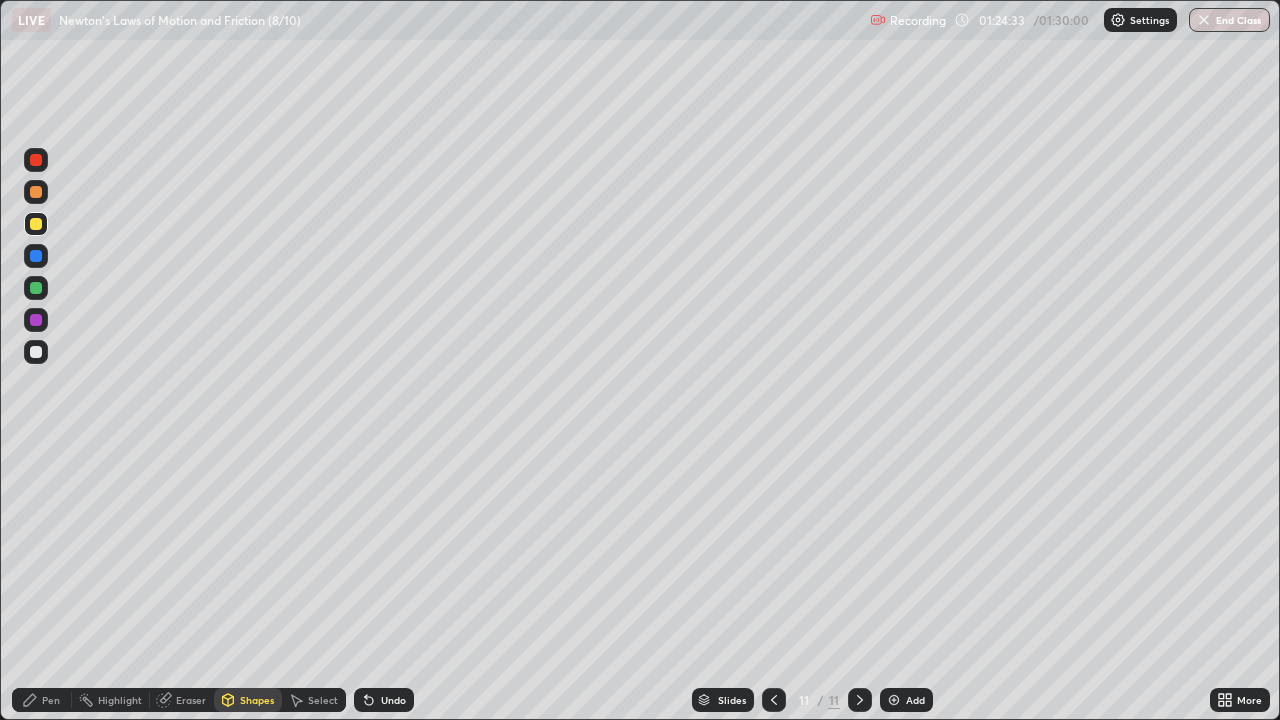 click at bounding box center (36, 288) 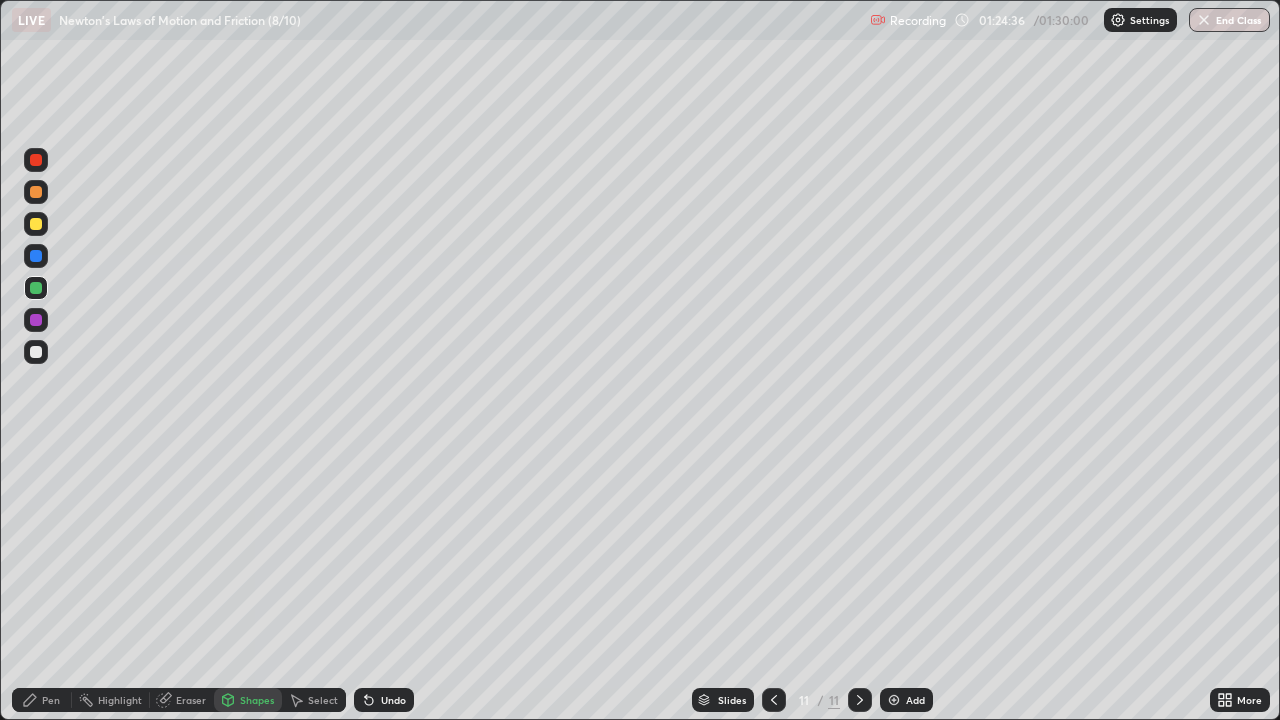 click at bounding box center [36, 256] 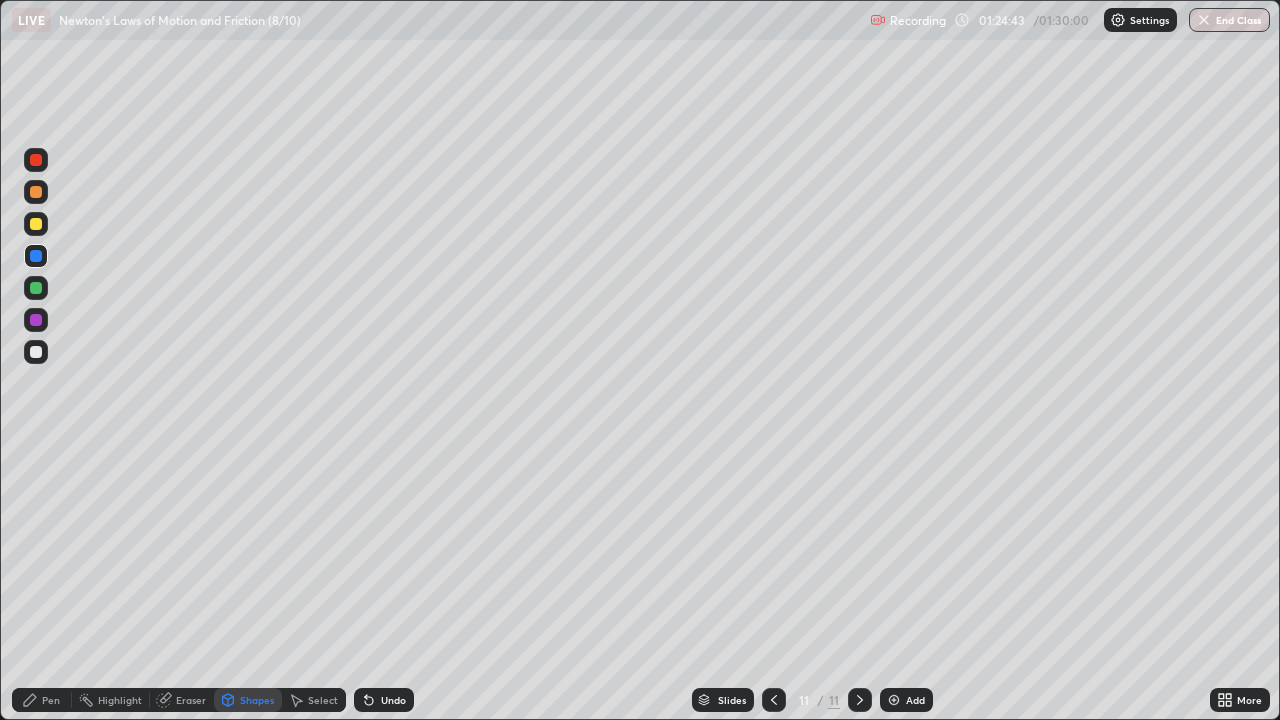 click on "Undo" at bounding box center [380, 700] 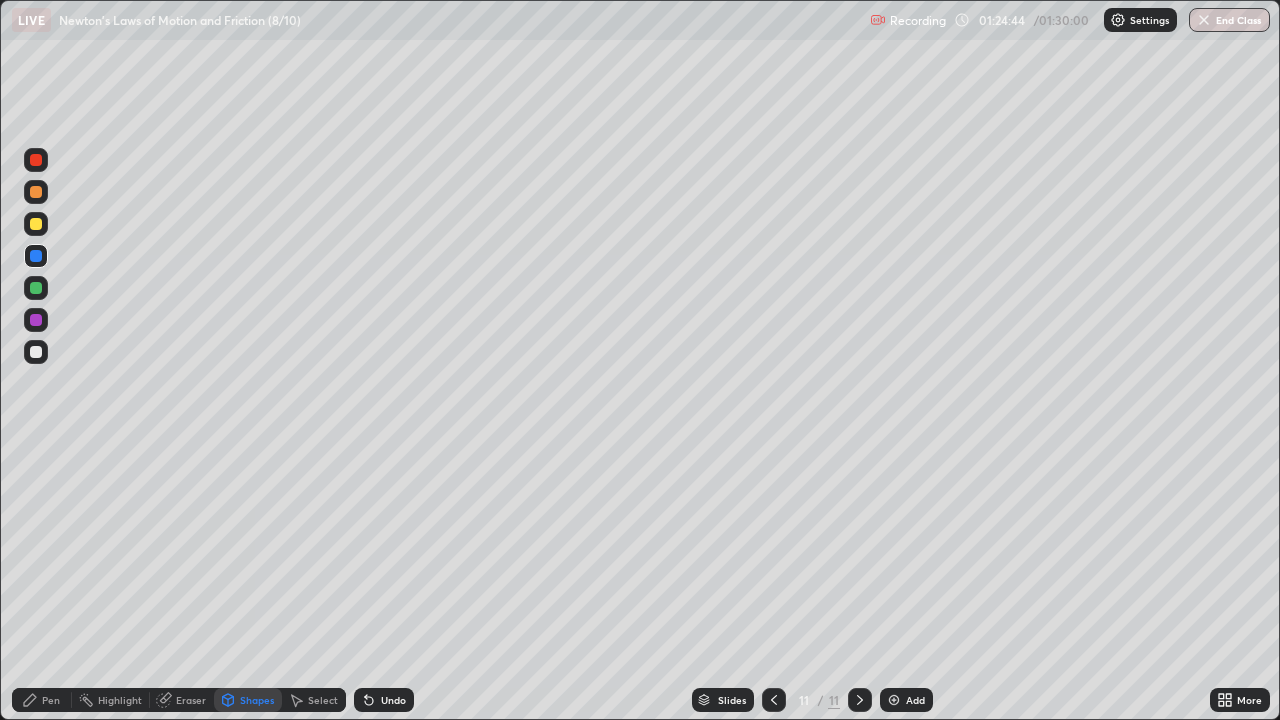 click on "Pen" at bounding box center [51, 700] 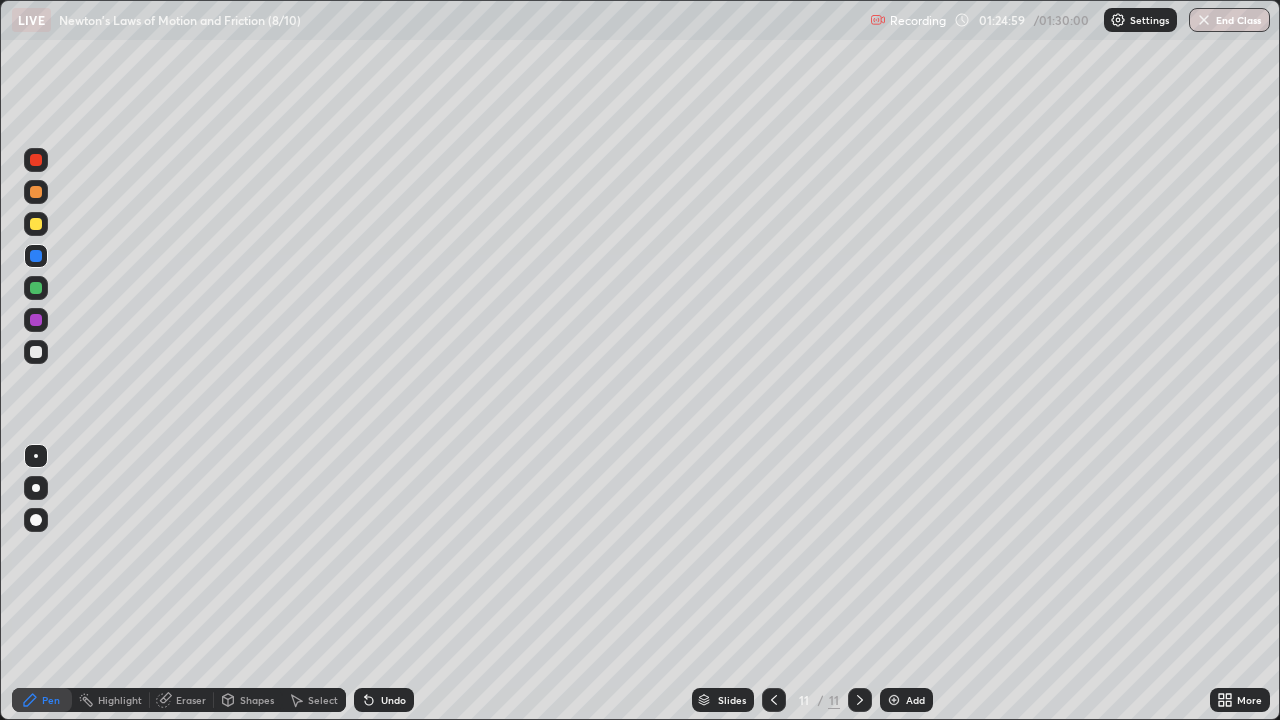 click at bounding box center (36, 320) 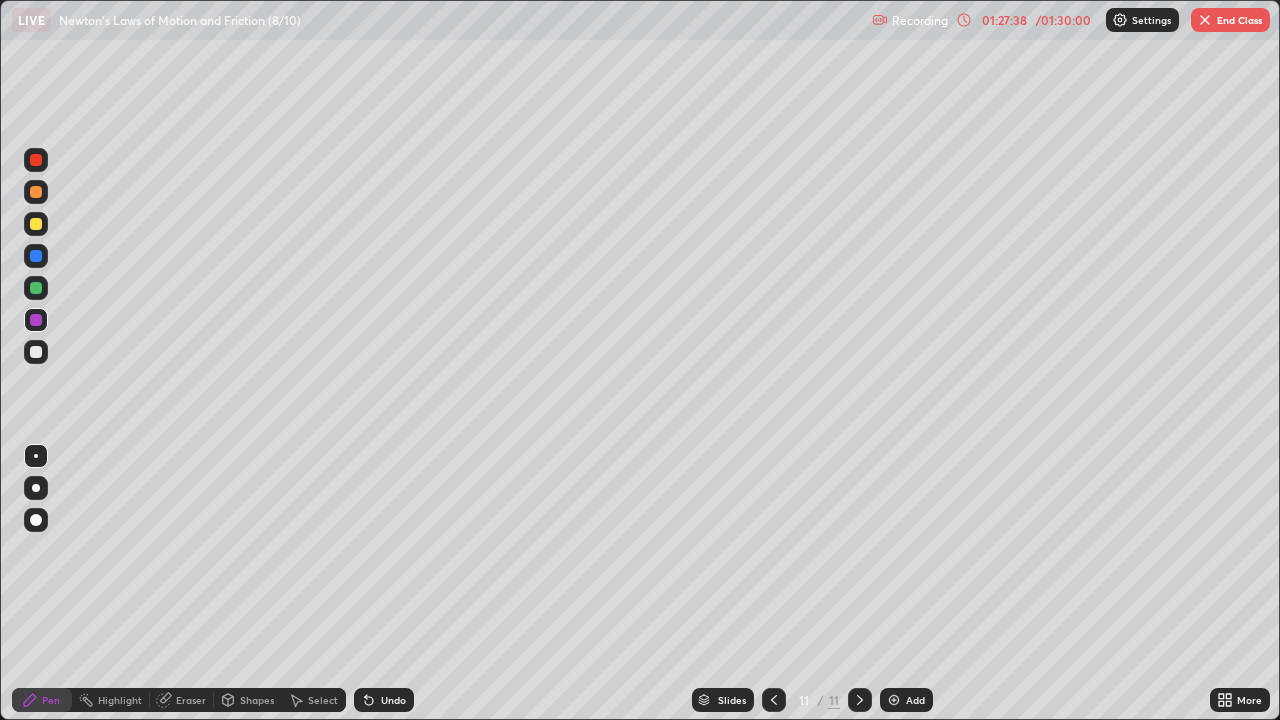 click on "End Class" at bounding box center (1230, 20) 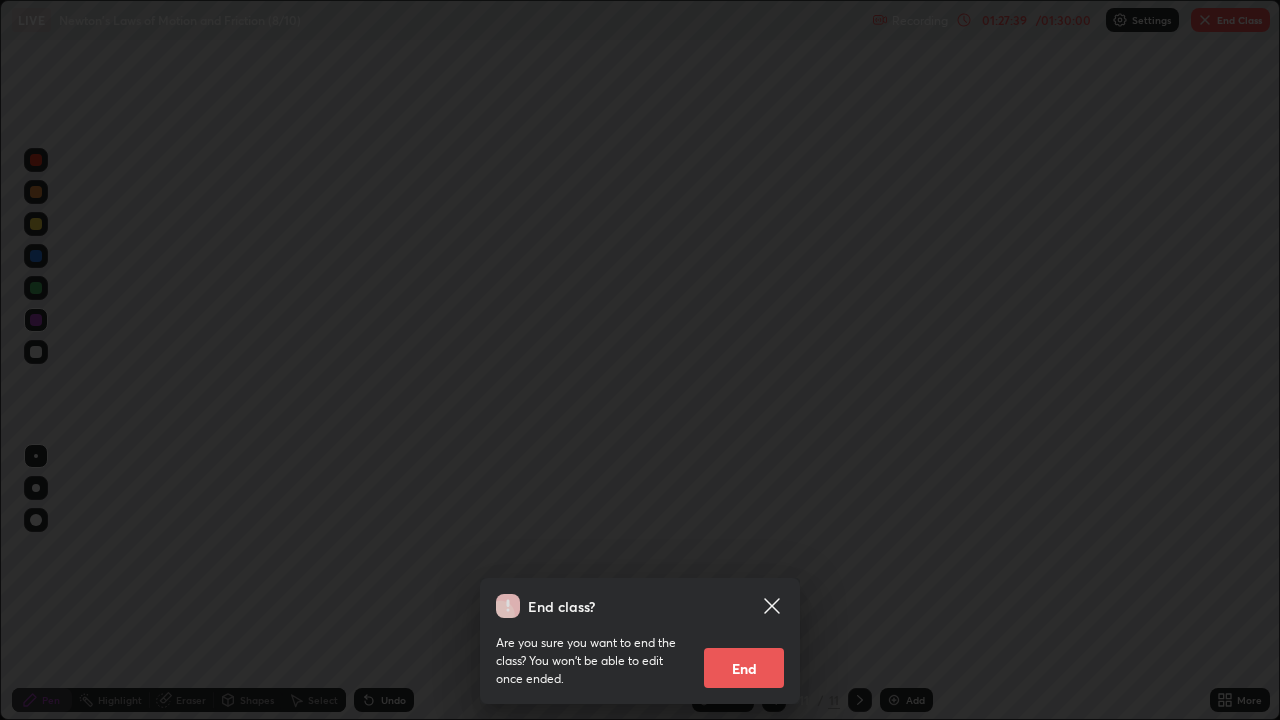 click on "End" at bounding box center [744, 668] 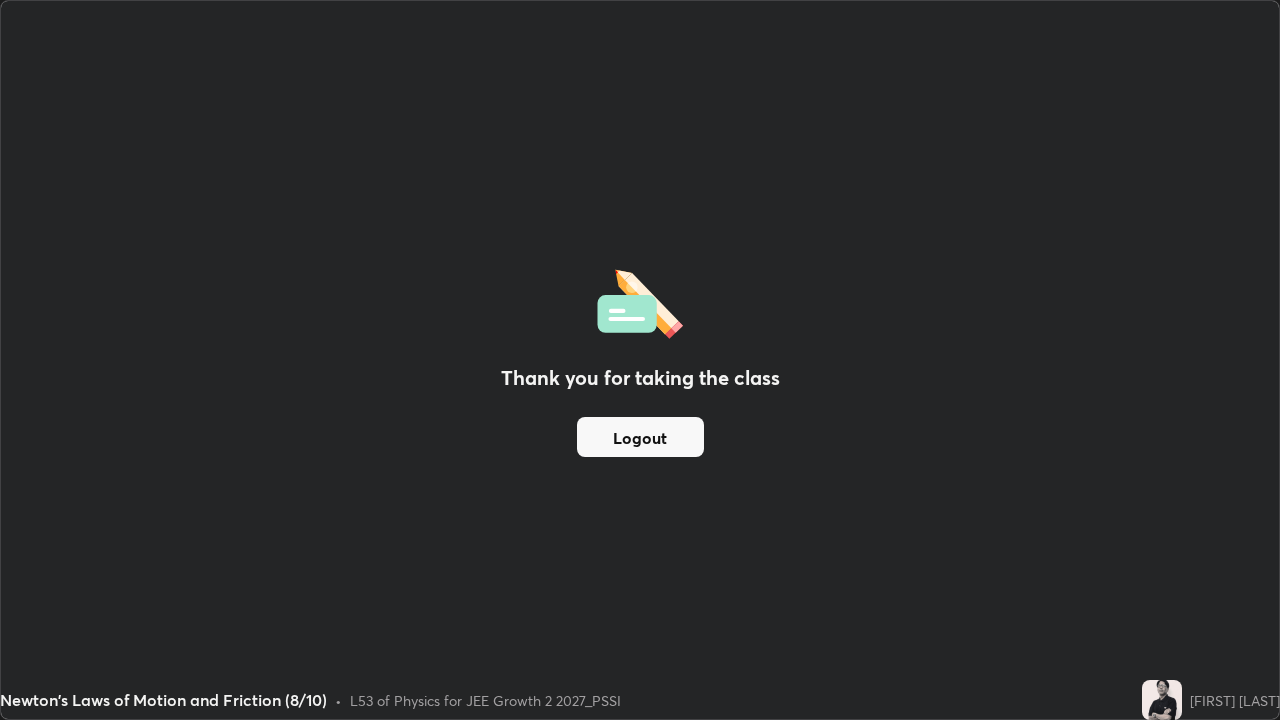 click on "Logout" at bounding box center [640, 437] 